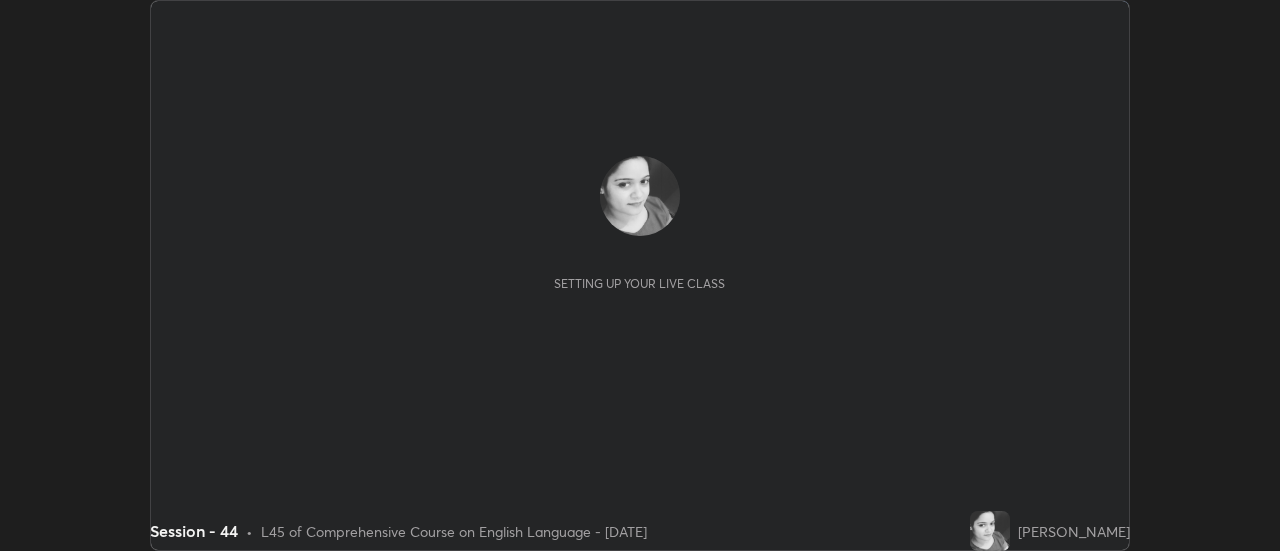 scroll, scrollTop: 0, scrollLeft: 0, axis: both 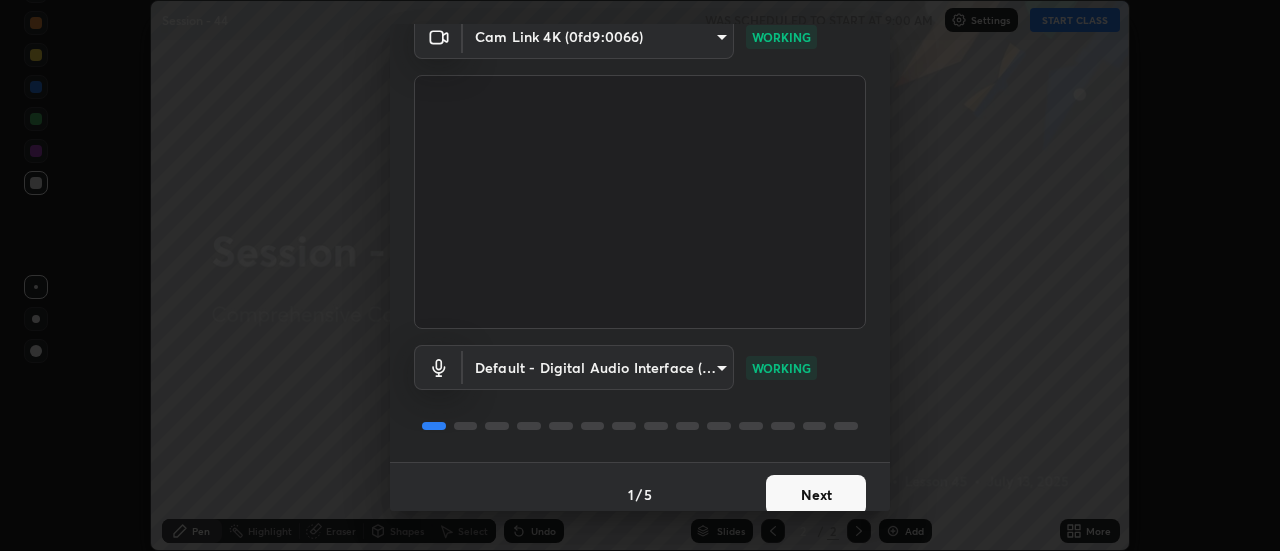 click on "Next" at bounding box center (816, 495) 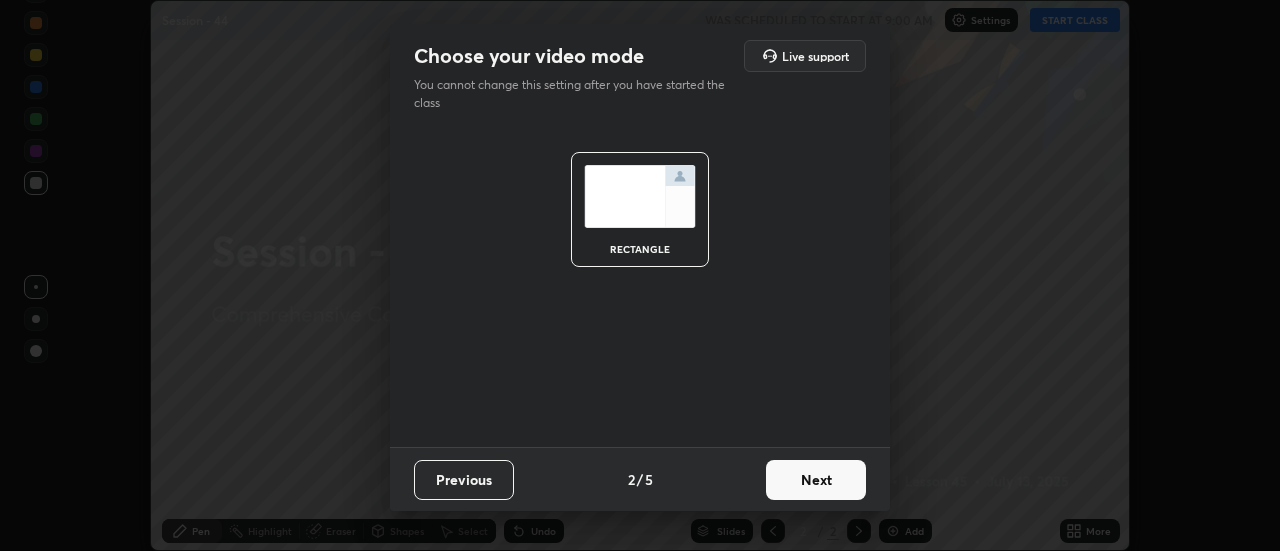 scroll, scrollTop: 0, scrollLeft: 0, axis: both 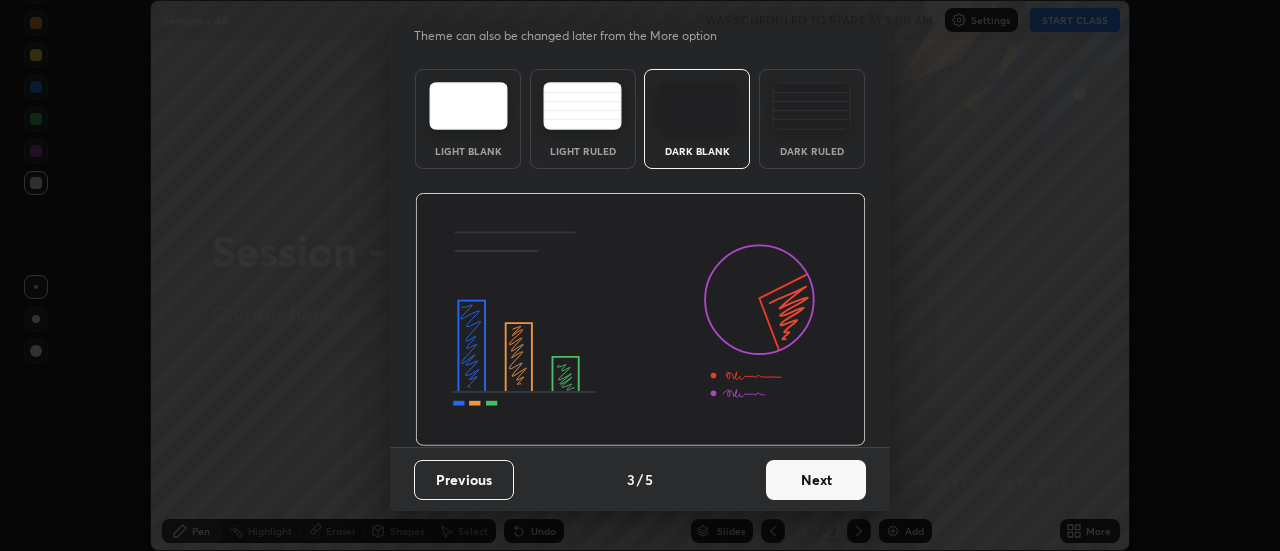 click at bounding box center (811, 106) 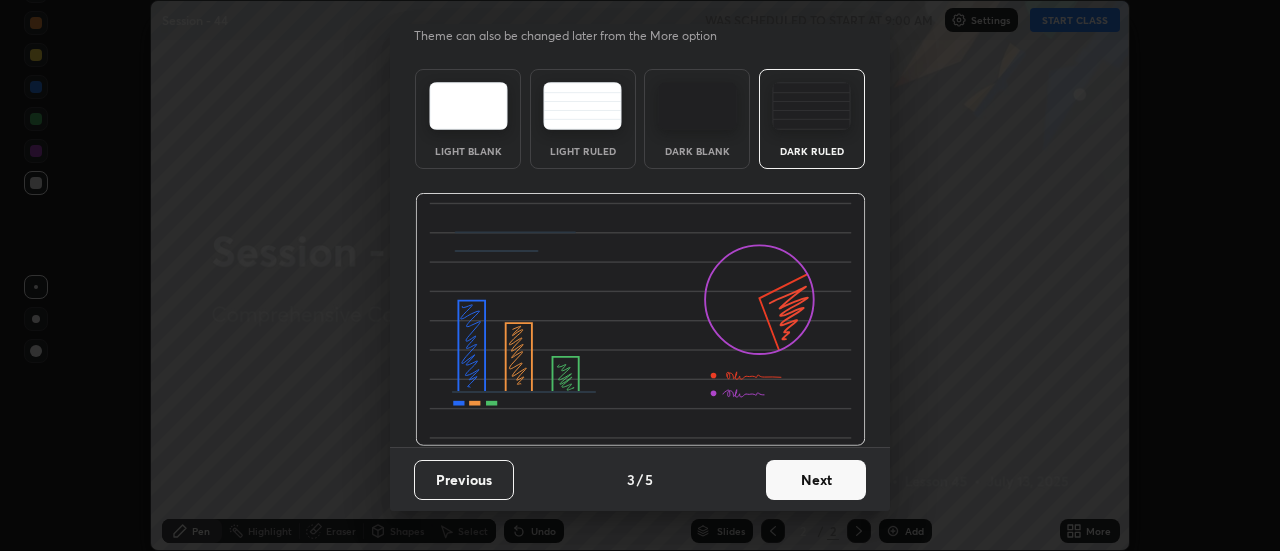 click on "Next" at bounding box center [816, 480] 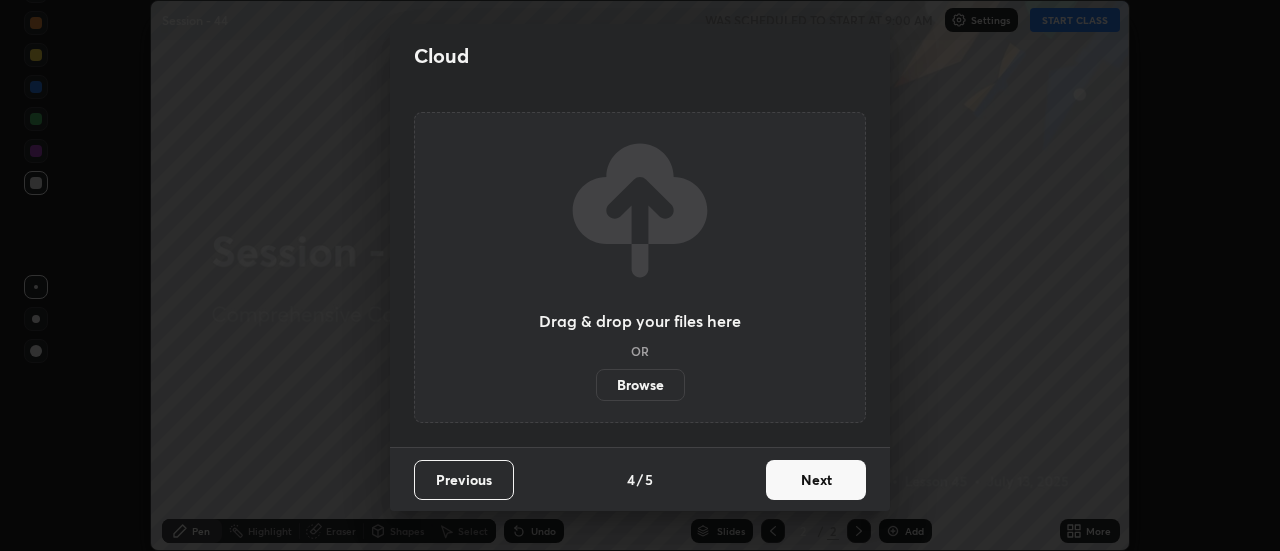 click on "Browse" at bounding box center [640, 385] 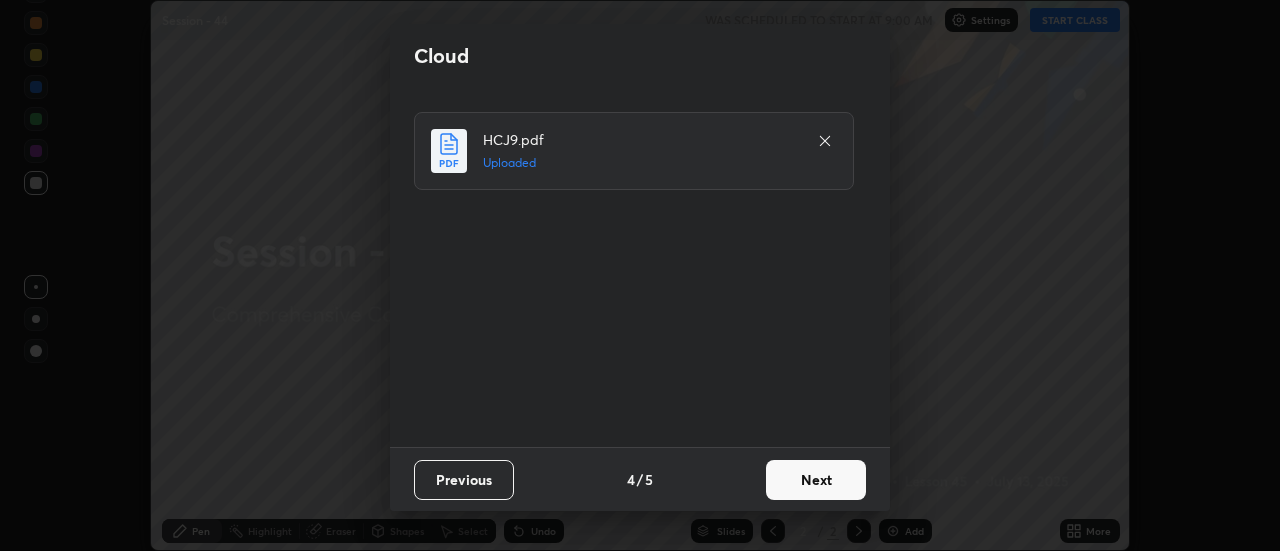 click on "Next" at bounding box center [816, 480] 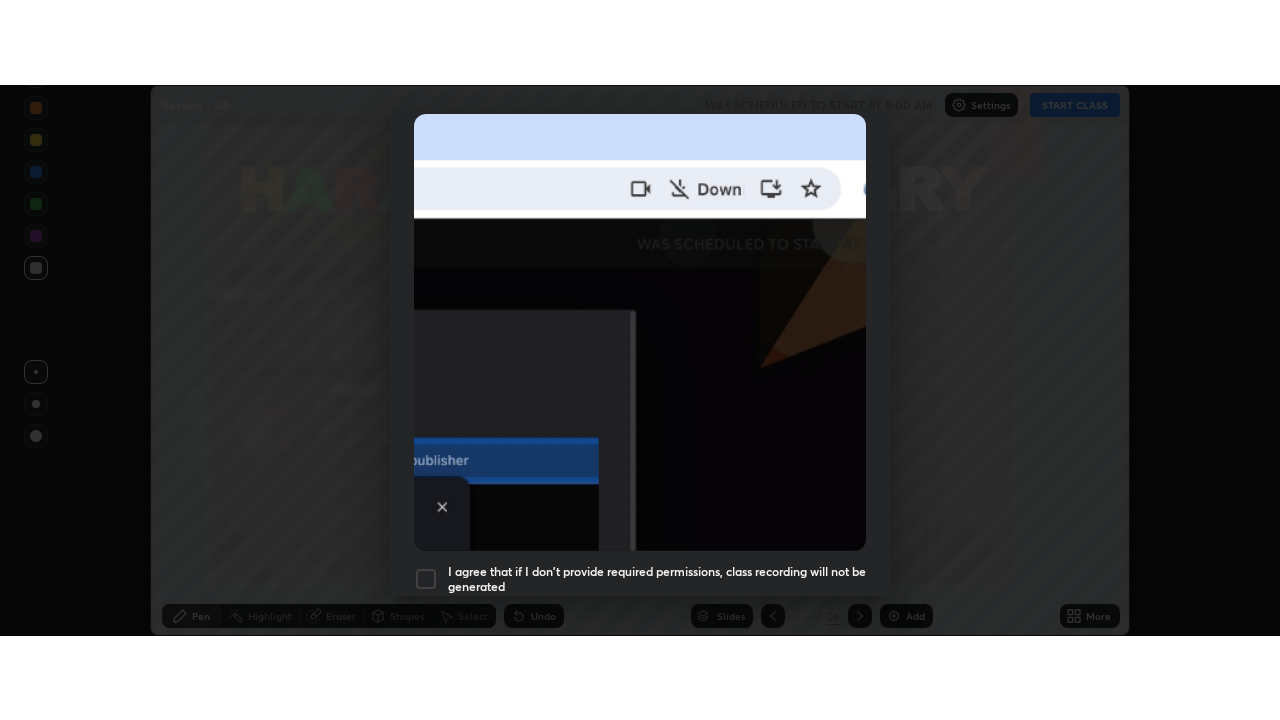 scroll, scrollTop: 513, scrollLeft: 0, axis: vertical 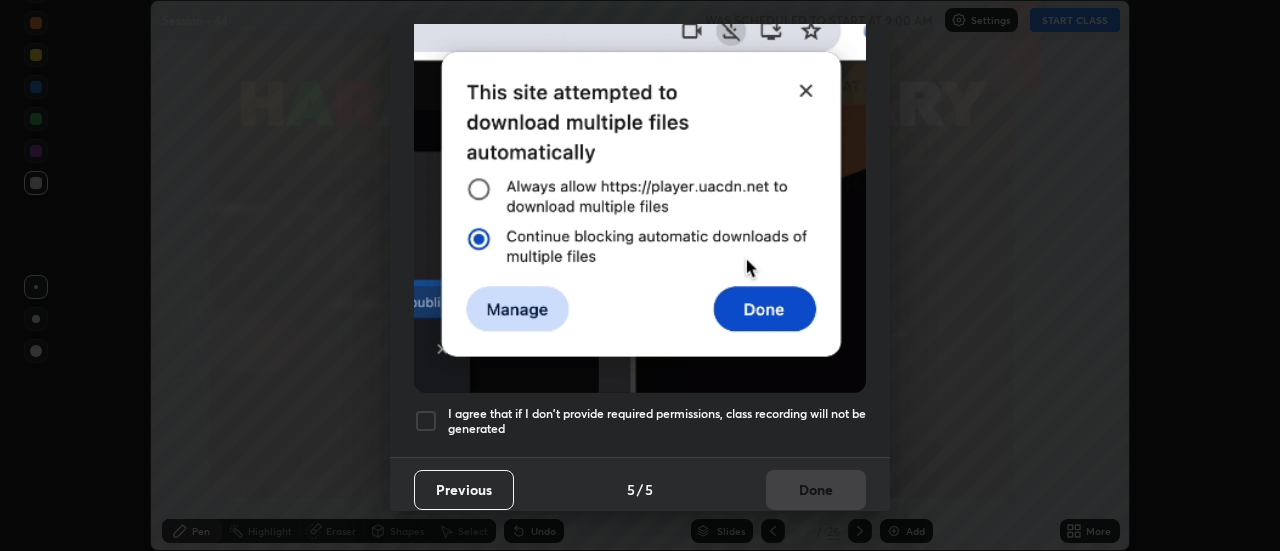 click on "I agree that if I don't provide required permissions, class recording will not be generated" at bounding box center [657, 421] 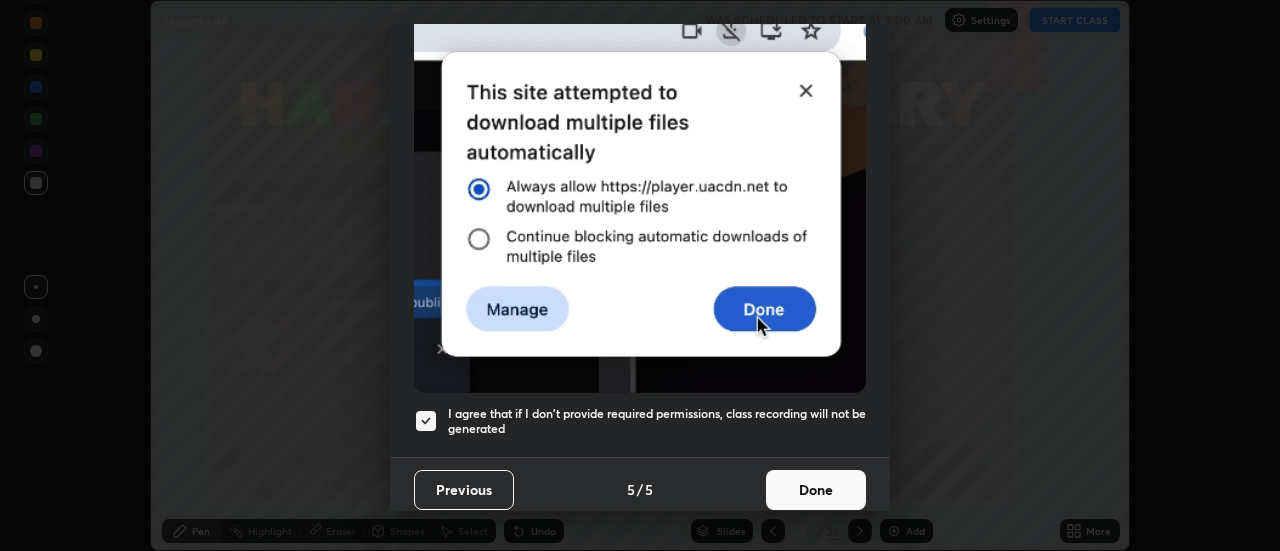 click on "Done" at bounding box center (816, 490) 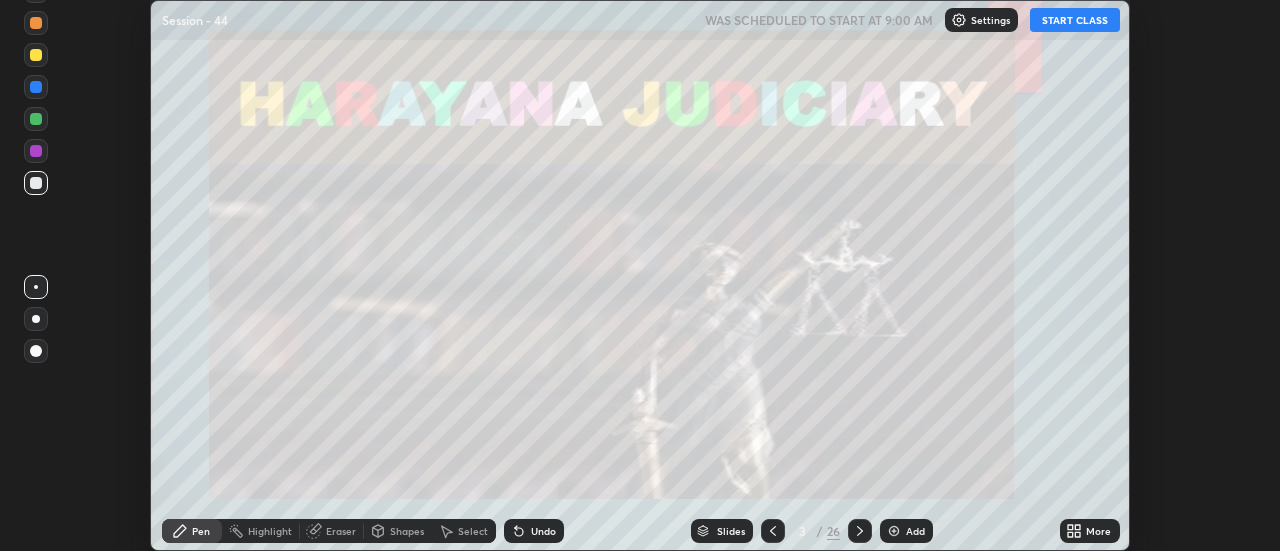 click on "START CLASS" at bounding box center (1075, 20) 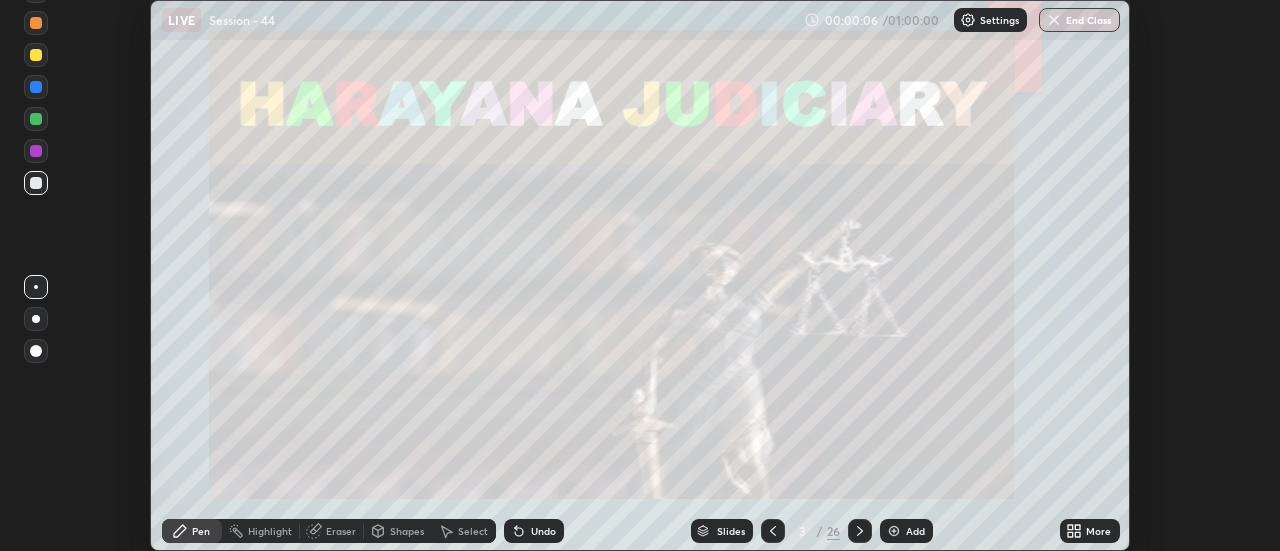 click on "Add" at bounding box center [915, 531] 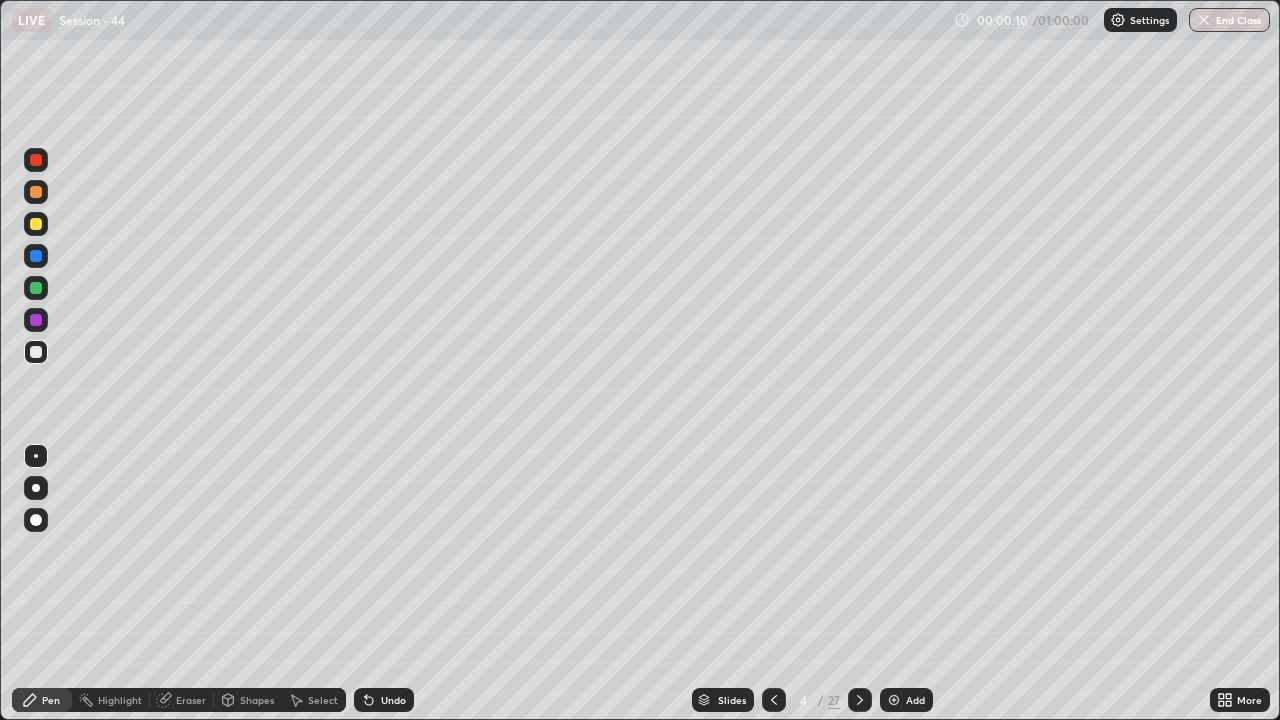 scroll, scrollTop: 99280, scrollLeft: 98720, axis: both 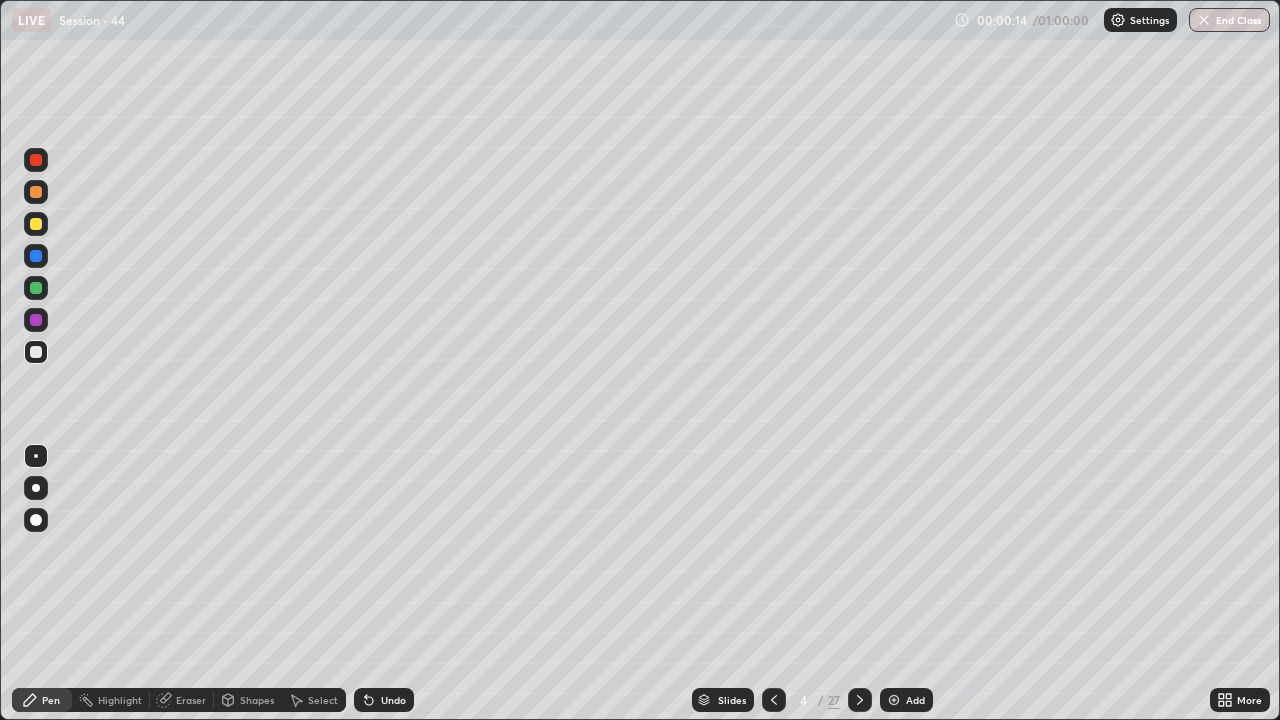 click 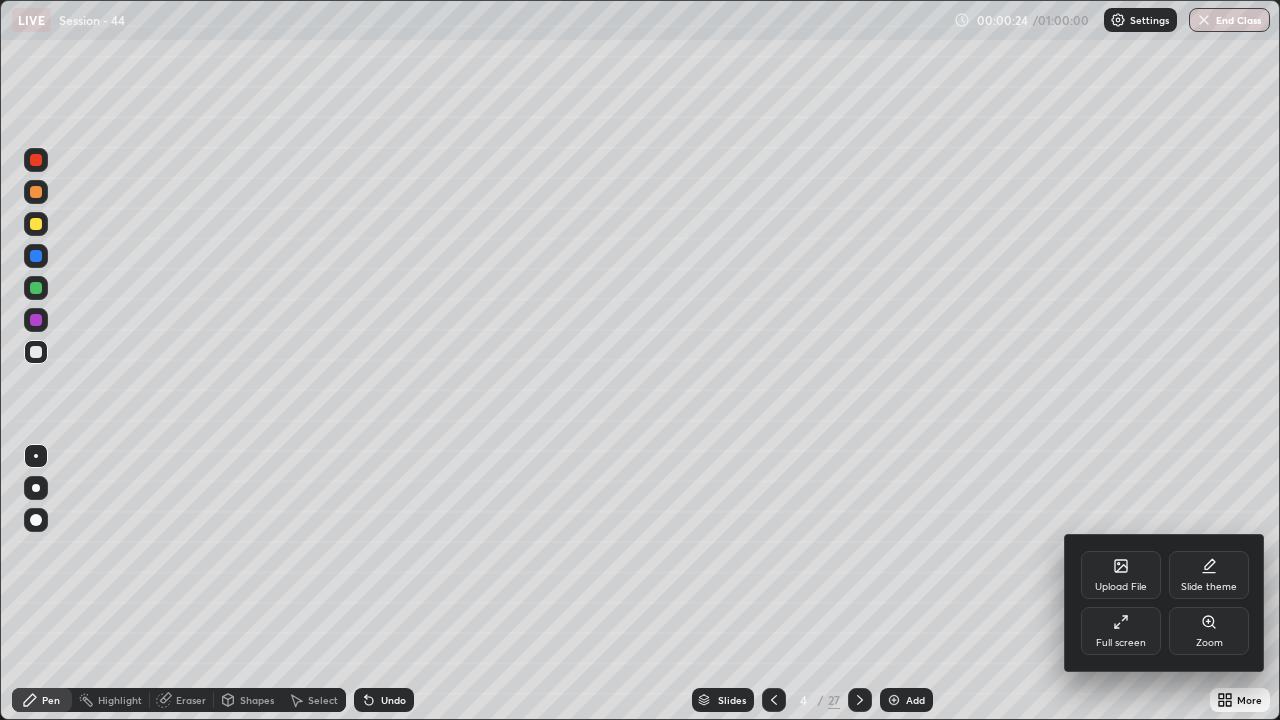 click at bounding box center (640, 360) 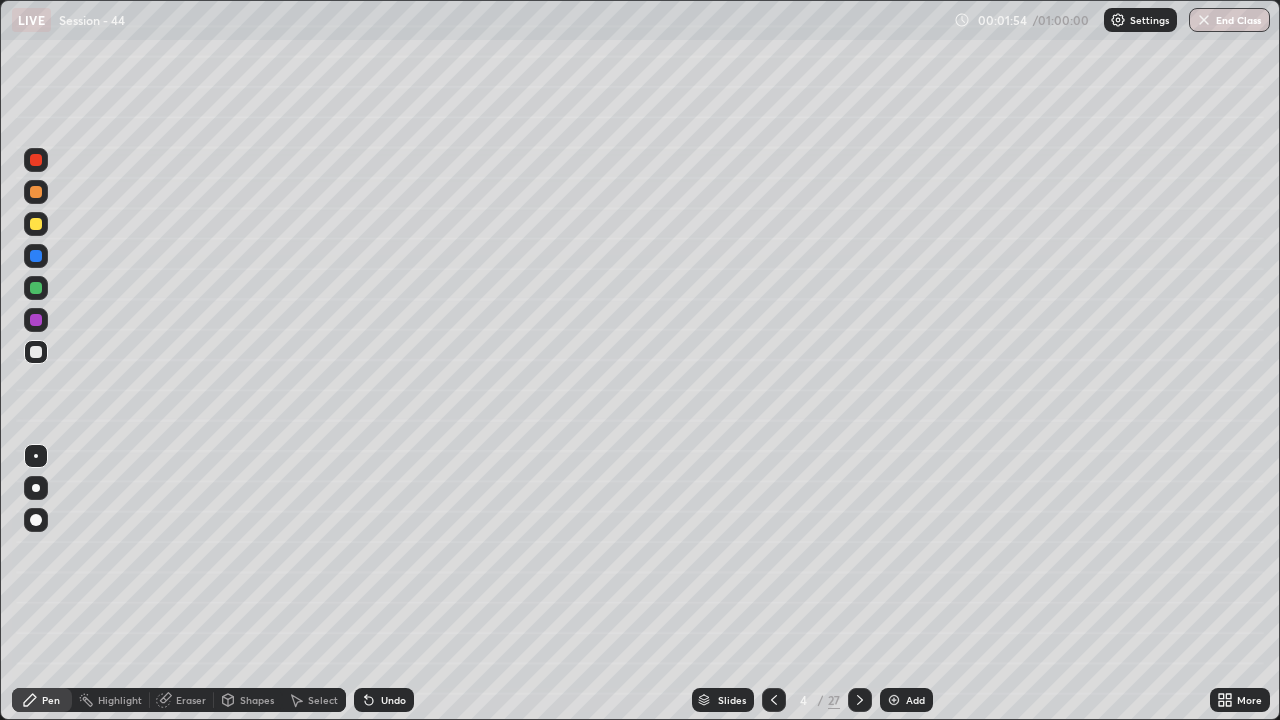 click on "27" at bounding box center [834, 700] 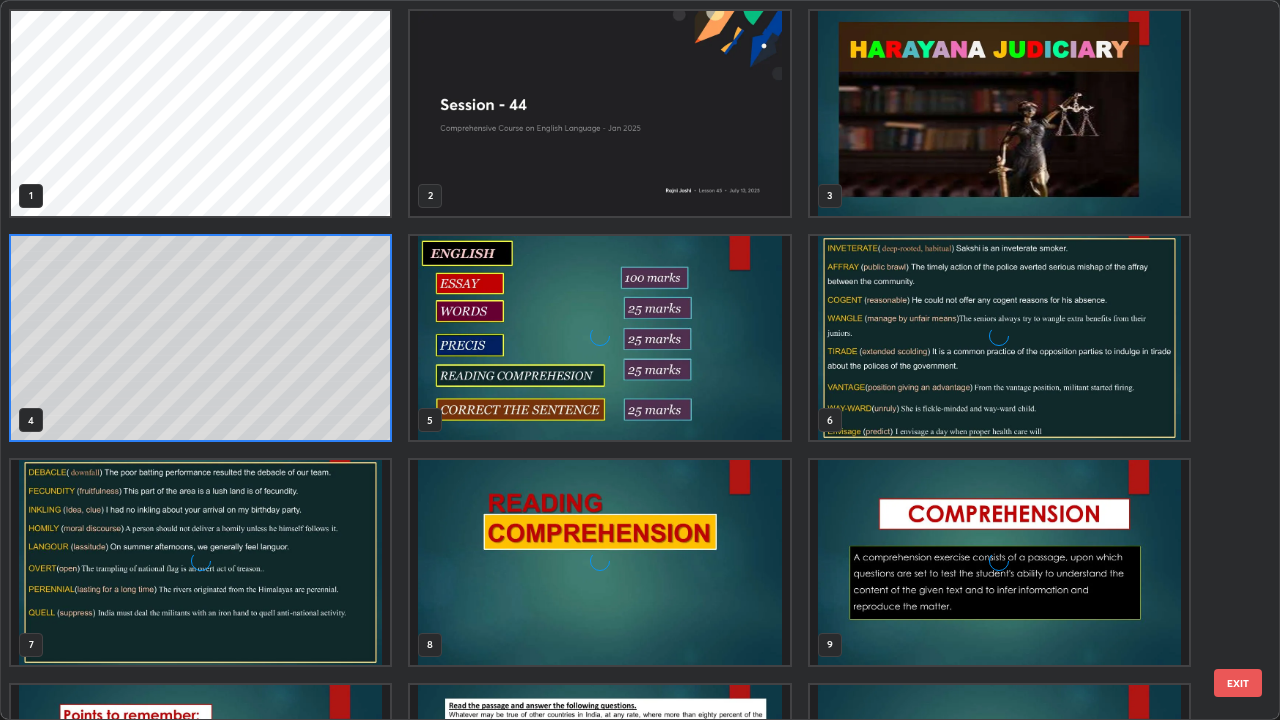 scroll, scrollTop: 7, scrollLeft: 11, axis: both 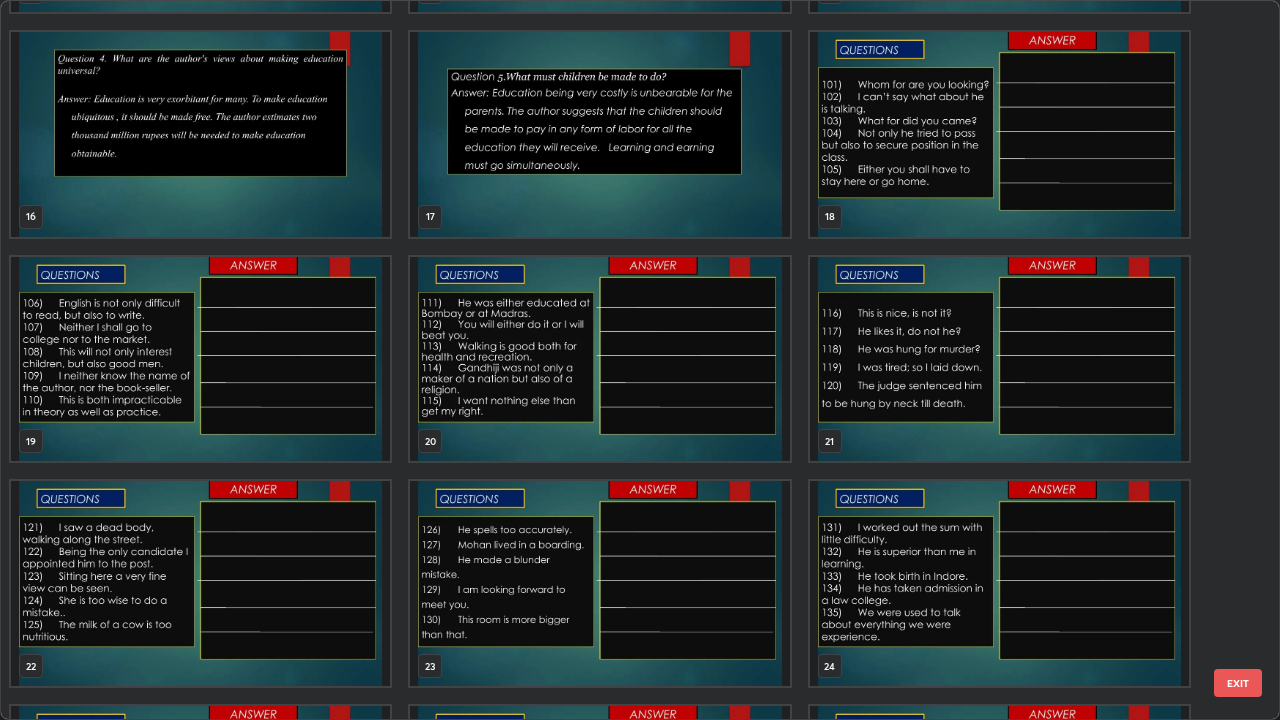 click at bounding box center (999, 134) 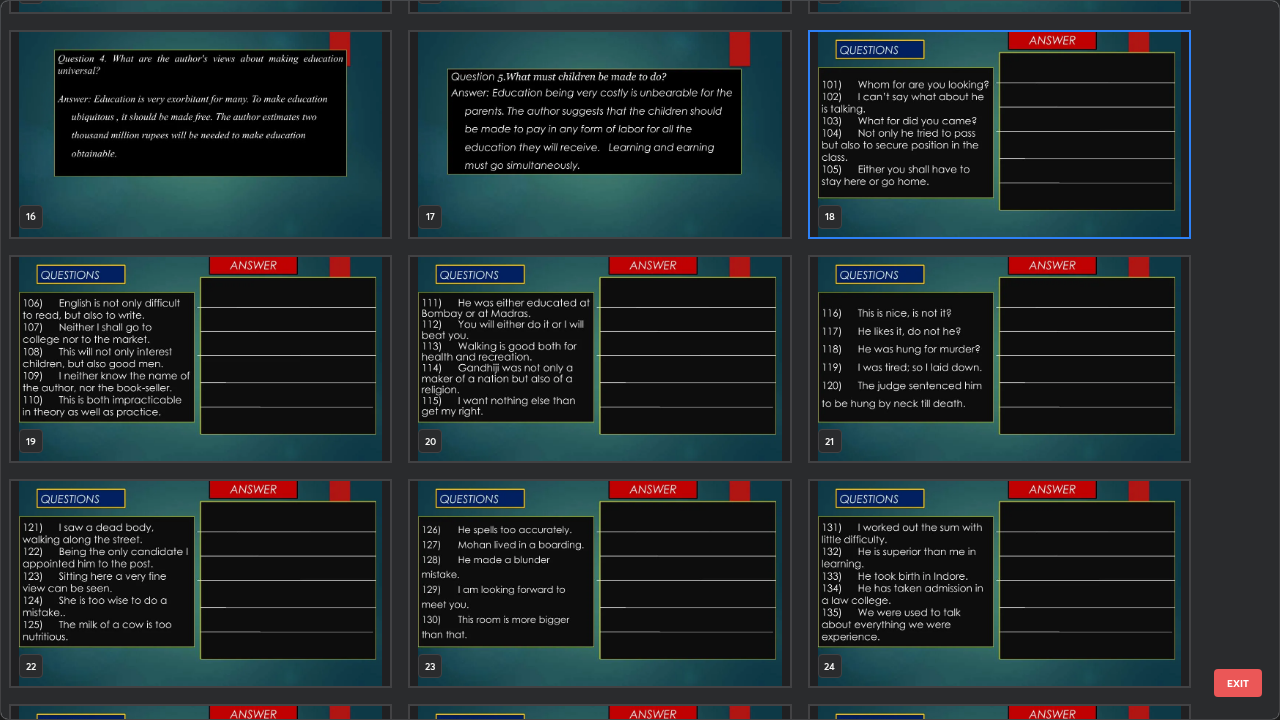 click at bounding box center [999, 134] 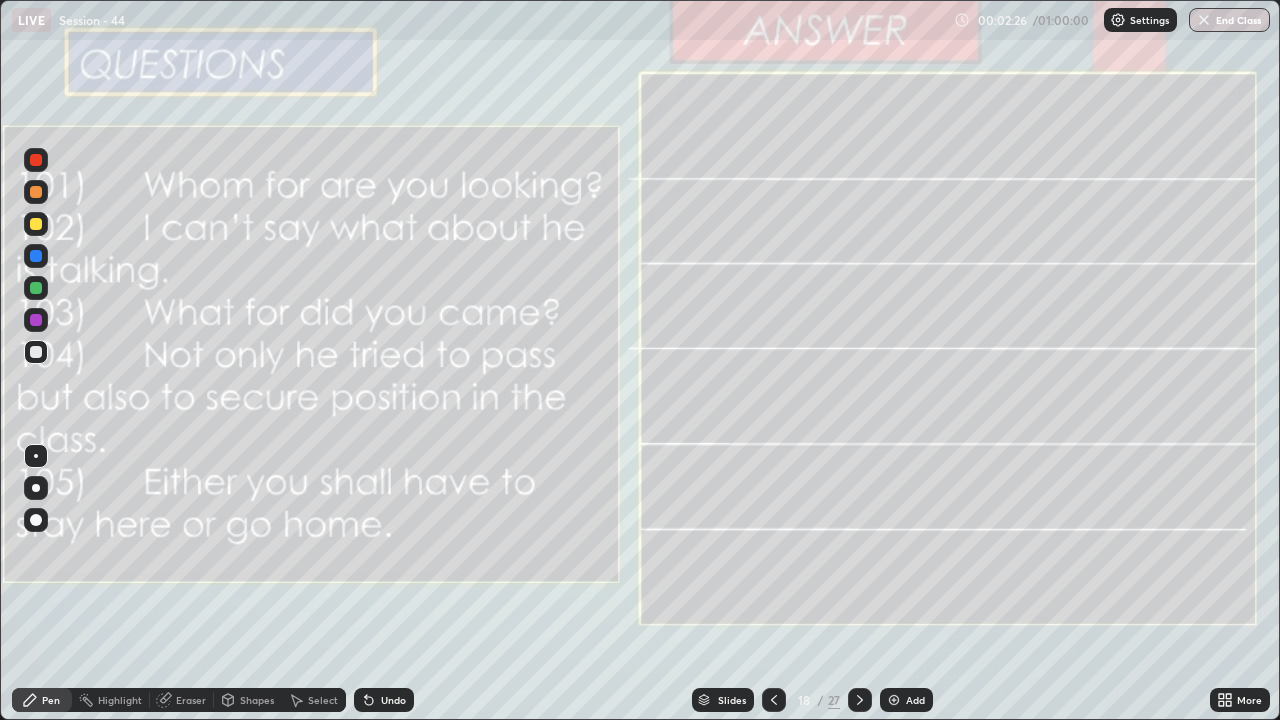 click at bounding box center (36, 520) 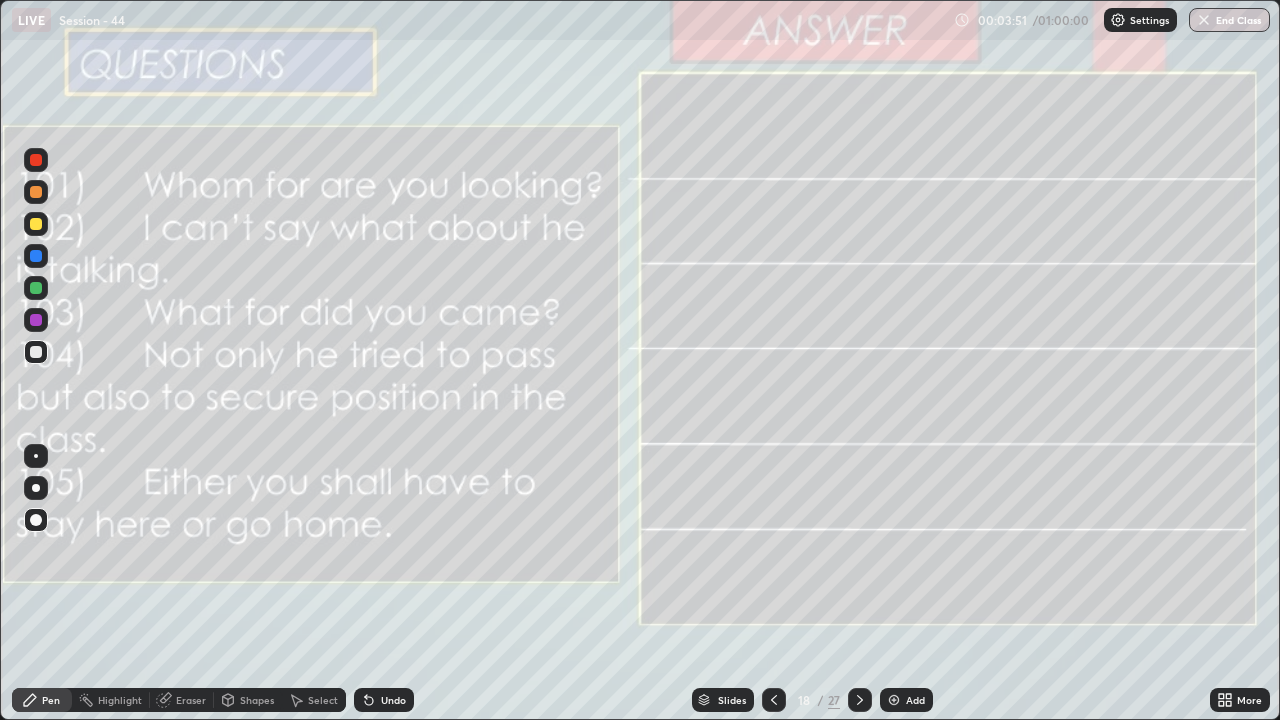 click 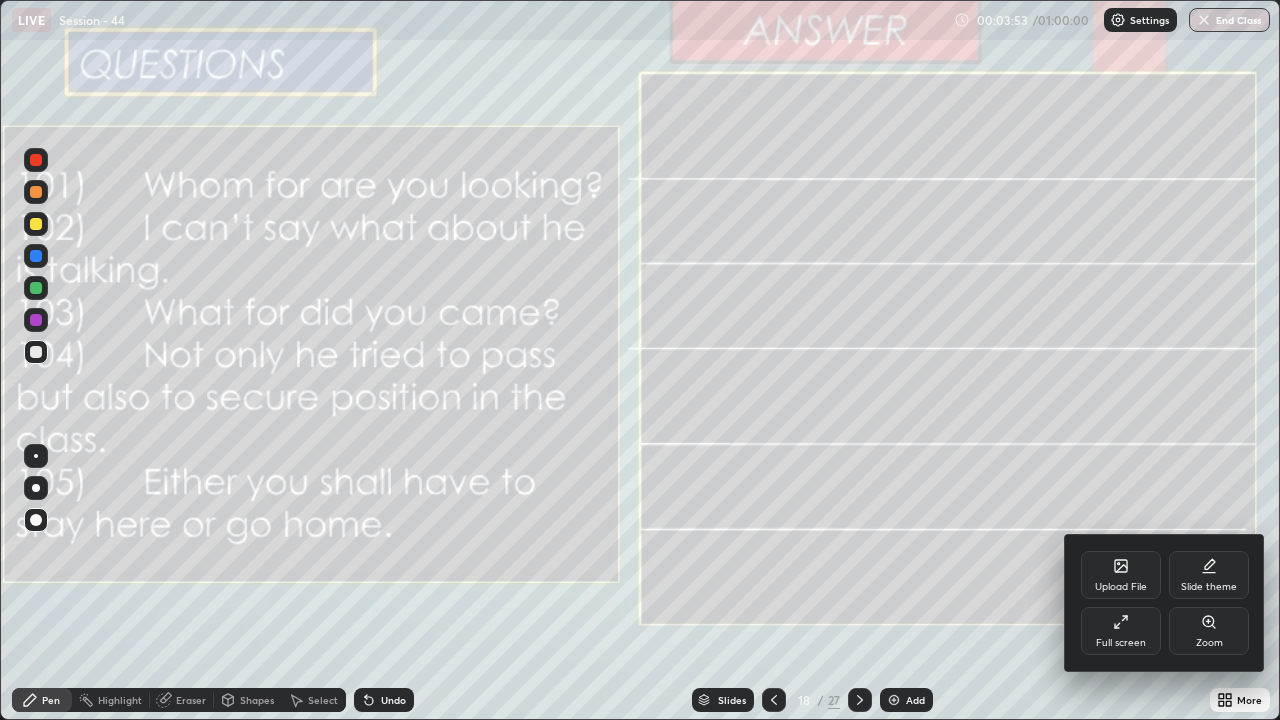 click 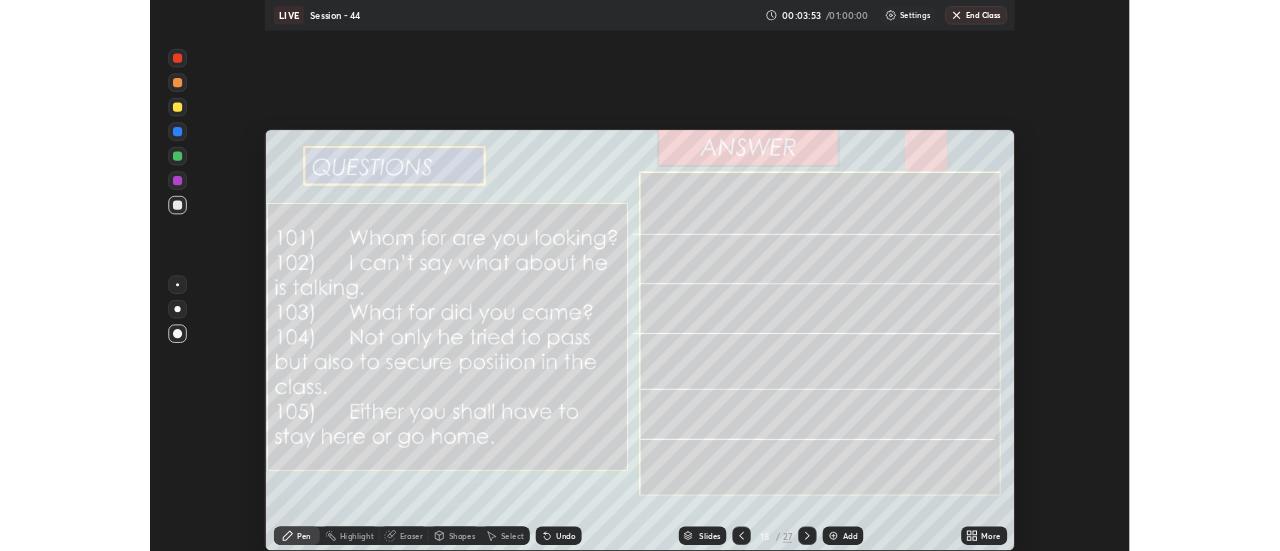 scroll, scrollTop: 551, scrollLeft: 1280, axis: both 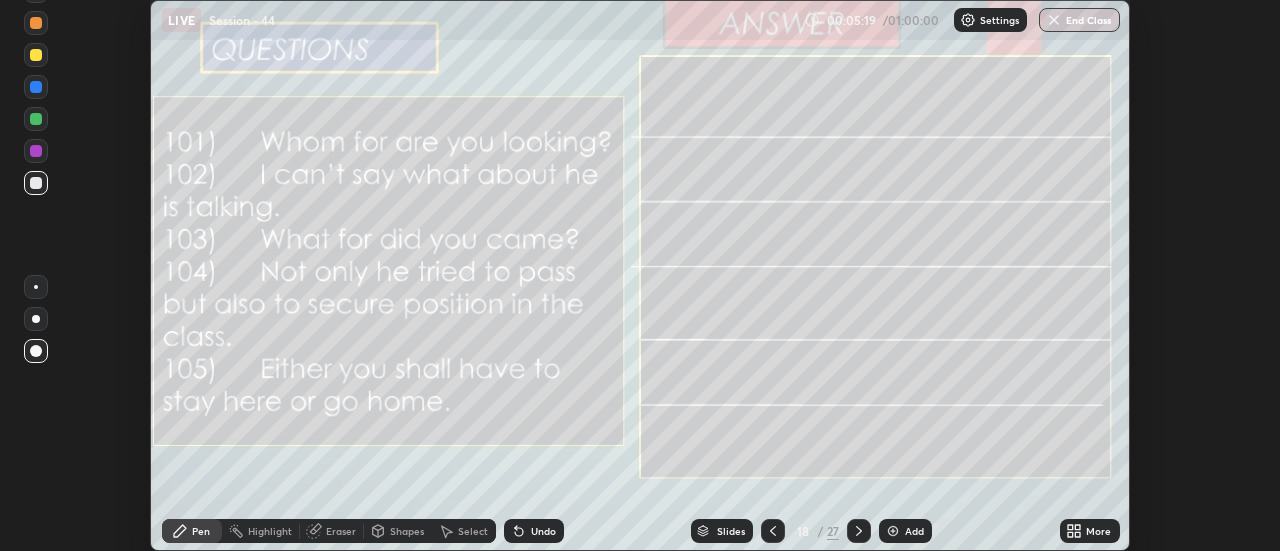 click on "More" at bounding box center (1098, 531) 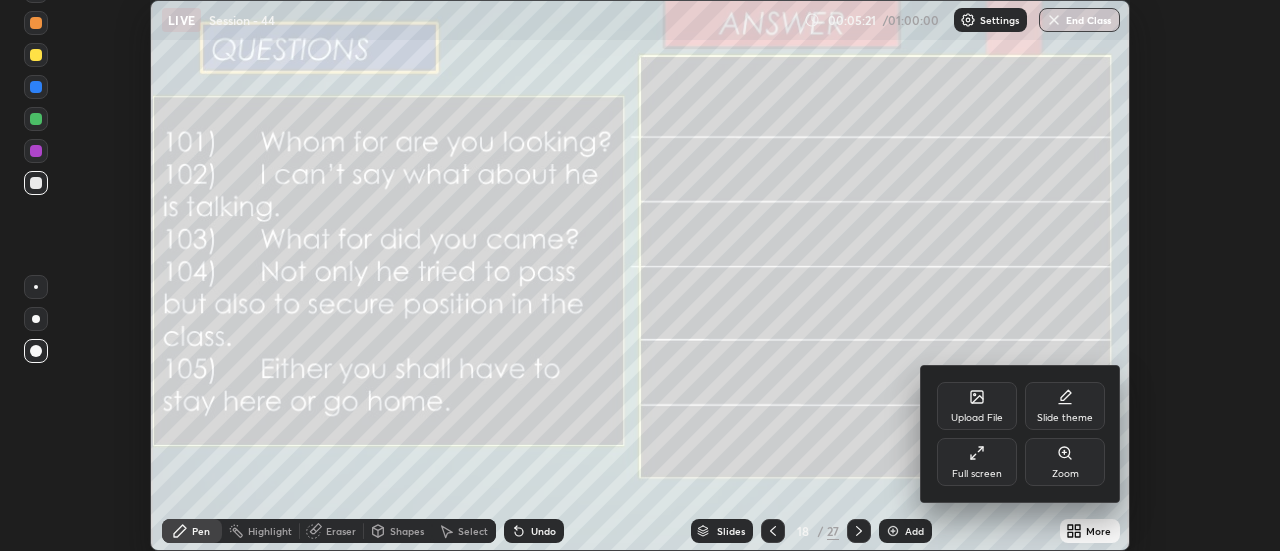 click on "Full screen" at bounding box center [977, 462] 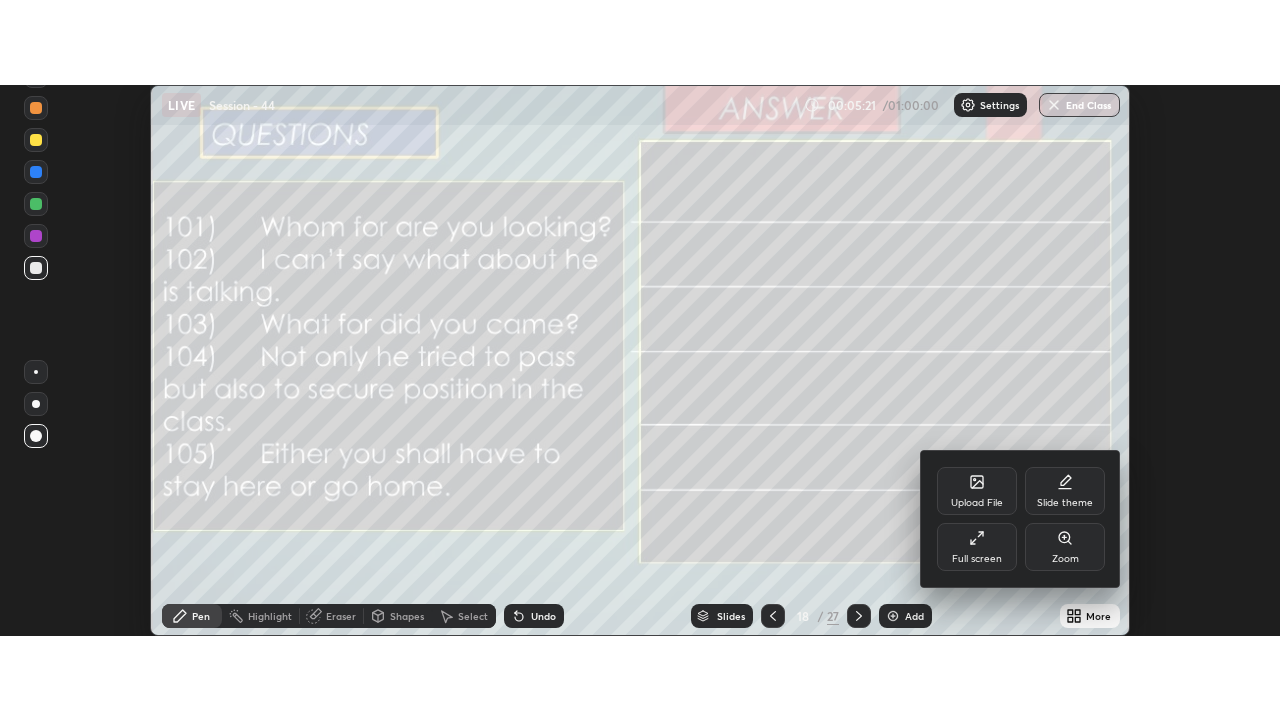 scroll, scrollTop: 99280, scrollLeft: 98720, axis: both 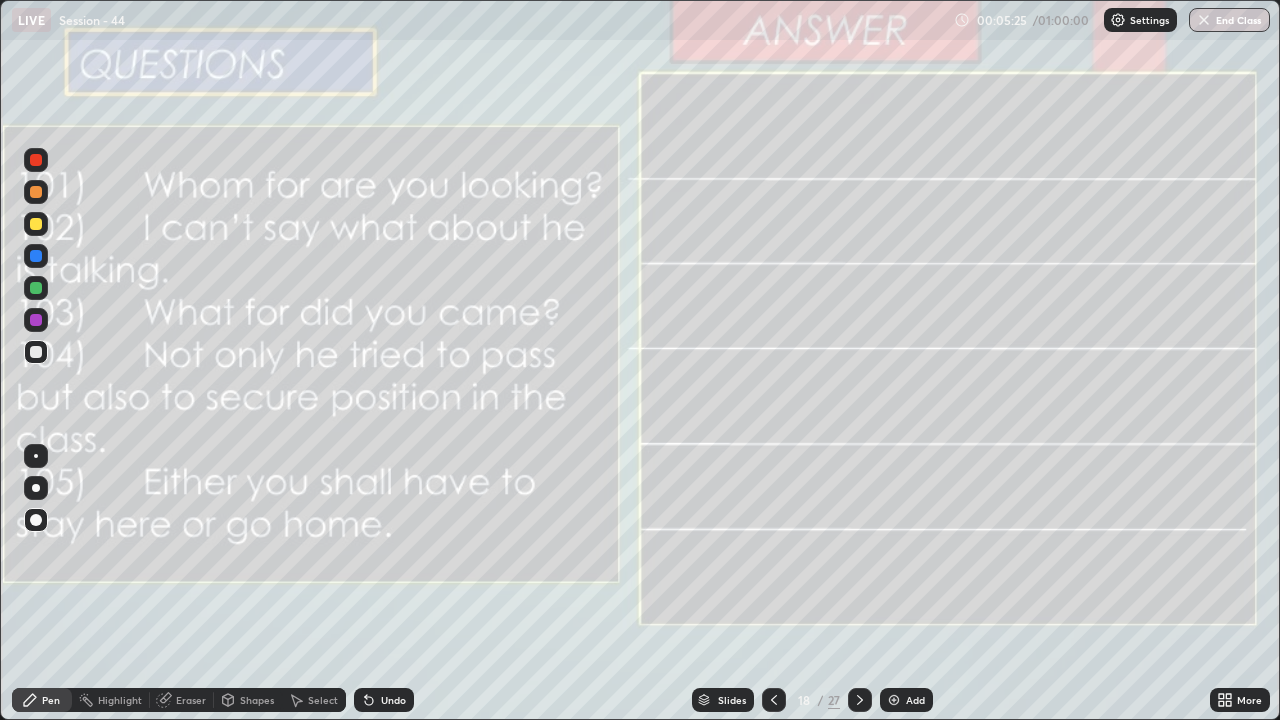 click on "Eraser" at bounding box center [191, 700] 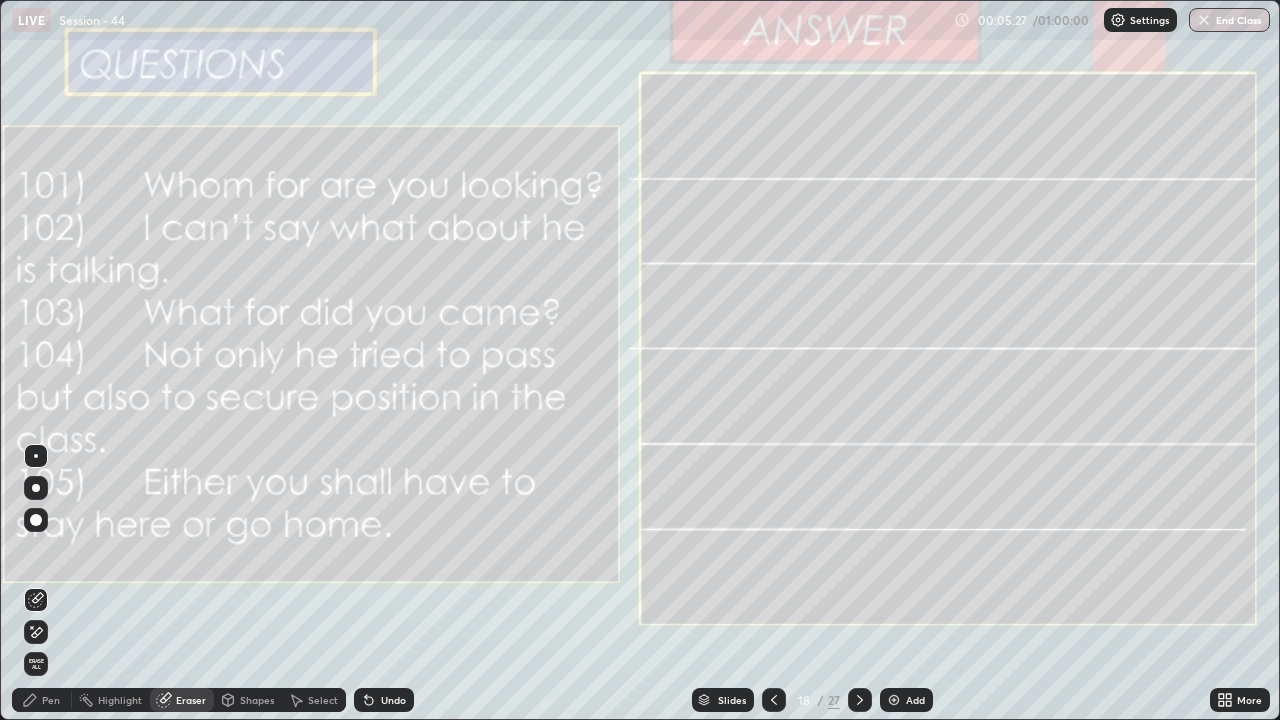 click on "Erase all" at bounding box center (36, 664) 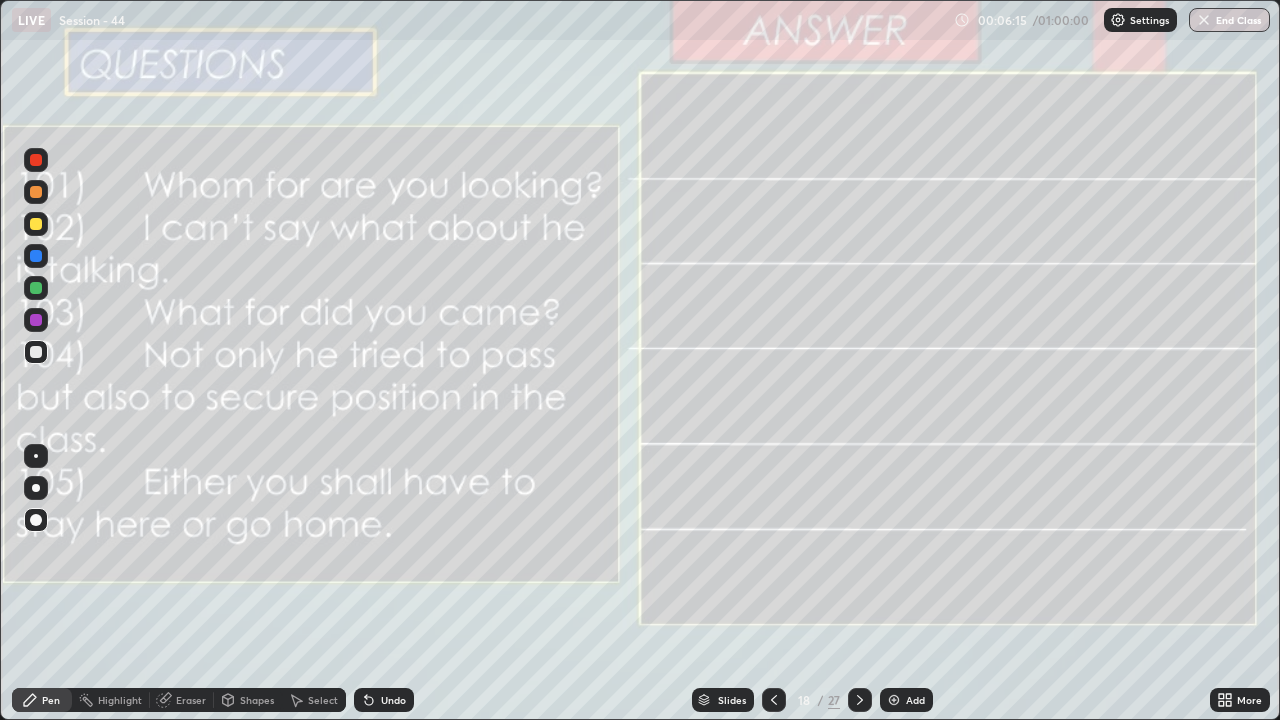 click at bounding box center (36, 224) 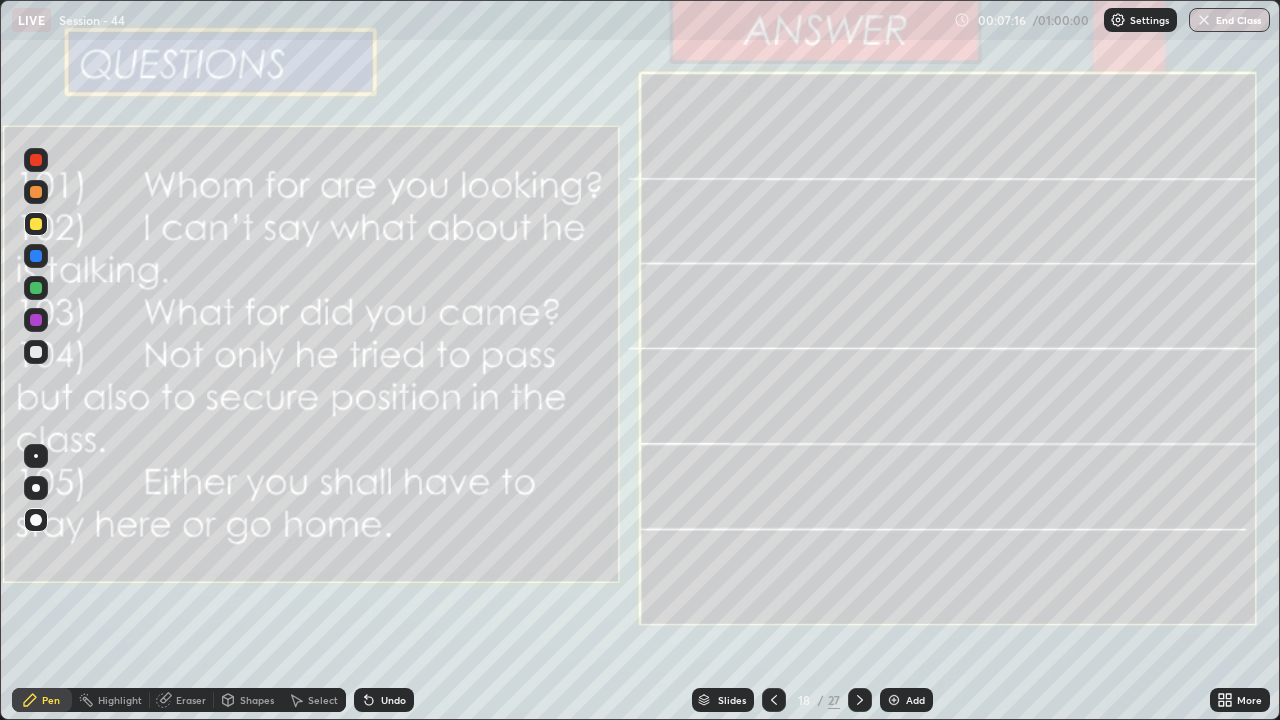 click on "Eraser" at bounding box center (182, 700) 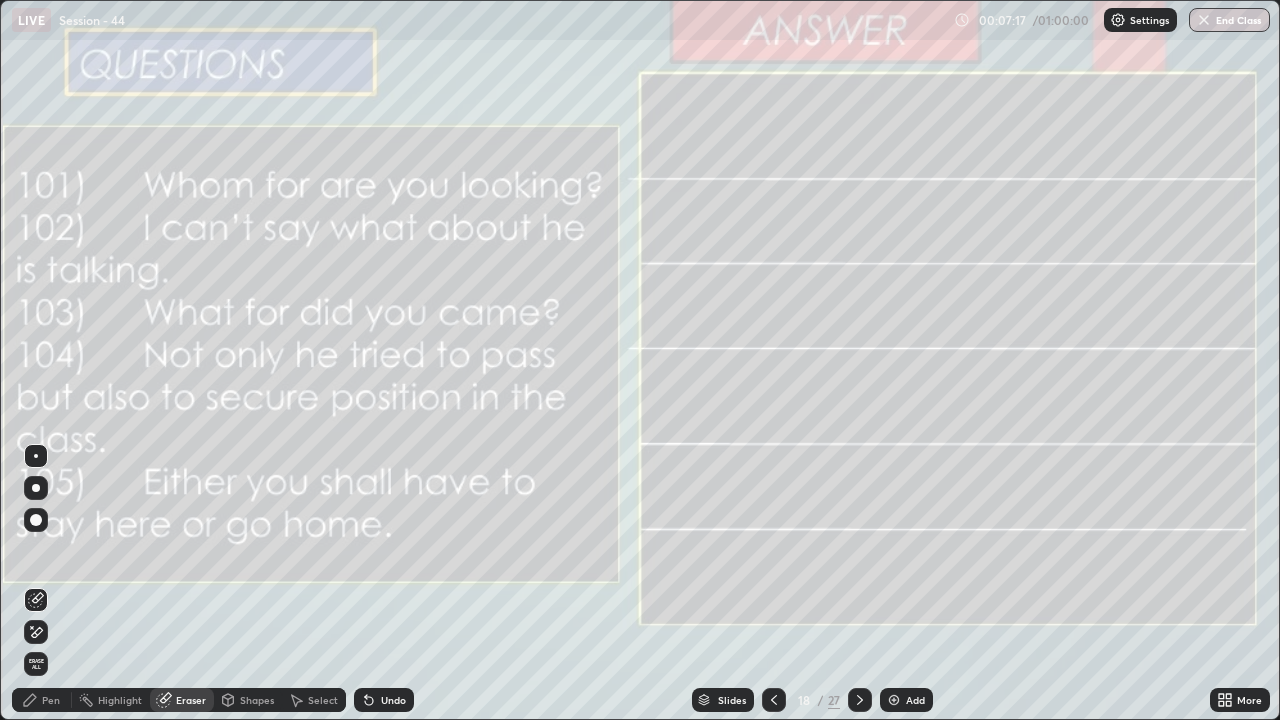 click 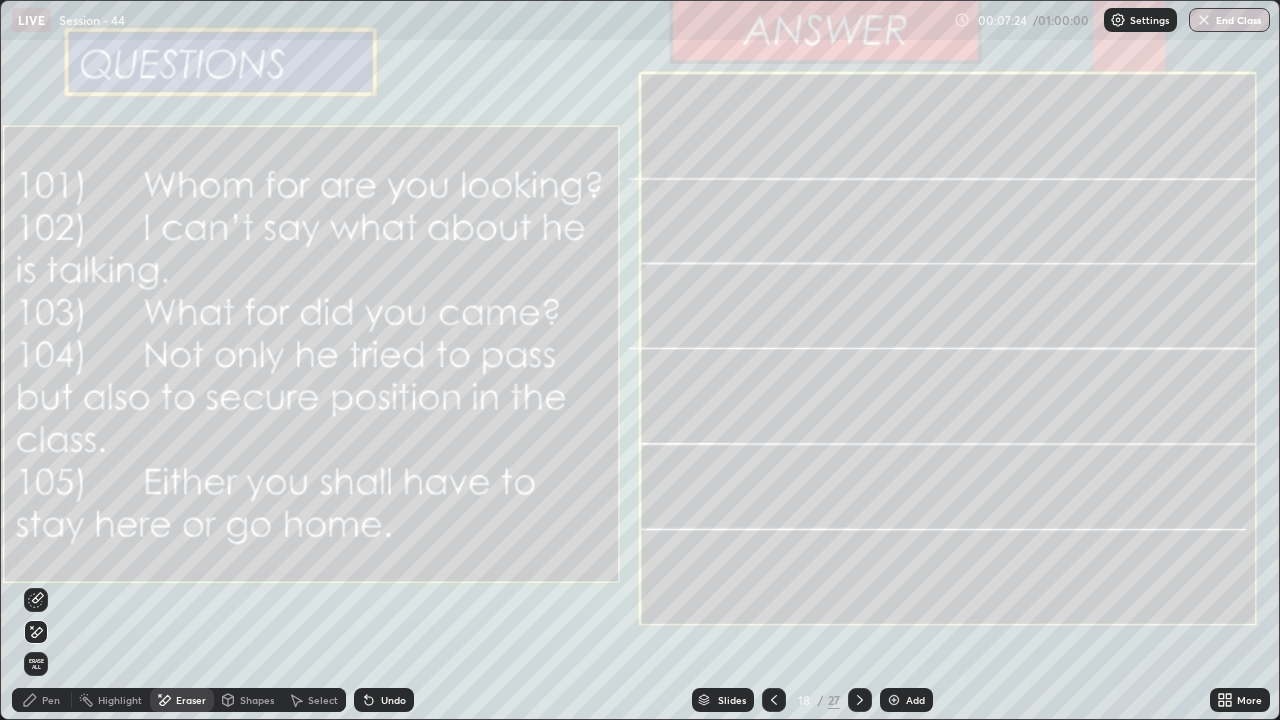 click on "Pen" at bounding box center [51, 700] 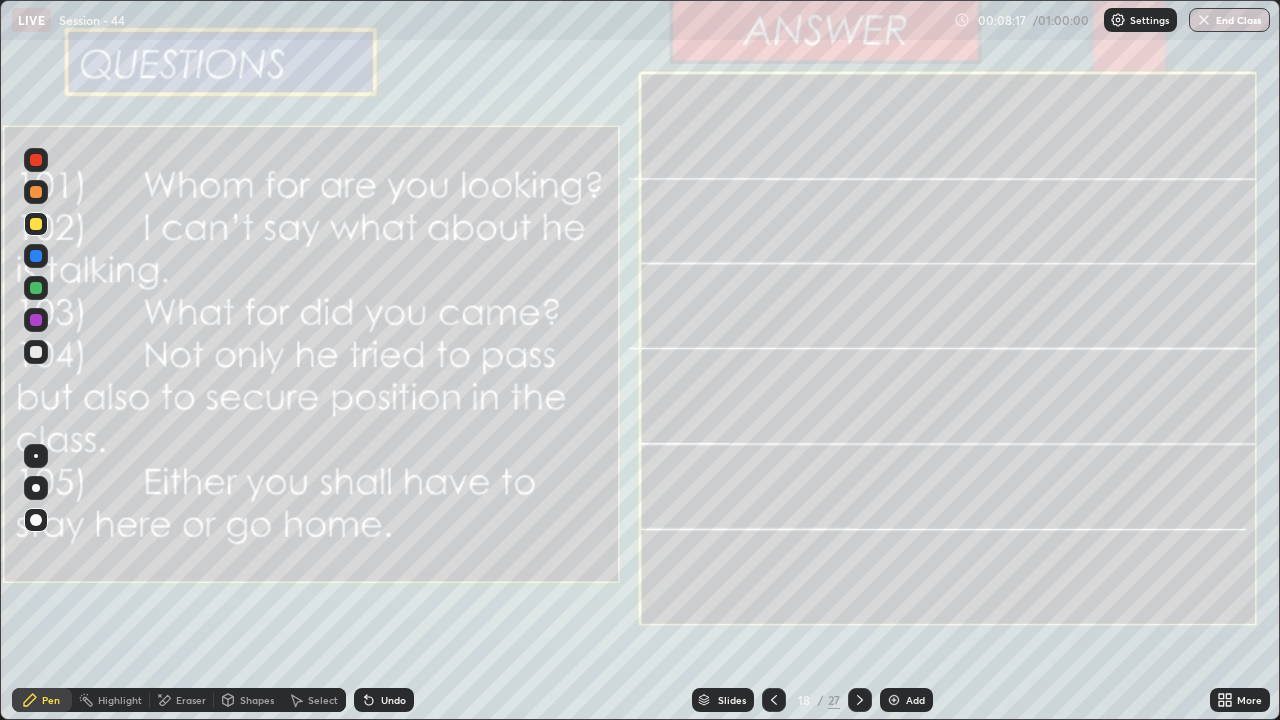 click 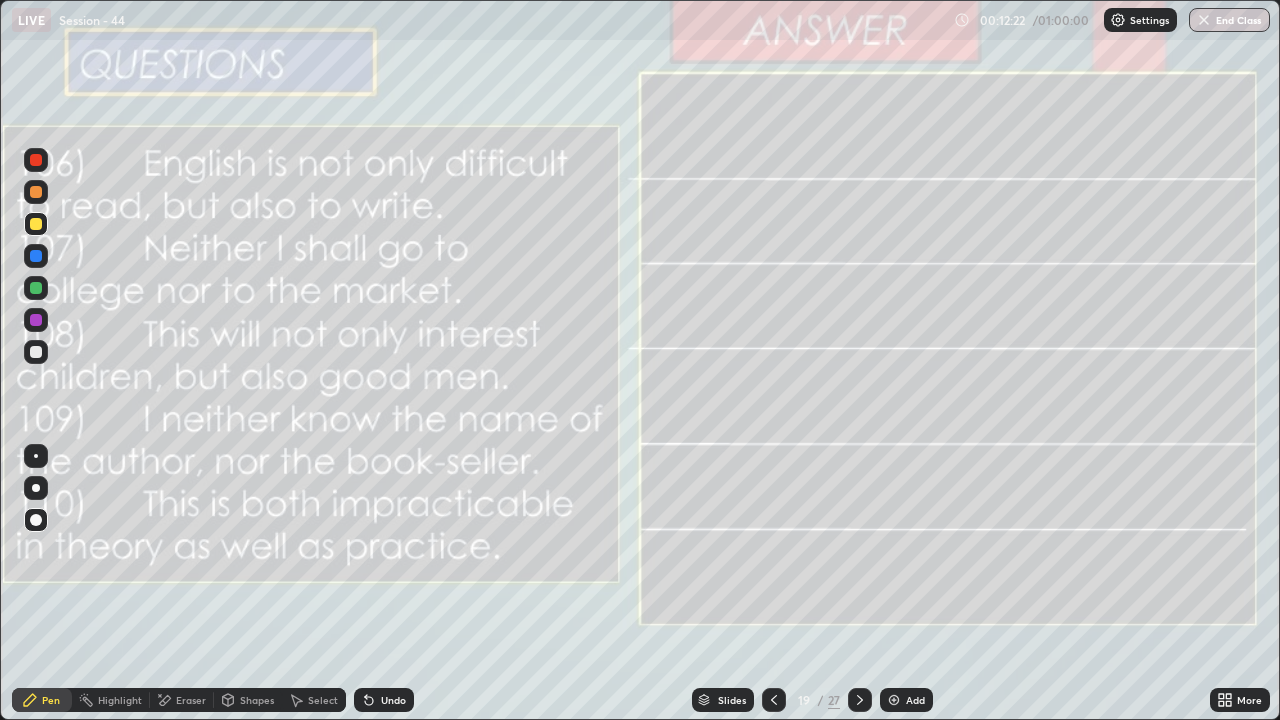 click on "Eraser" at bounding box center (182, 700) 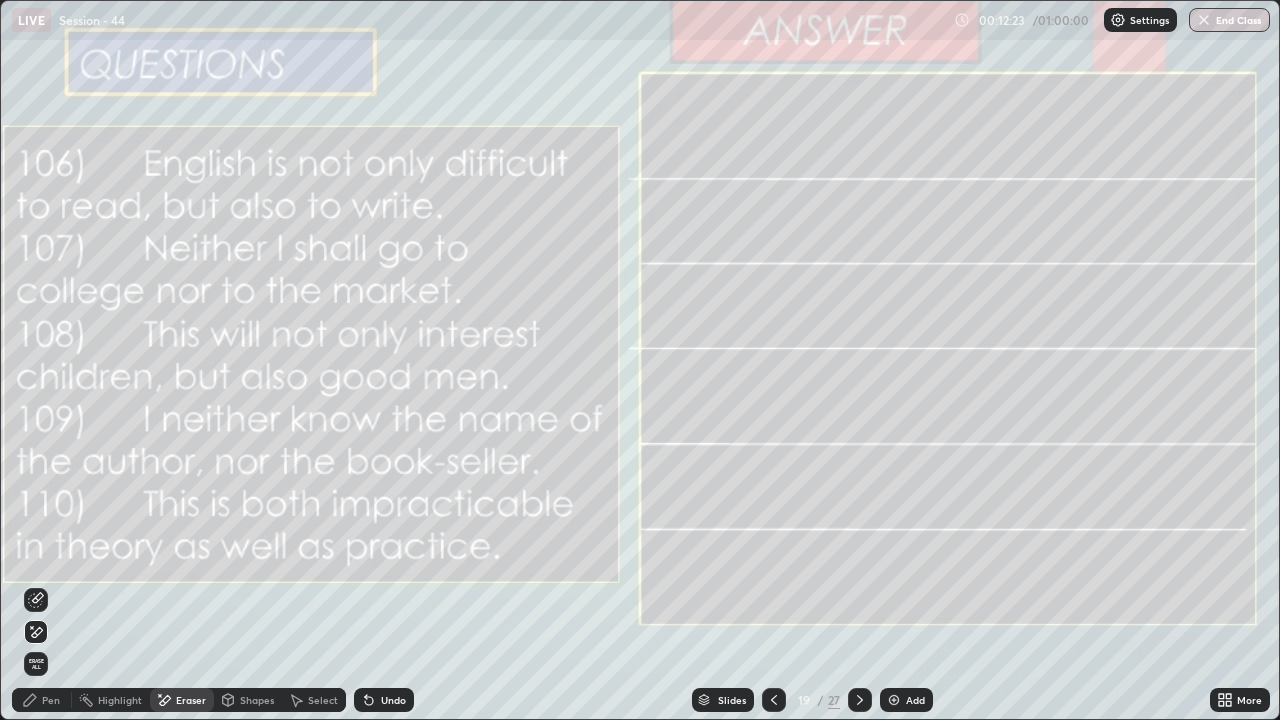 click on "Erase all" at bounding box center [36, 664] 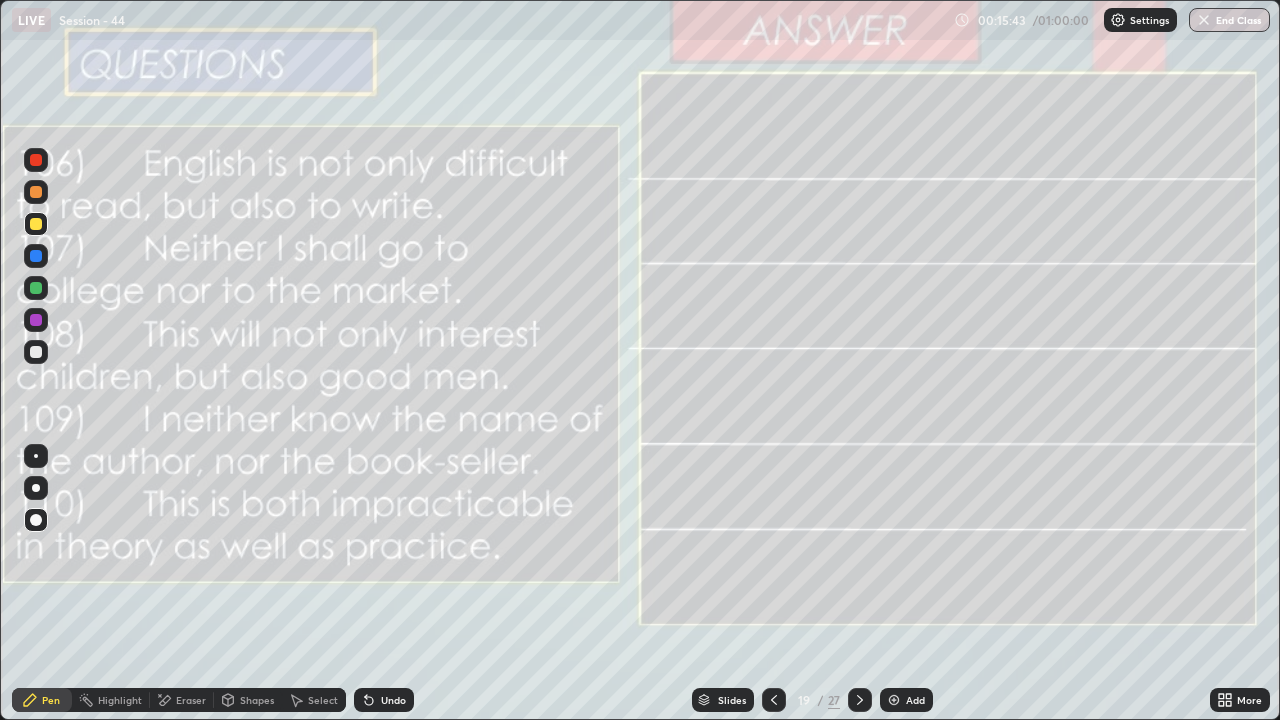 click on "Eraser" at bounding box center [191, 700] 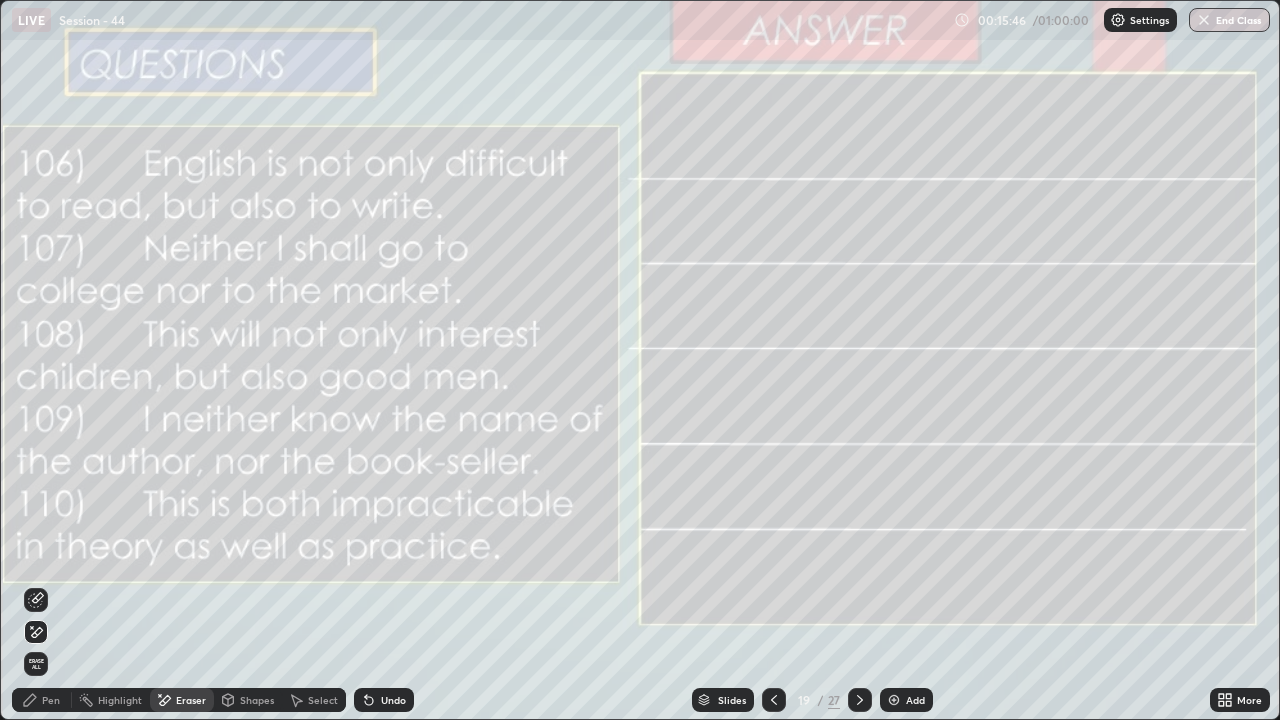 click on "Pen" at bounding box center [51, 700] 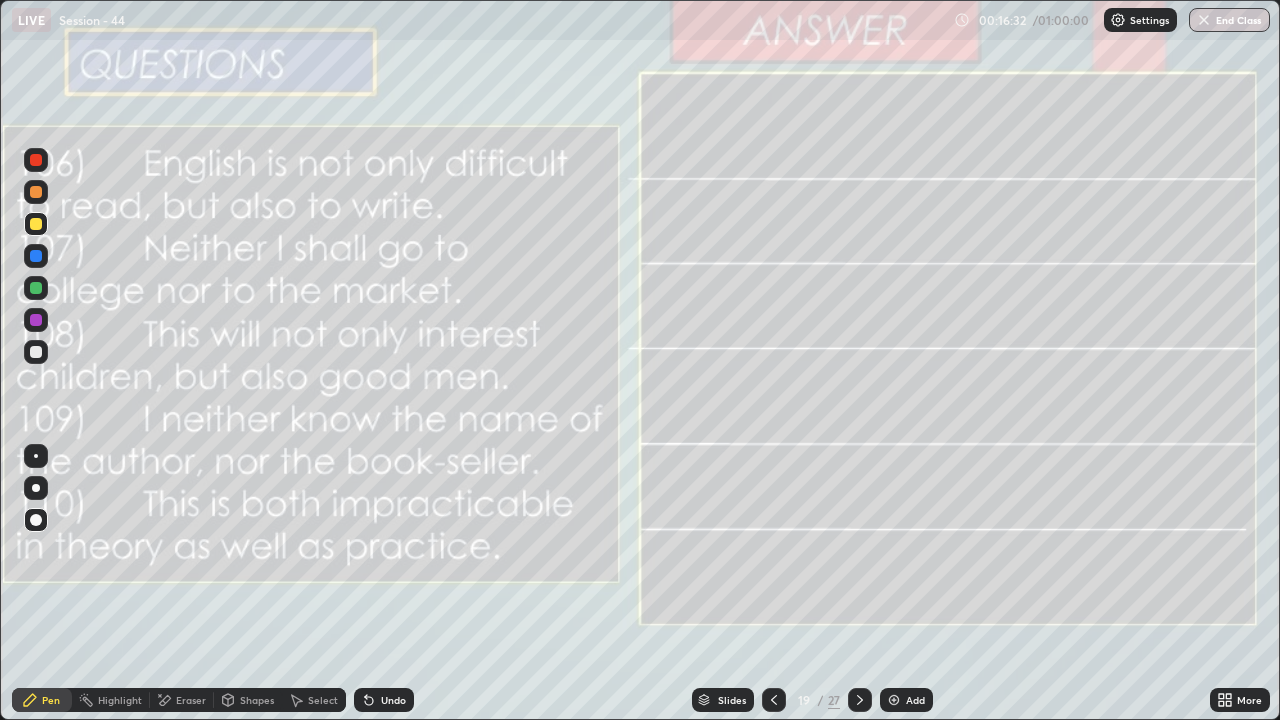 click 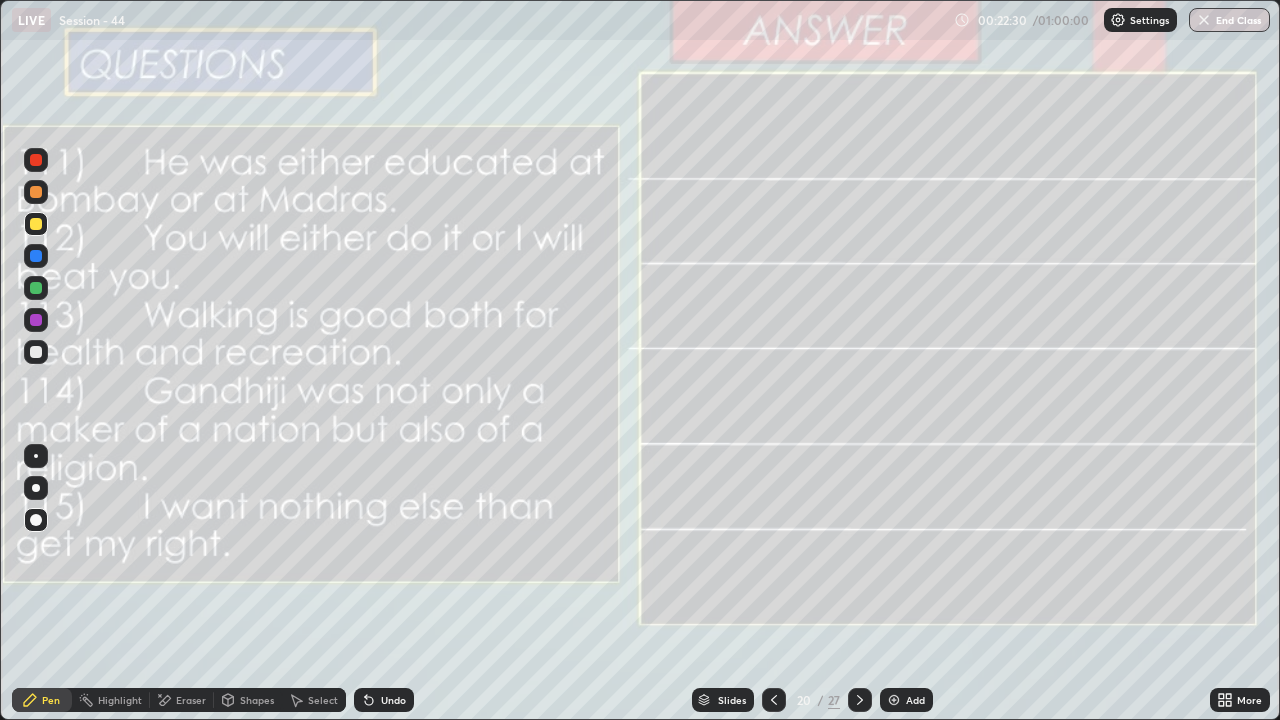 click 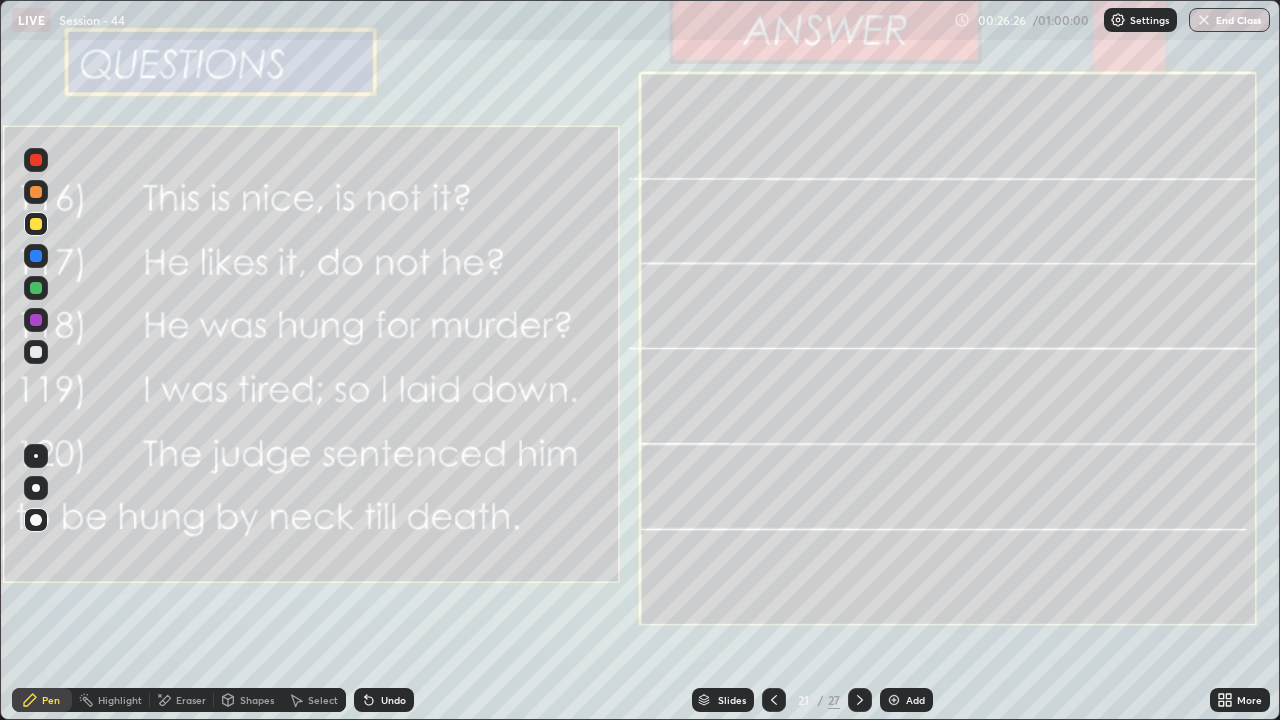 click 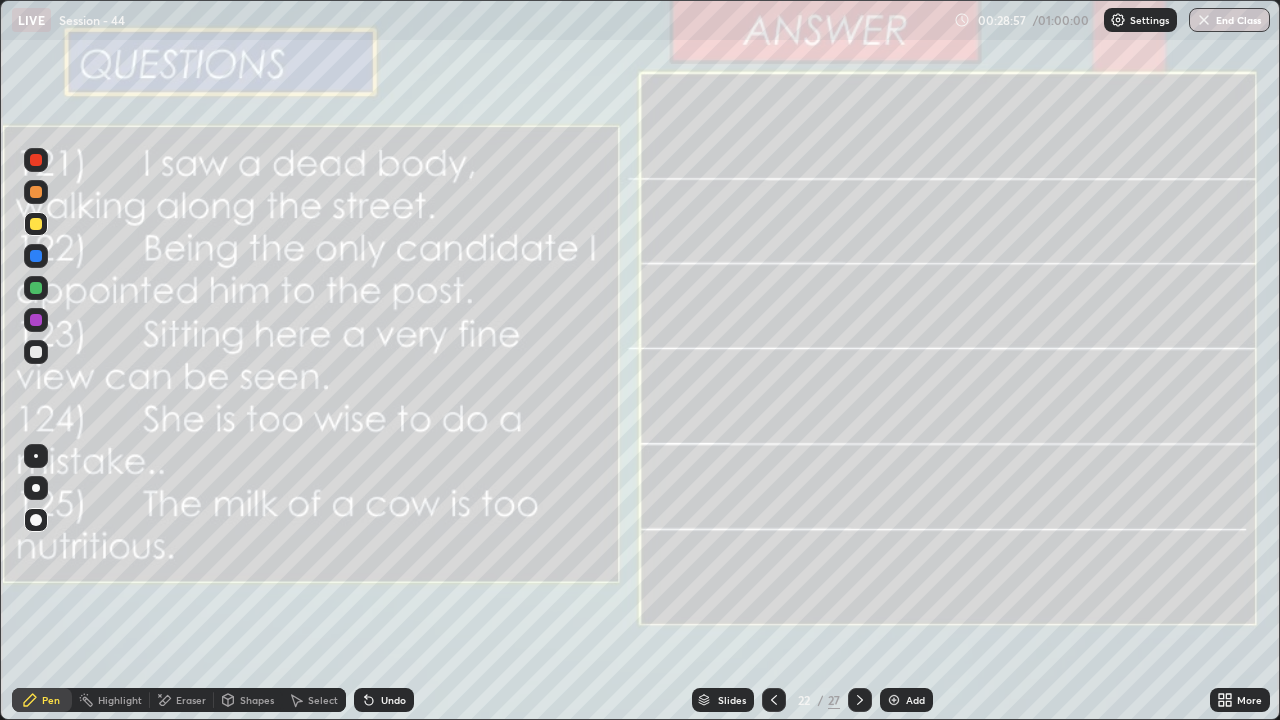 click on "Eraser" at bounding box center [182, 700] 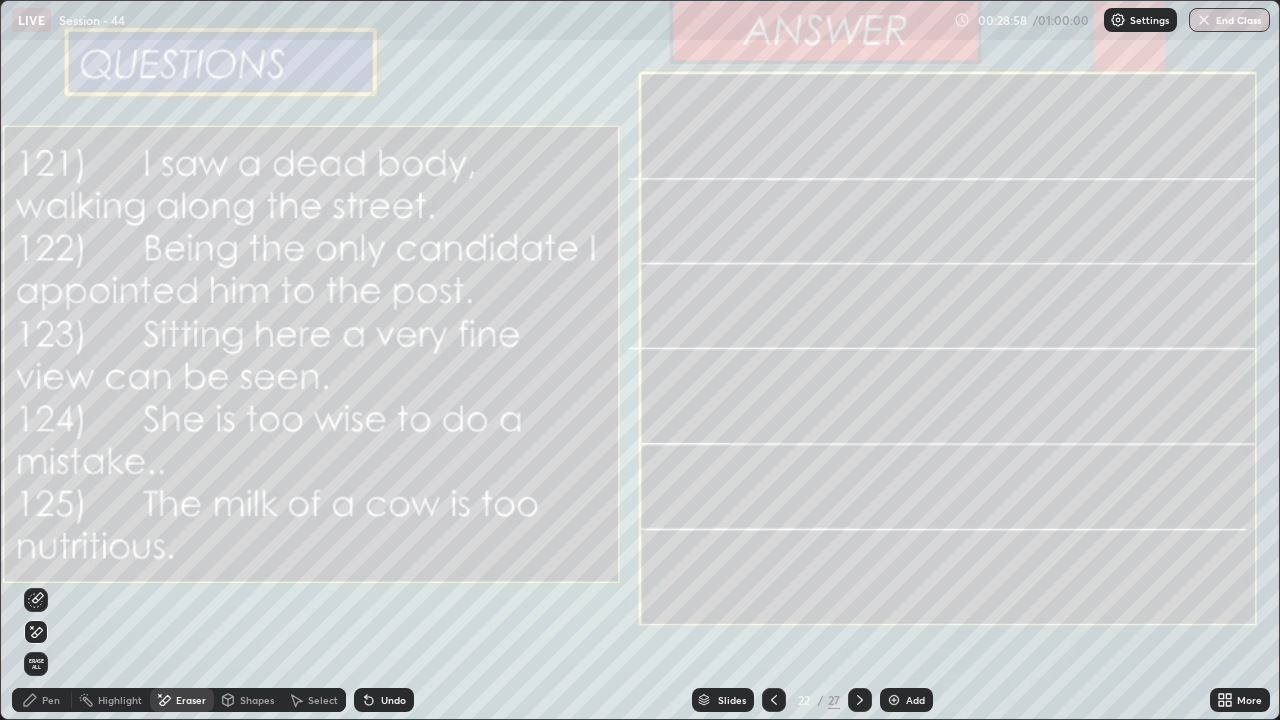 click 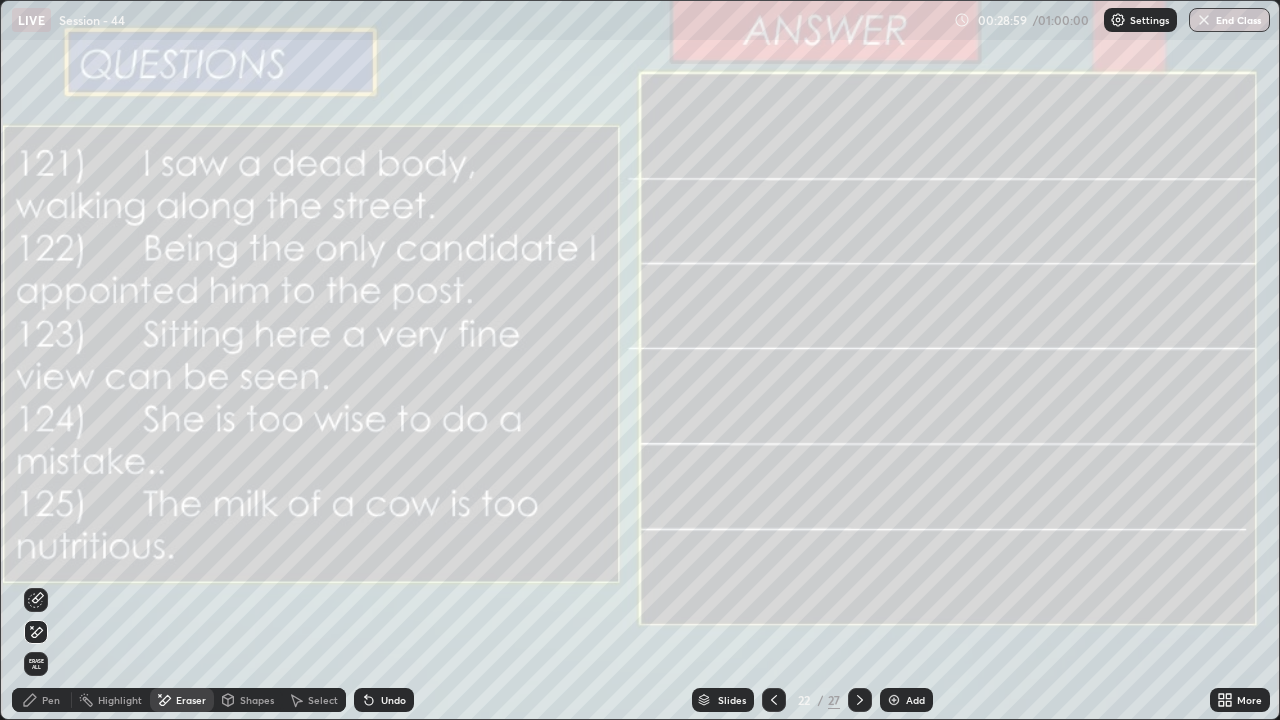 click on "Erase all" at bounding box center (36, 664) 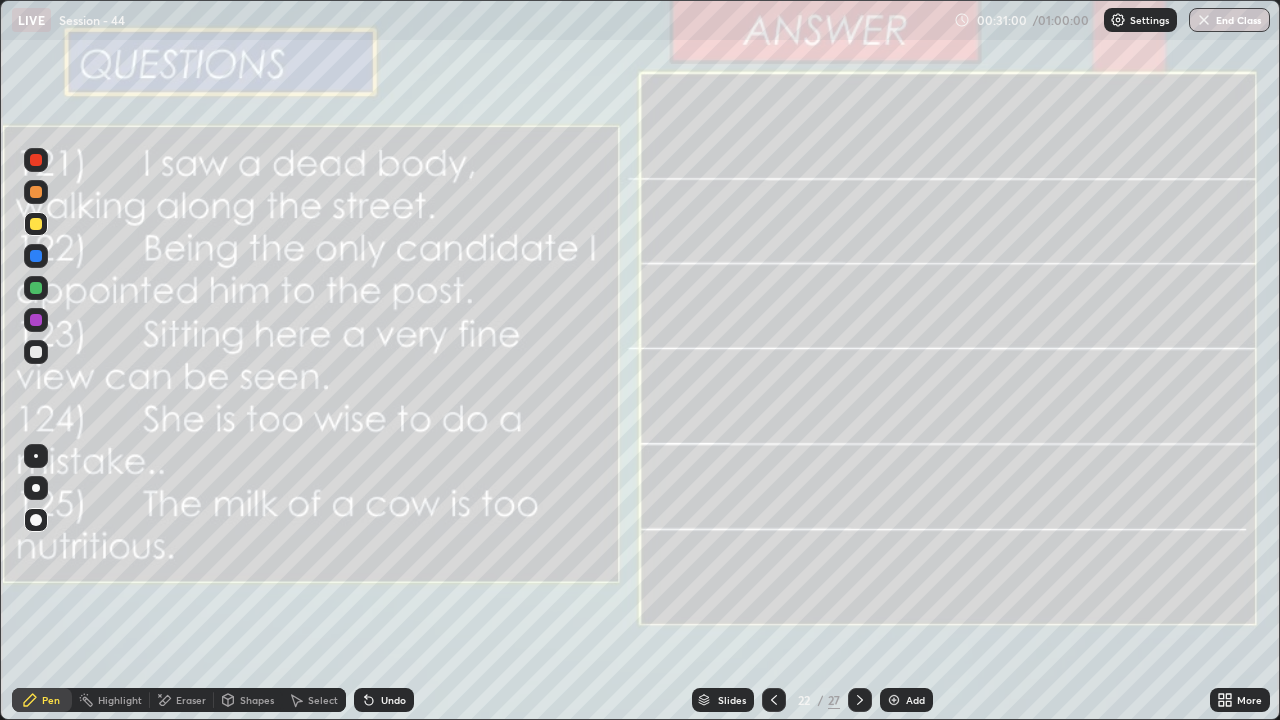 click on "Add" at bounding box center [906, 700] 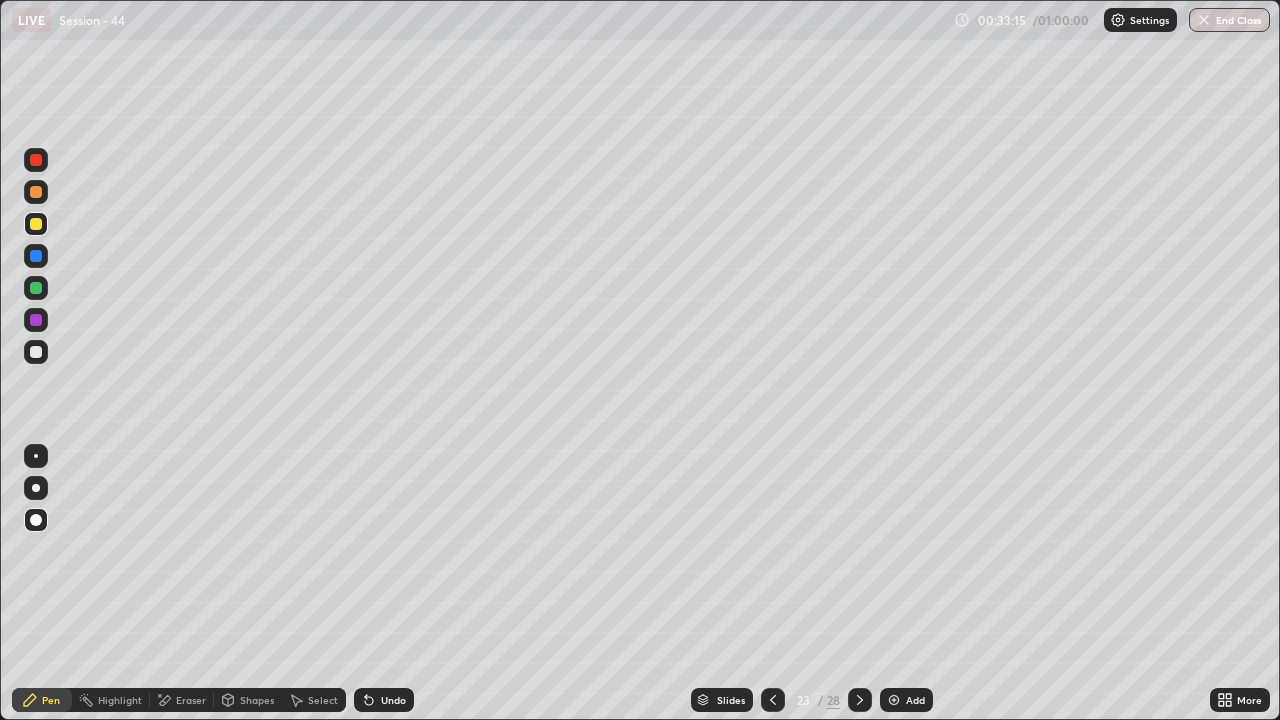 click 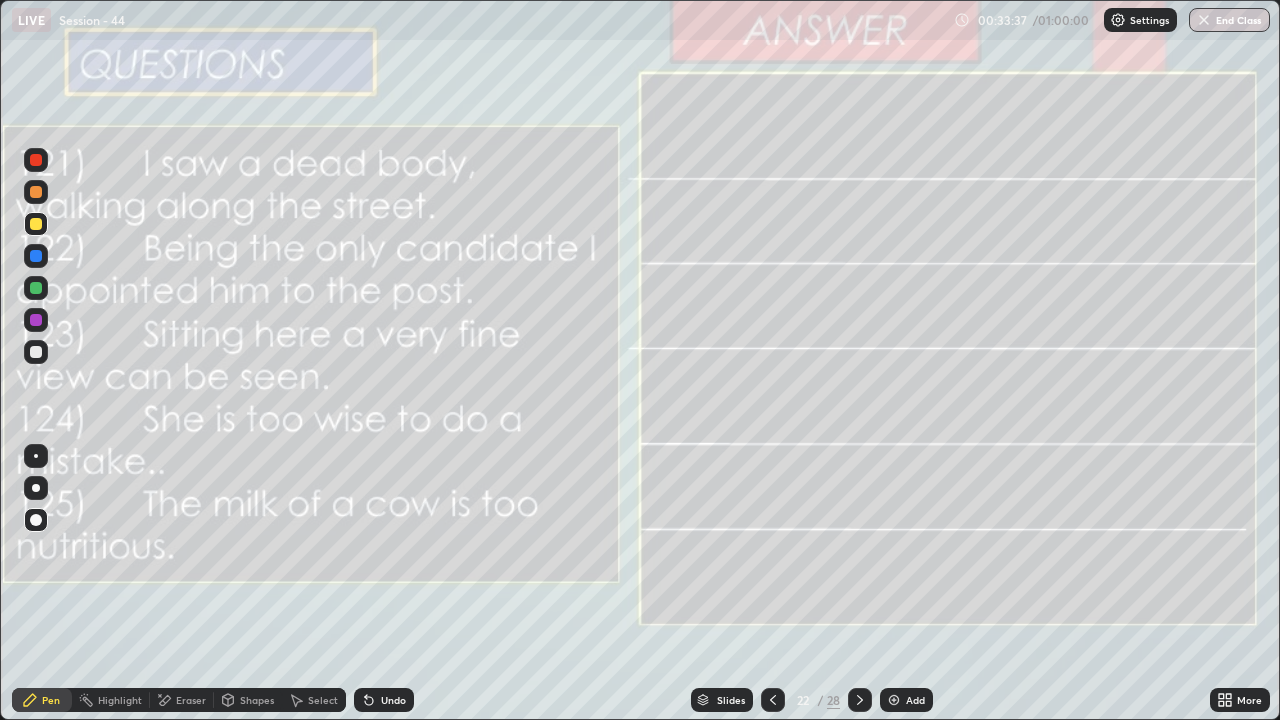 click 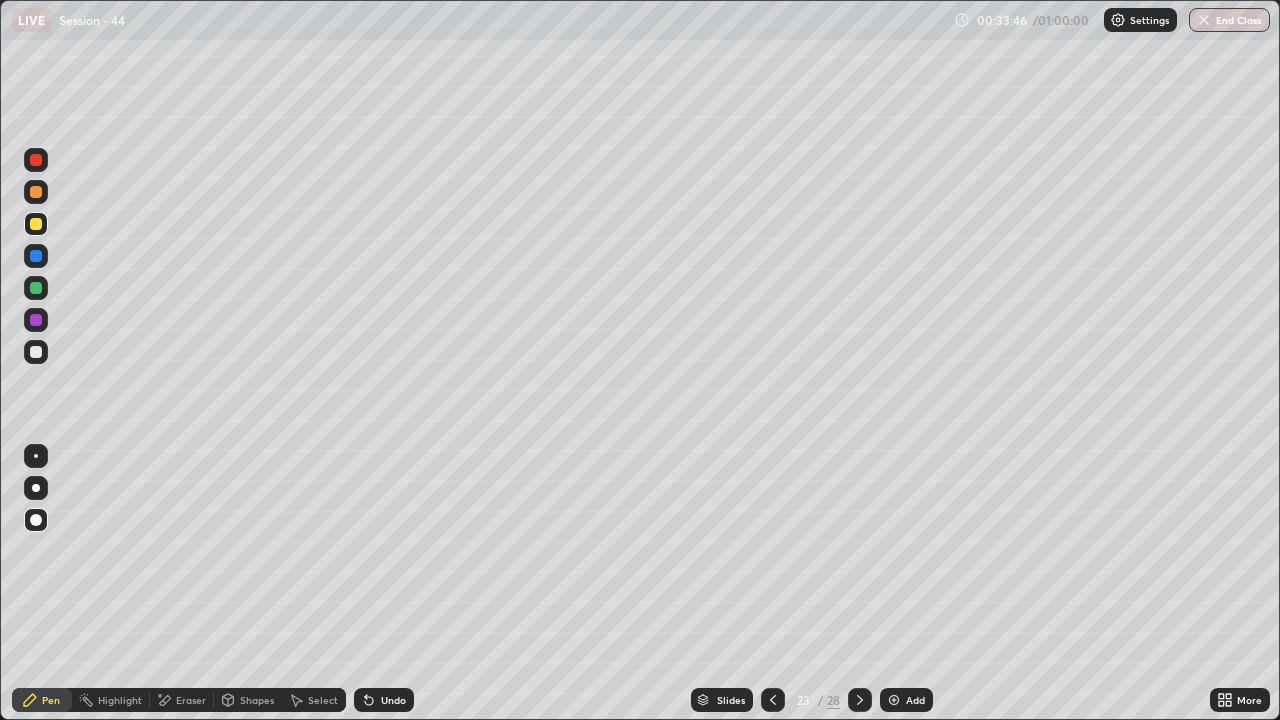 click 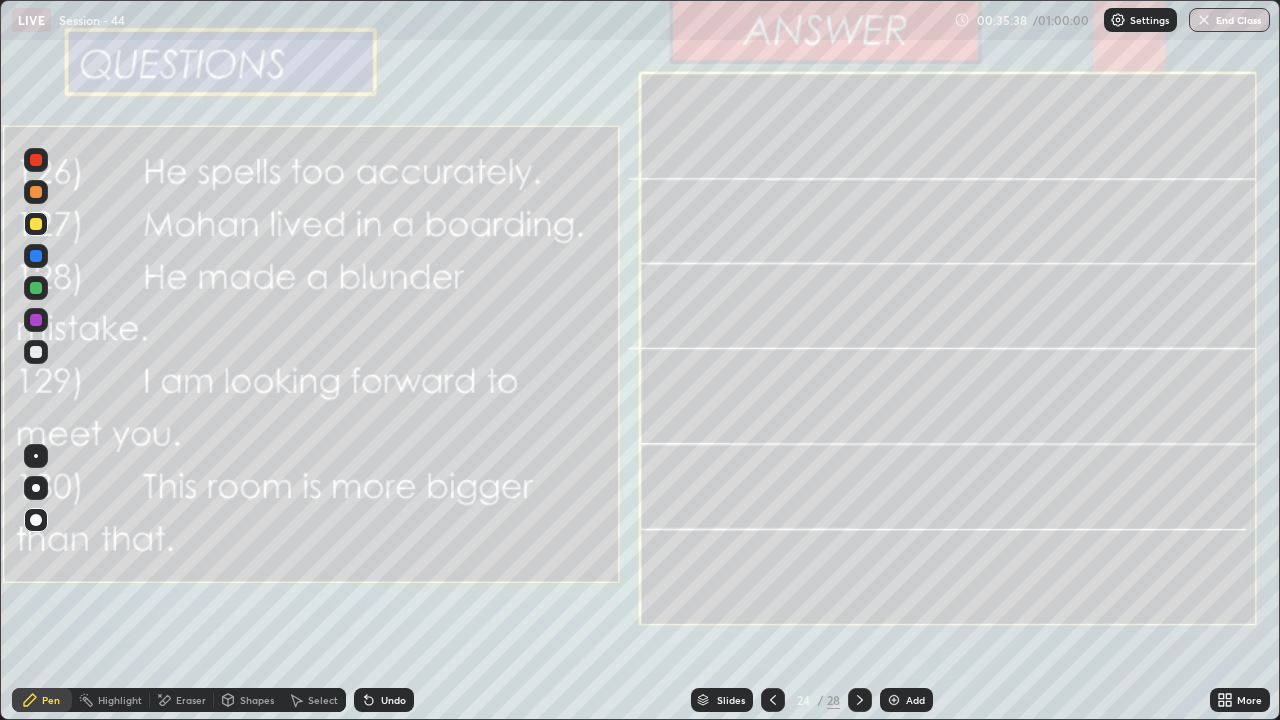 click on "Add" at bounding box center [906, 700] 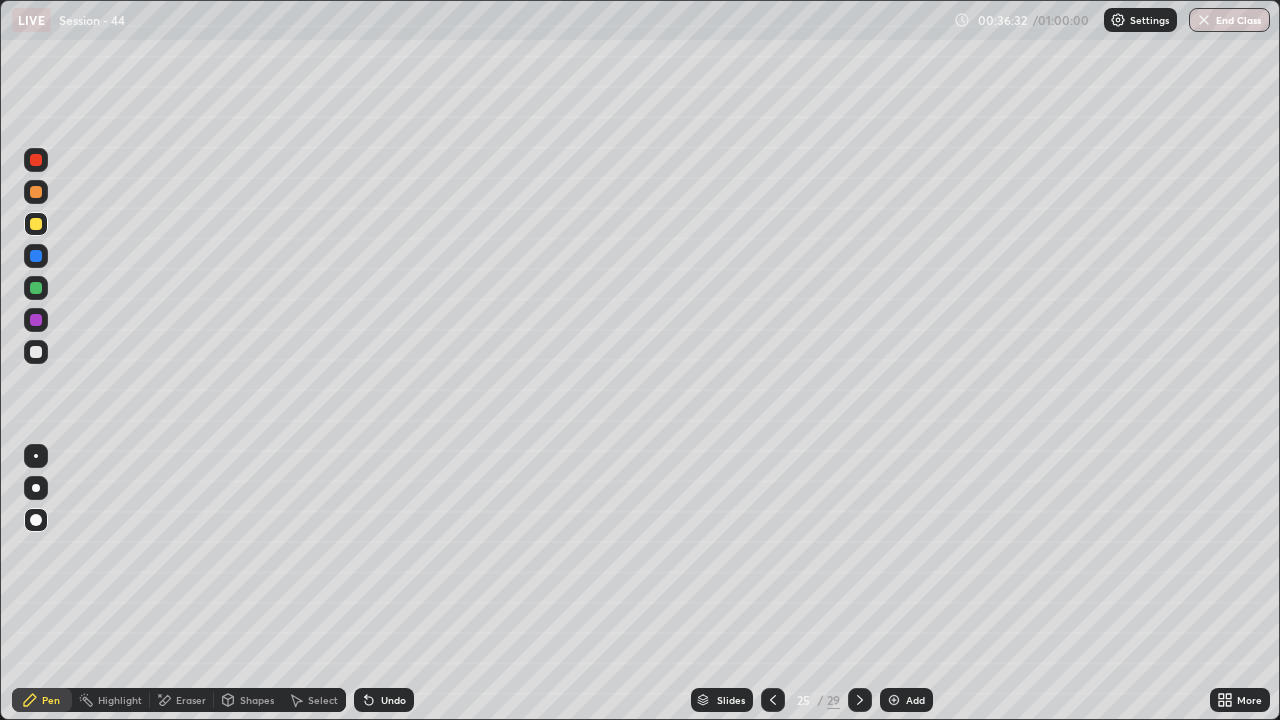 click at bounding box center [36, 256] 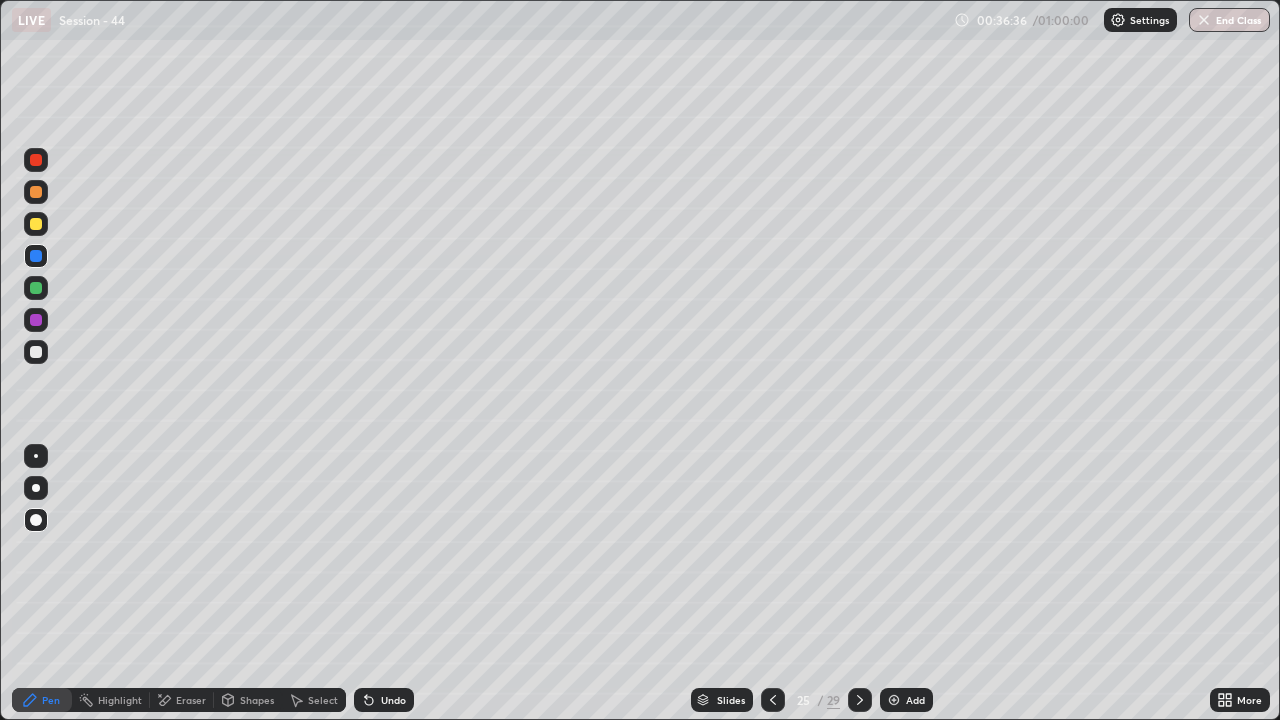 click at bounding box center (36, 288) 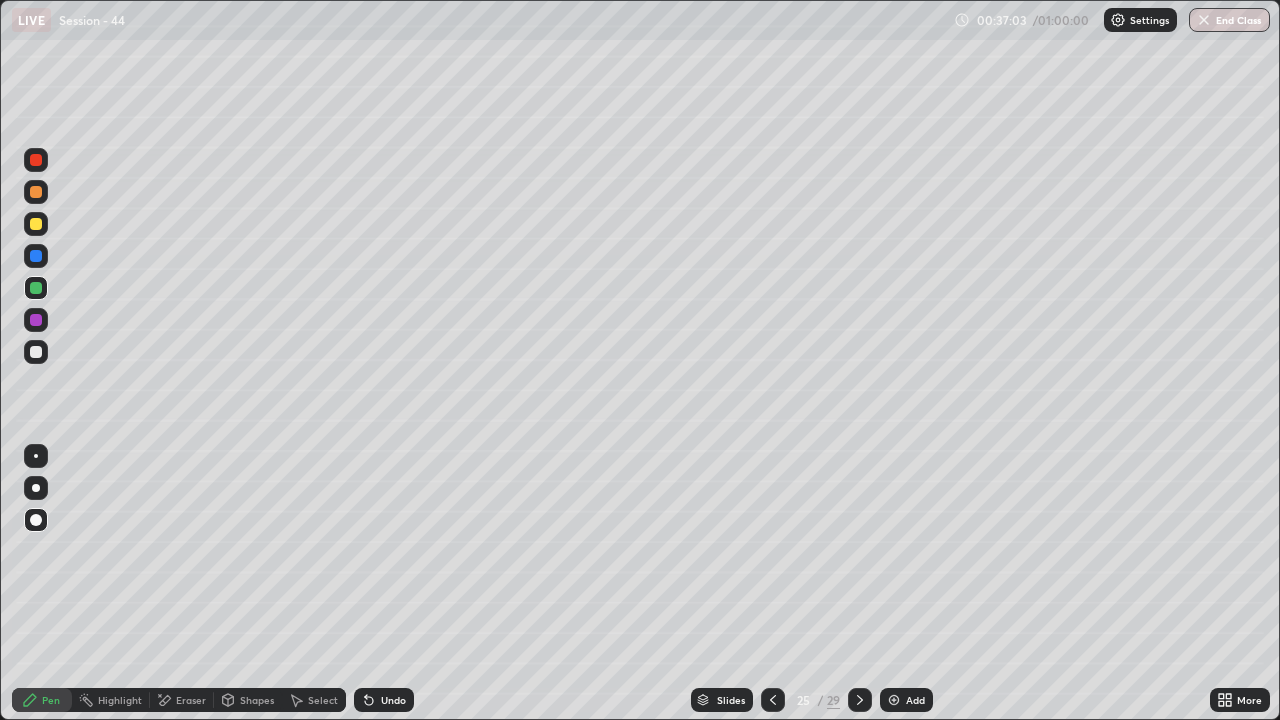 click on "Eraser" at bounding box center (191, 700) 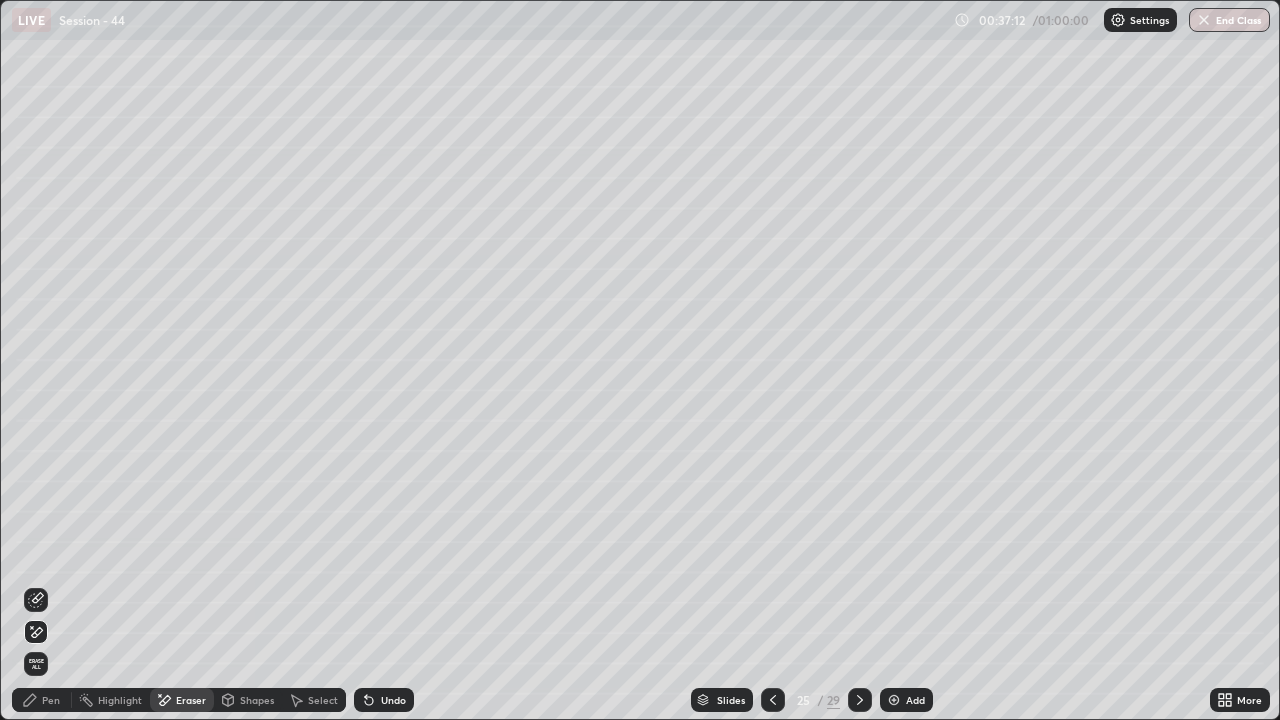 click on "Pen" at bounding box center [51, 700] 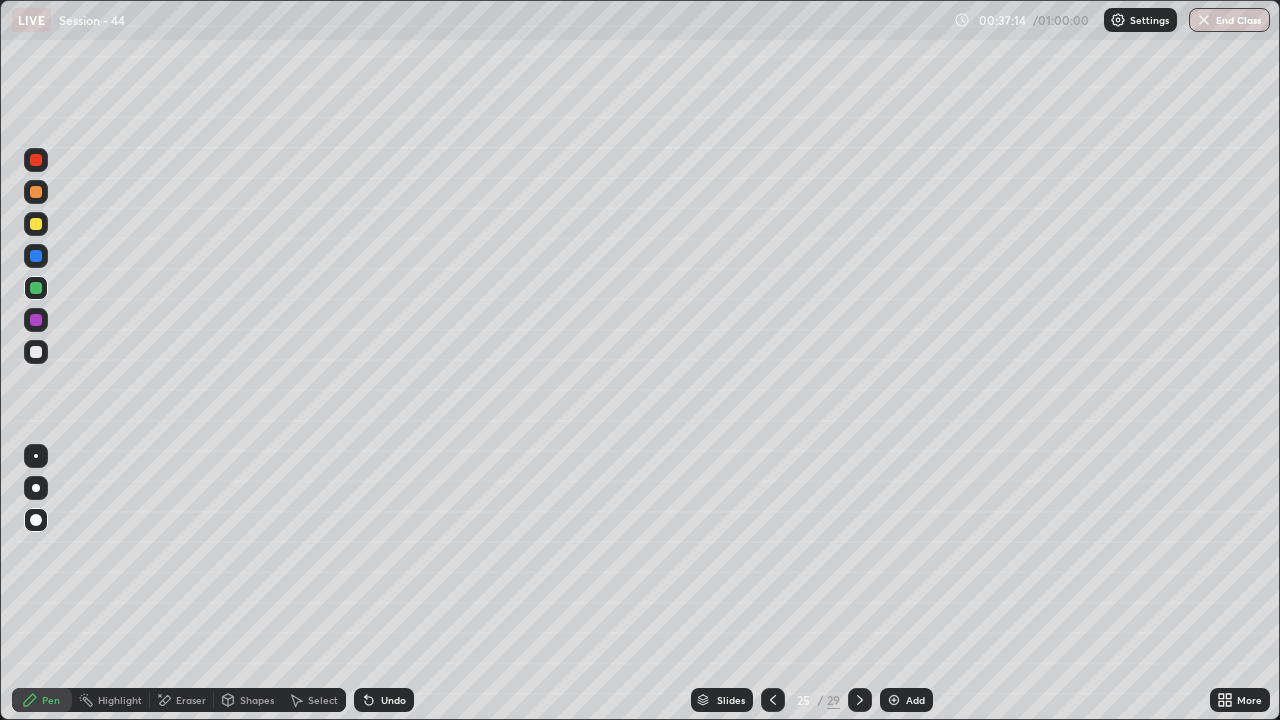 click at bounding box center [36, 224] 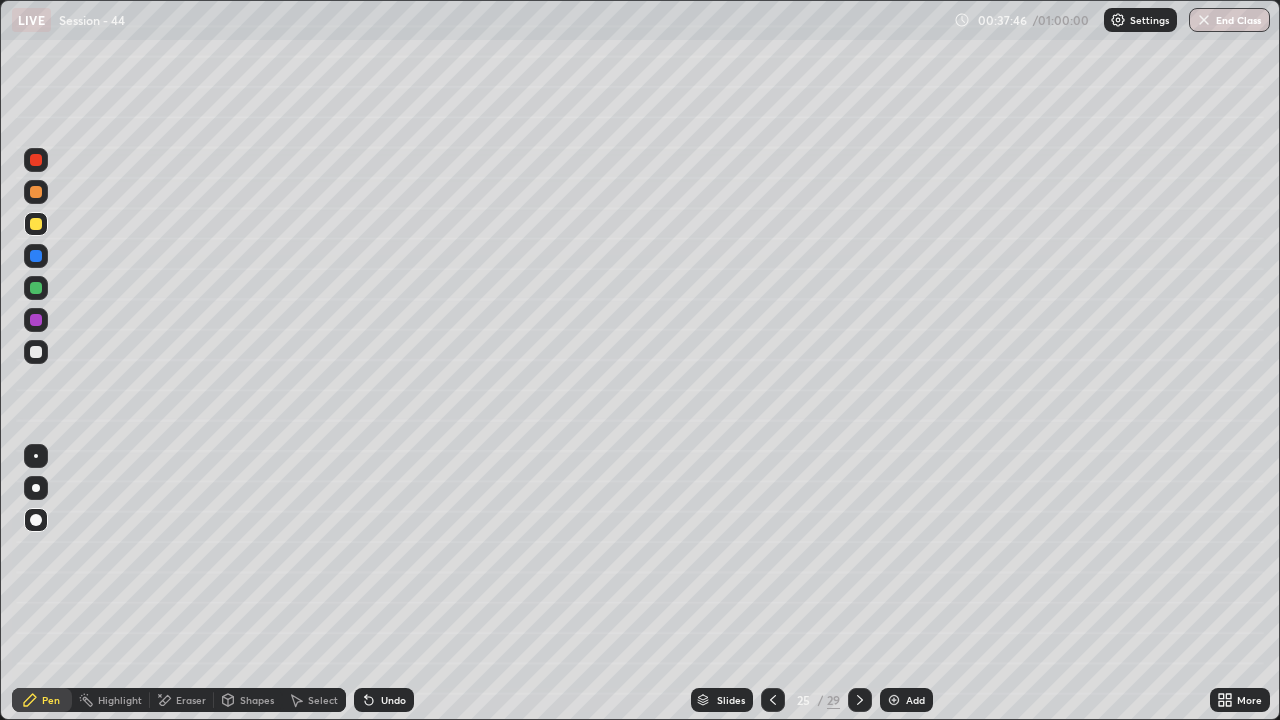 click 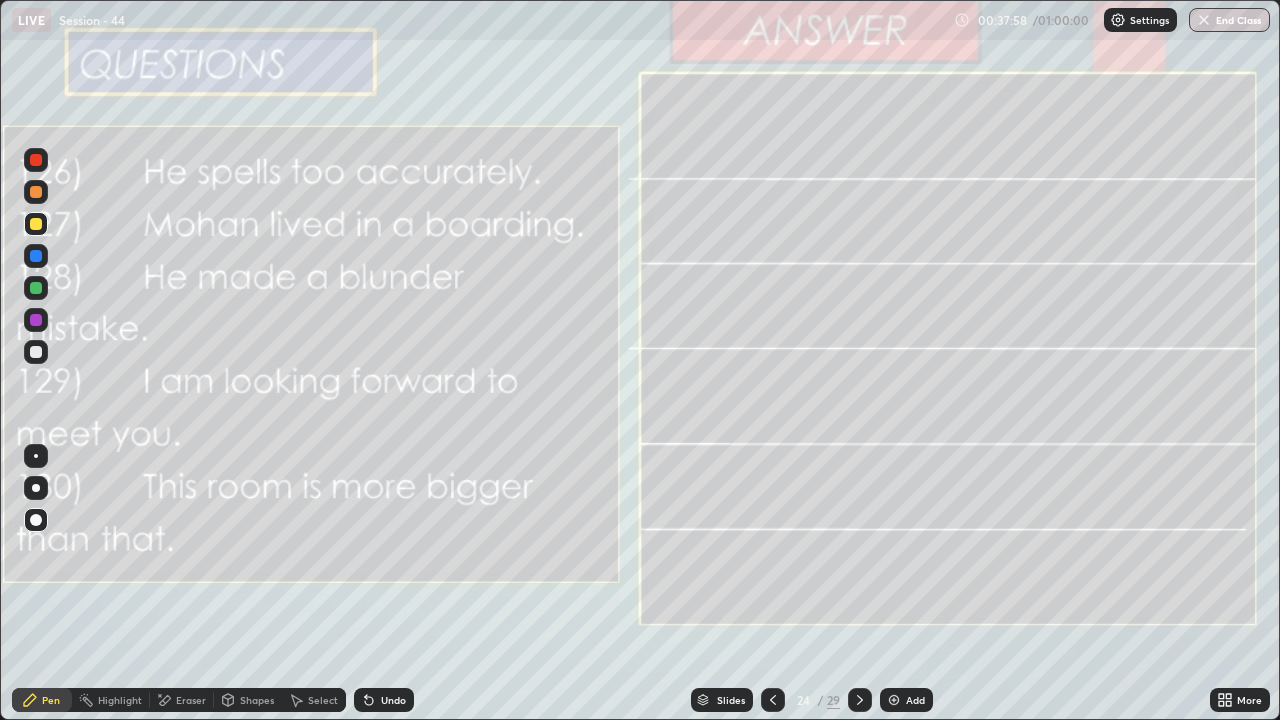 click 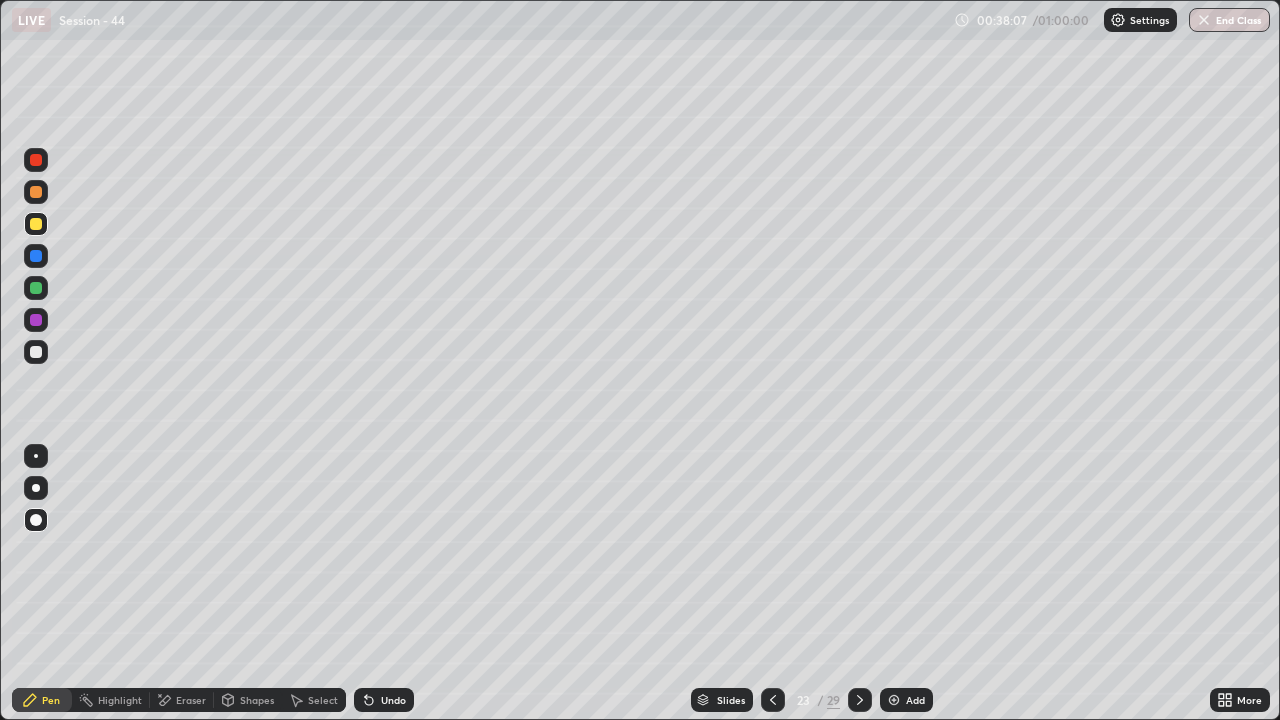 click 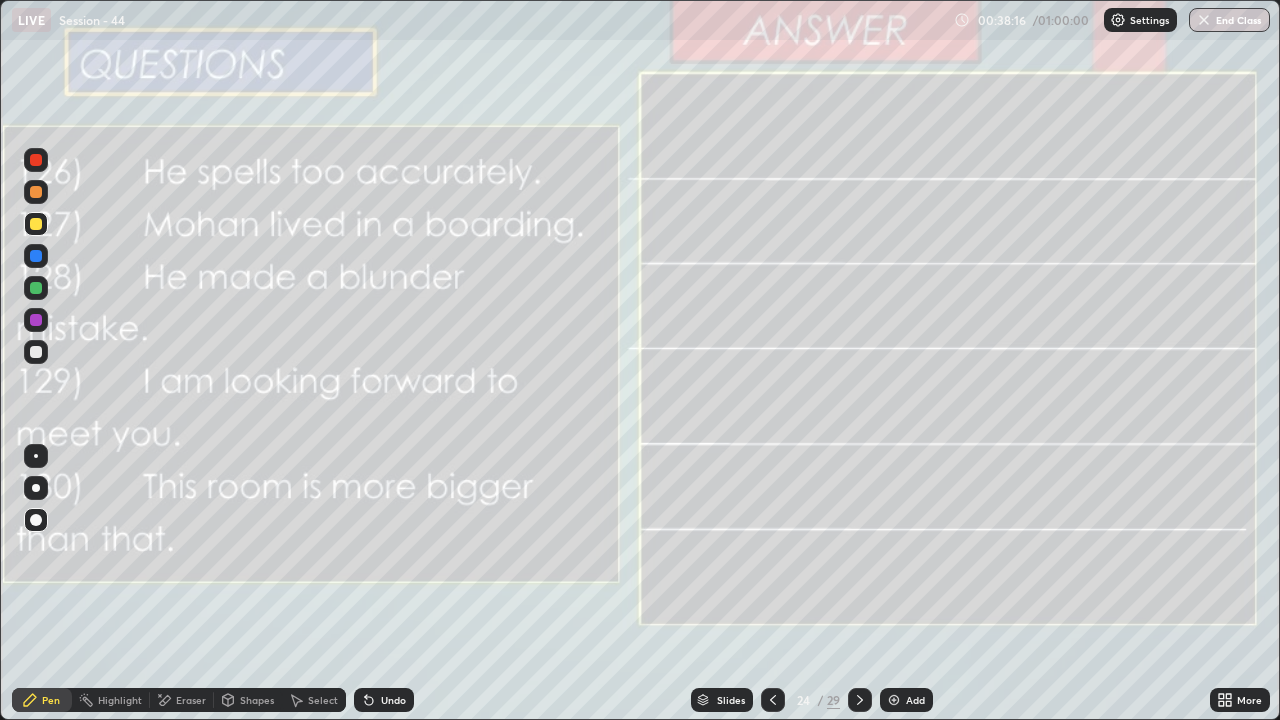 click 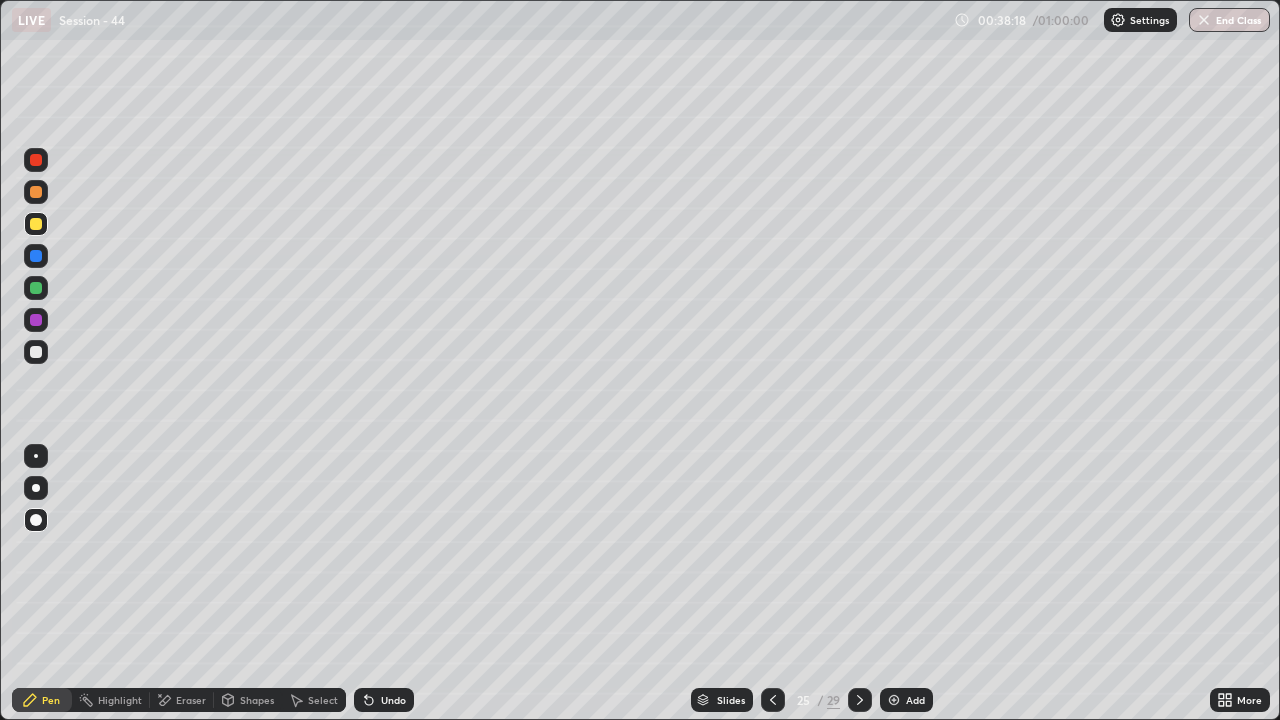 click 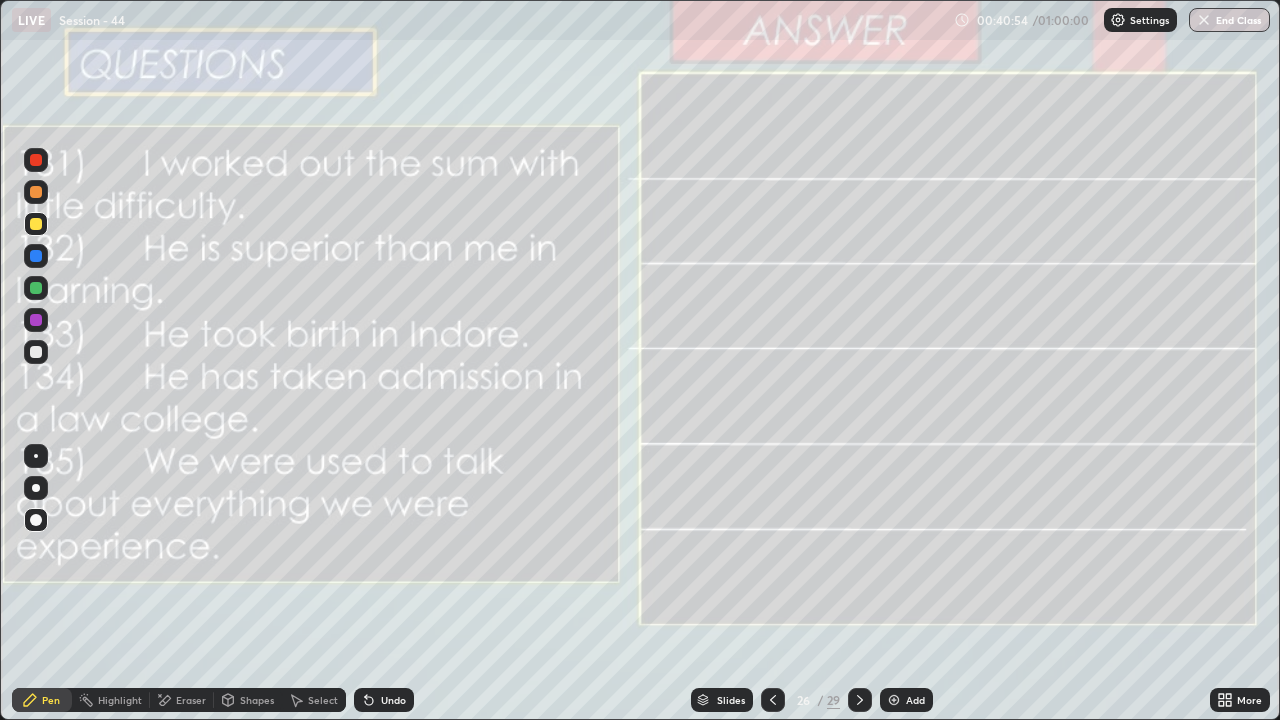 click 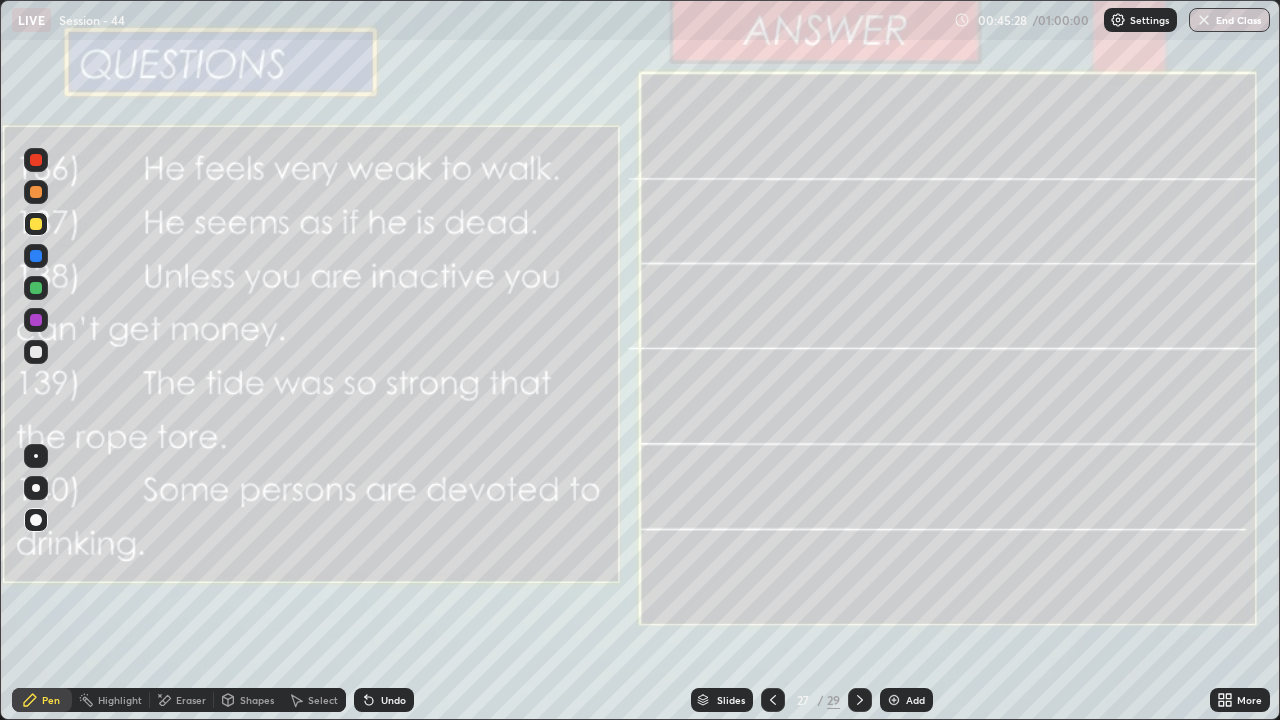 click 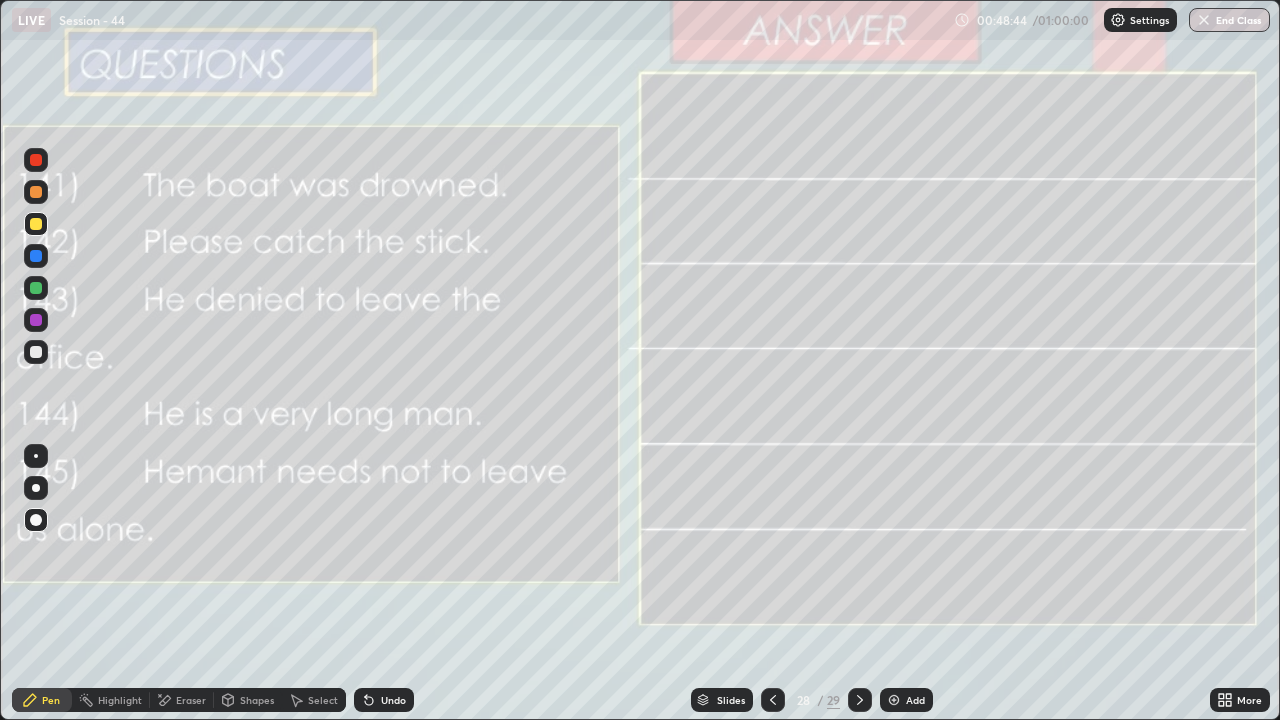 click on "Eraser" at bounding box center (182, 700) 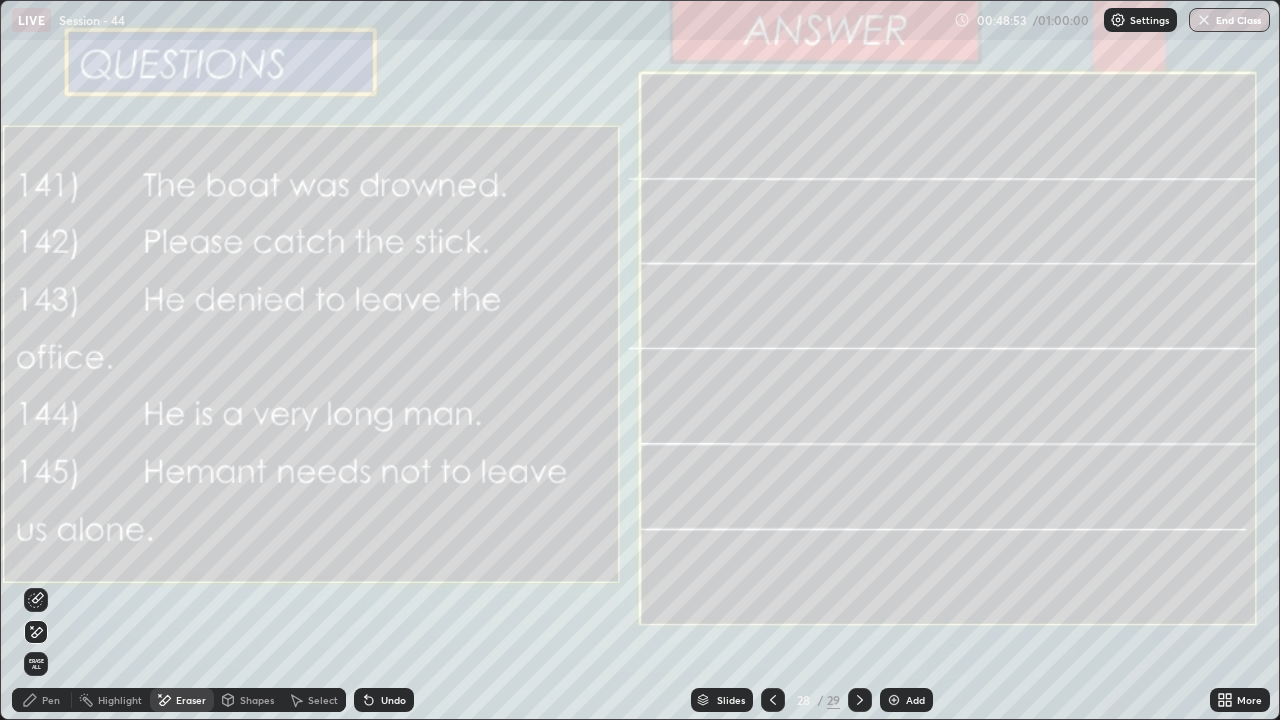 click on "Pen" at bounding box center [51, 700] 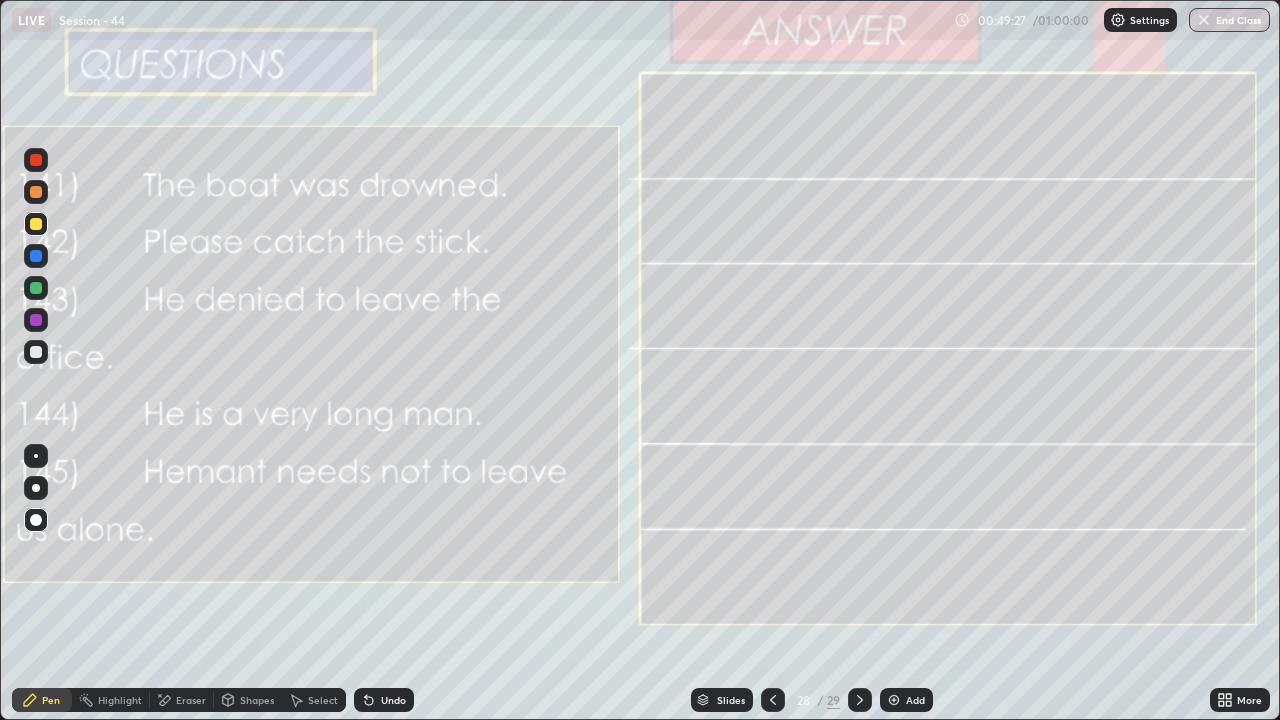 click 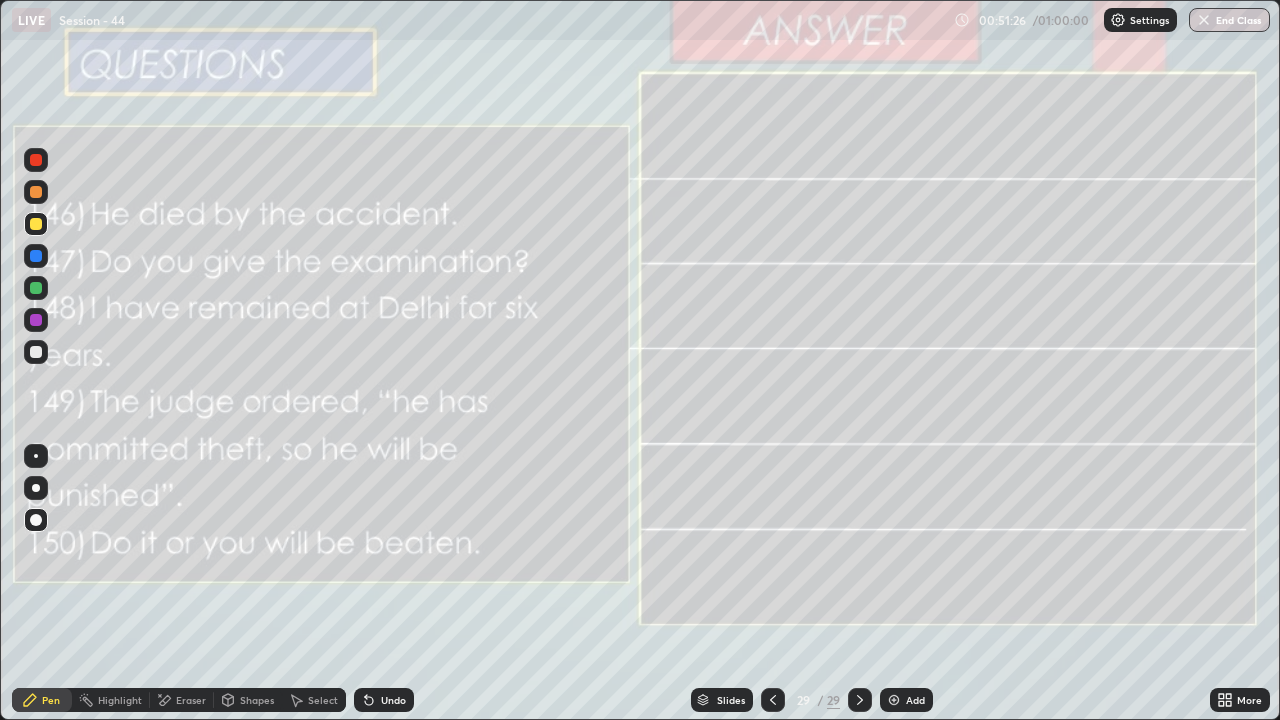 click at bounding box center (894, 700) 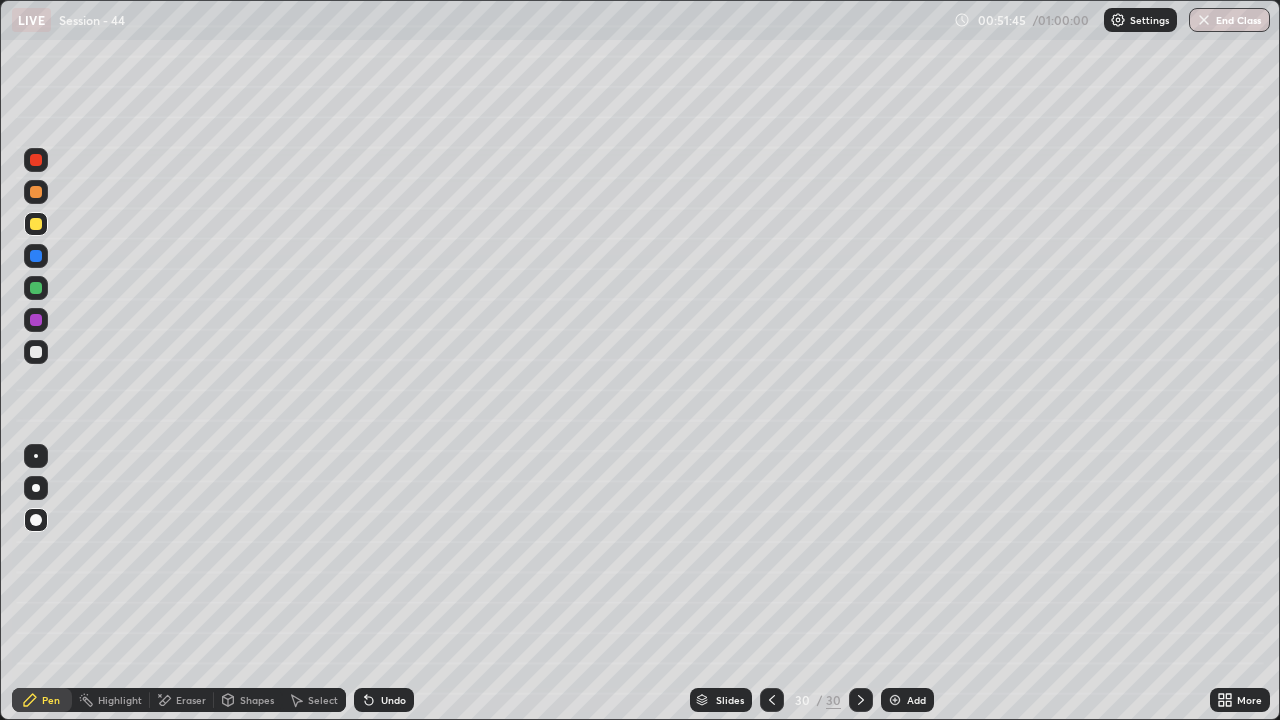 click at bounding box center (36, 352) 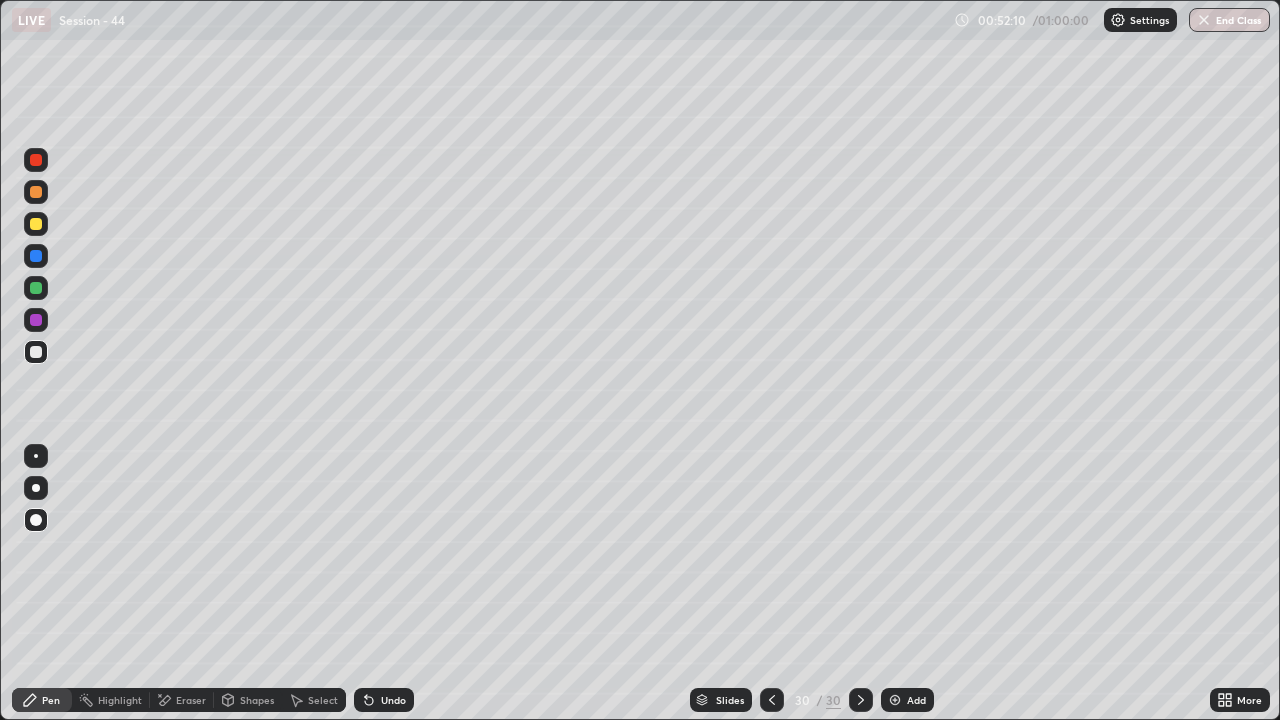 click at bounding box center (36, 288) 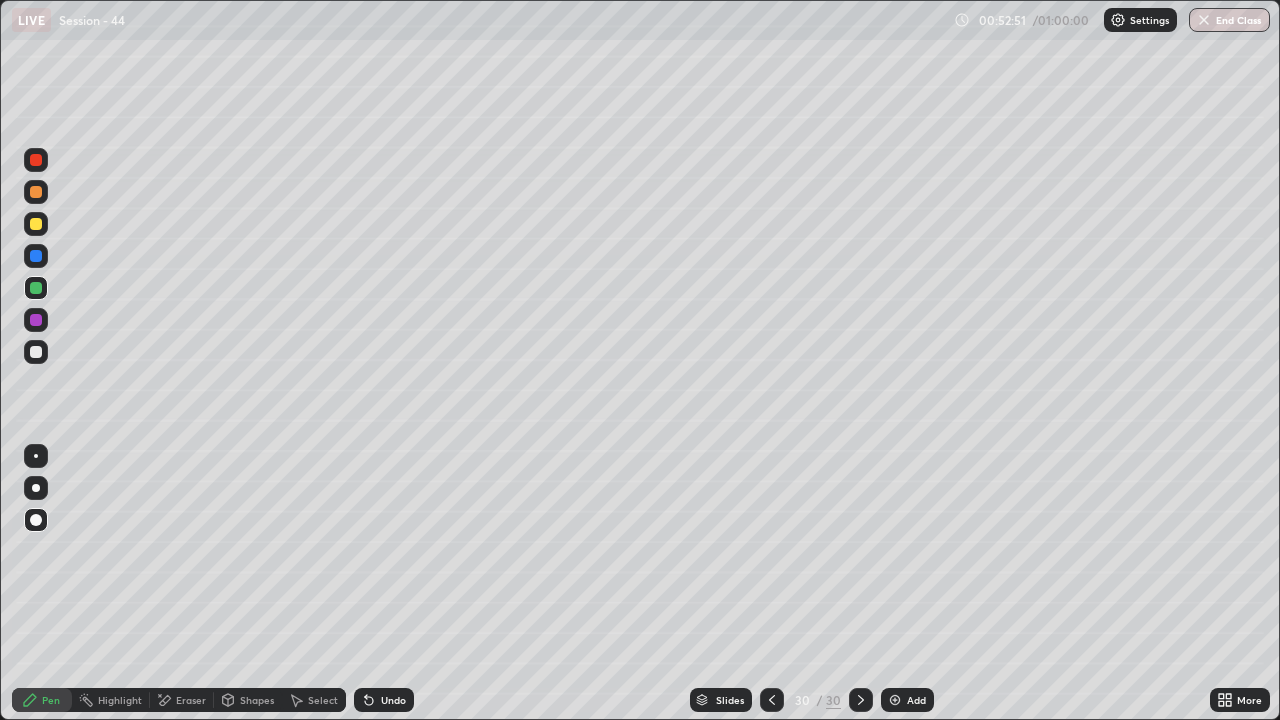 click 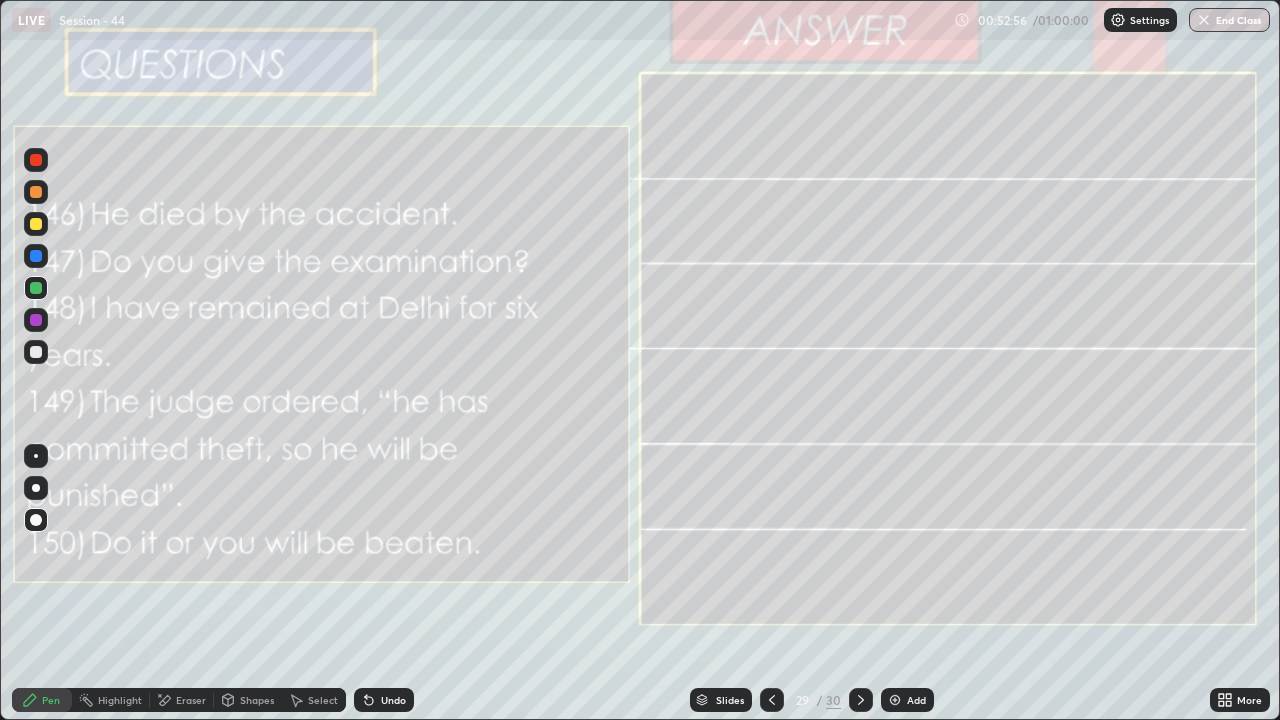 click 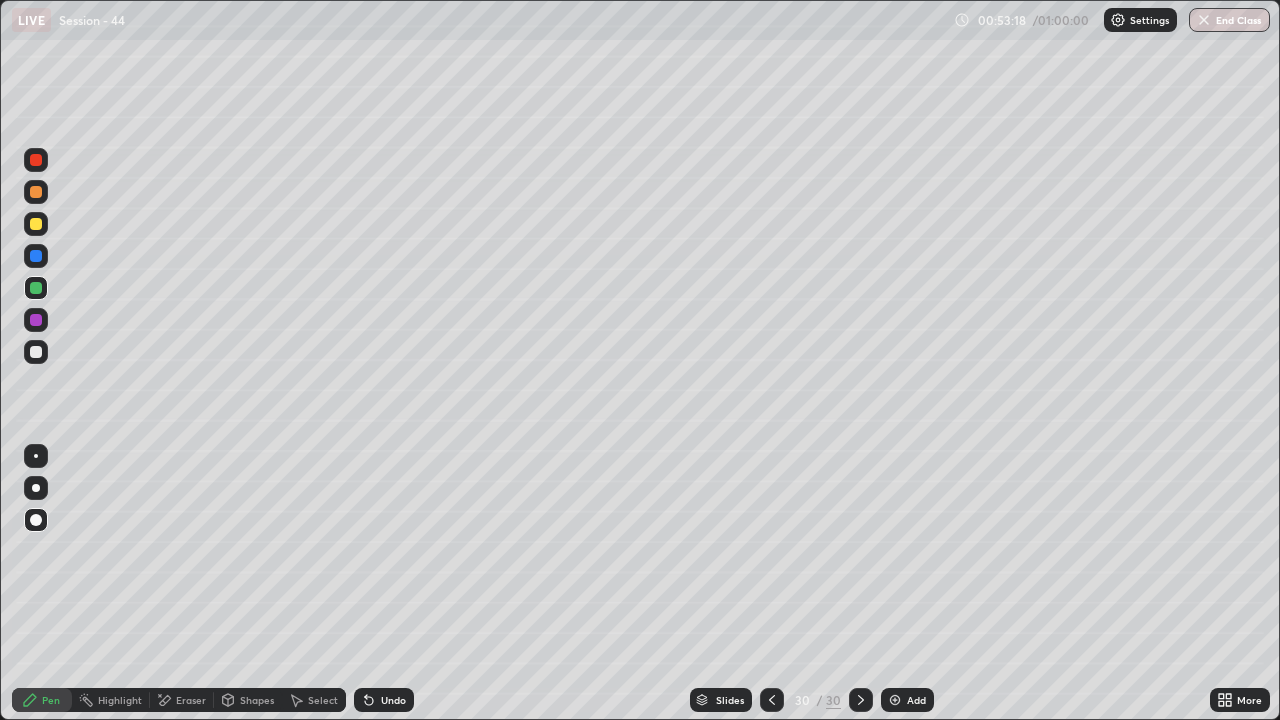 click 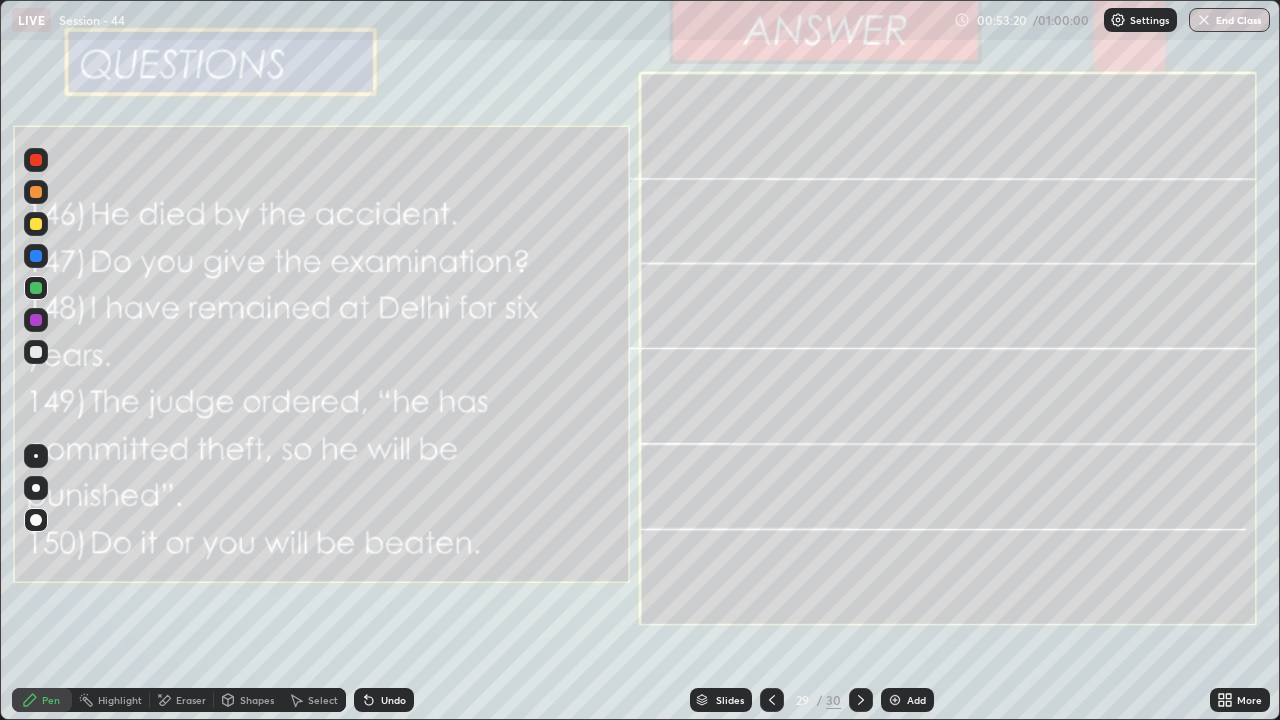 click 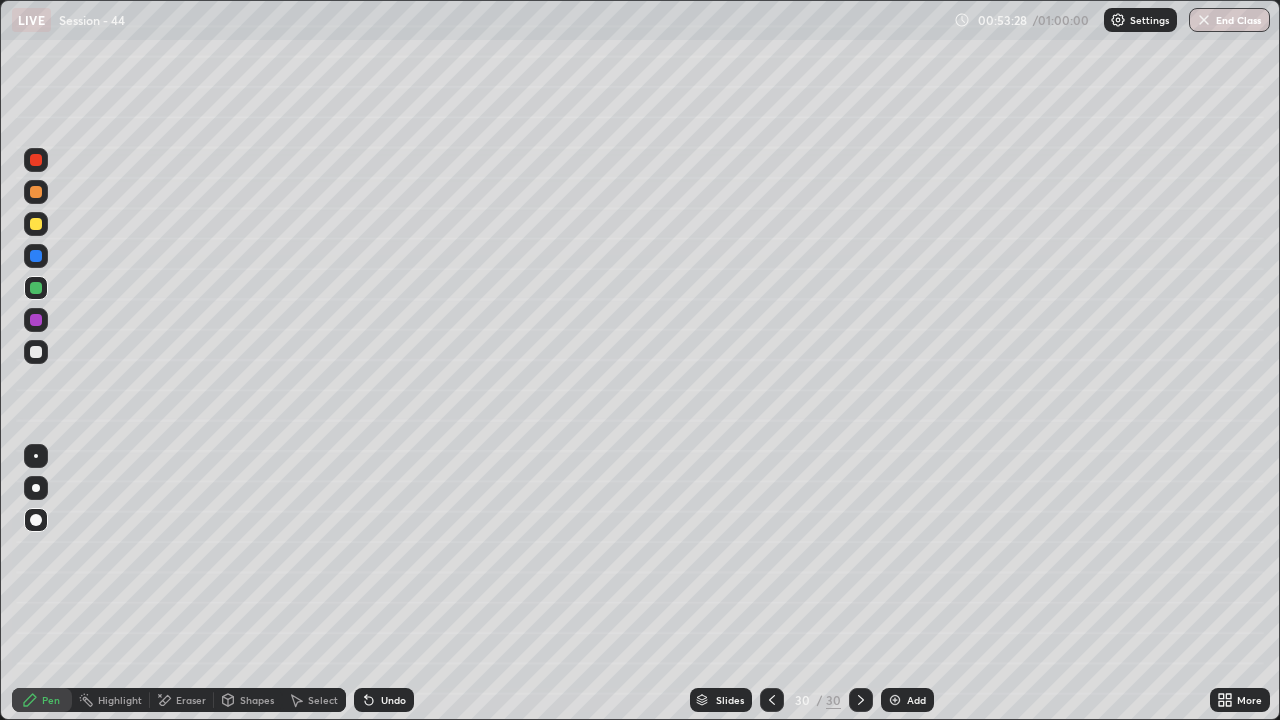 click at bounding box center (36, 352) 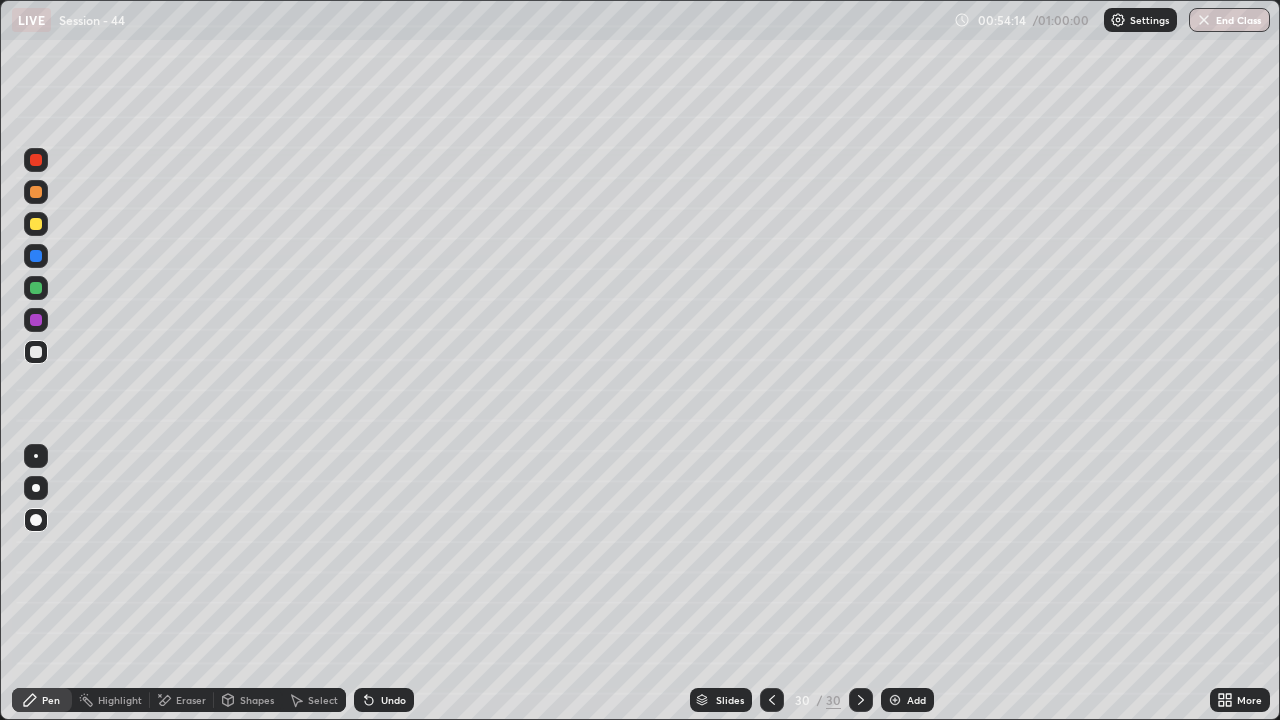 click 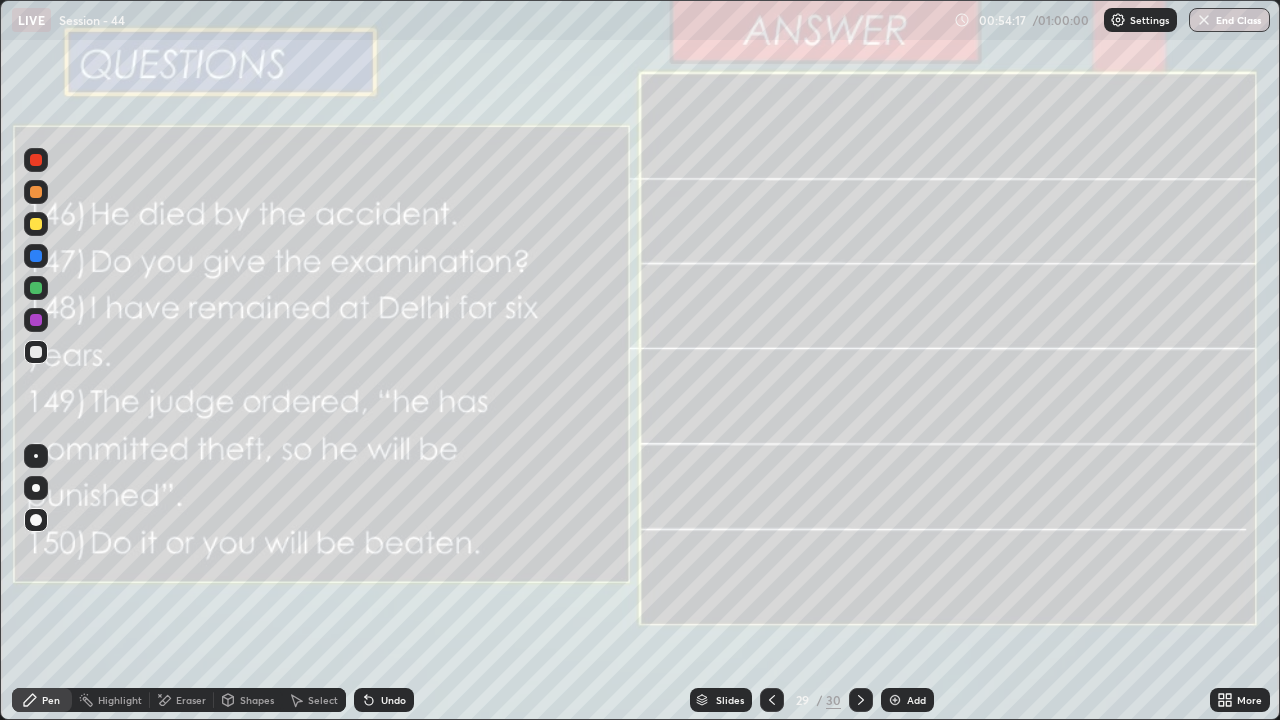 click 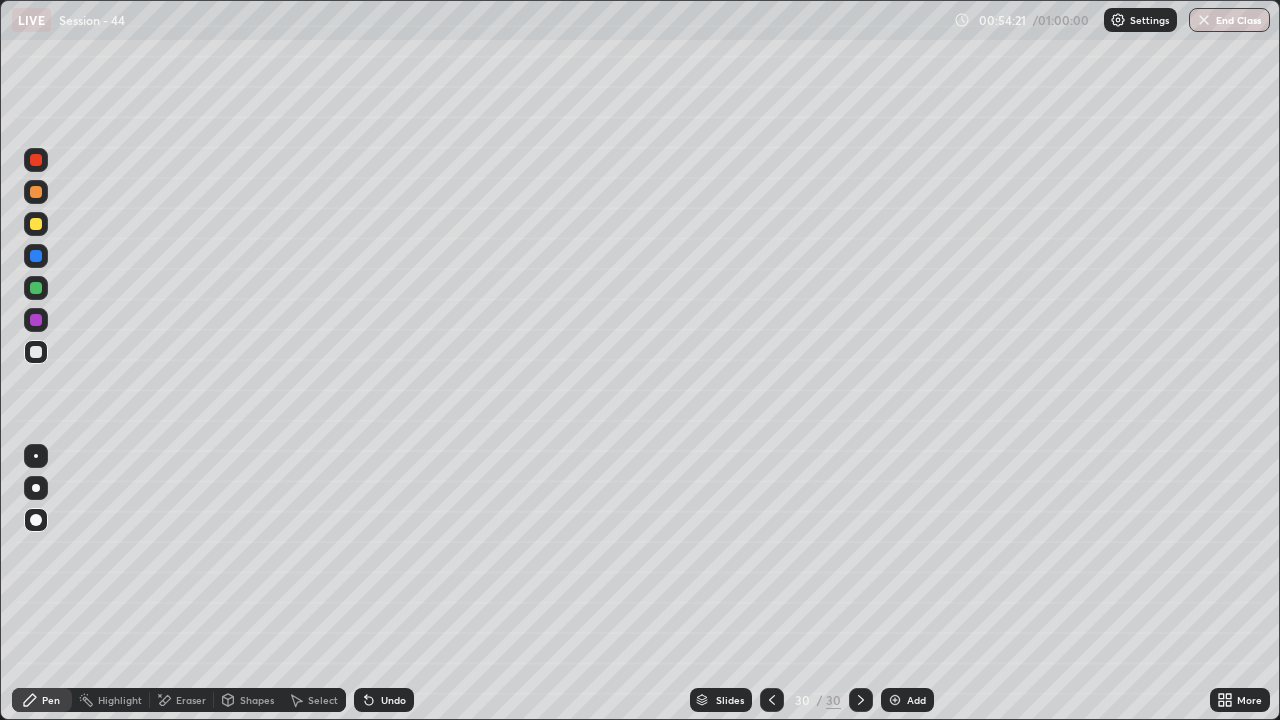 click 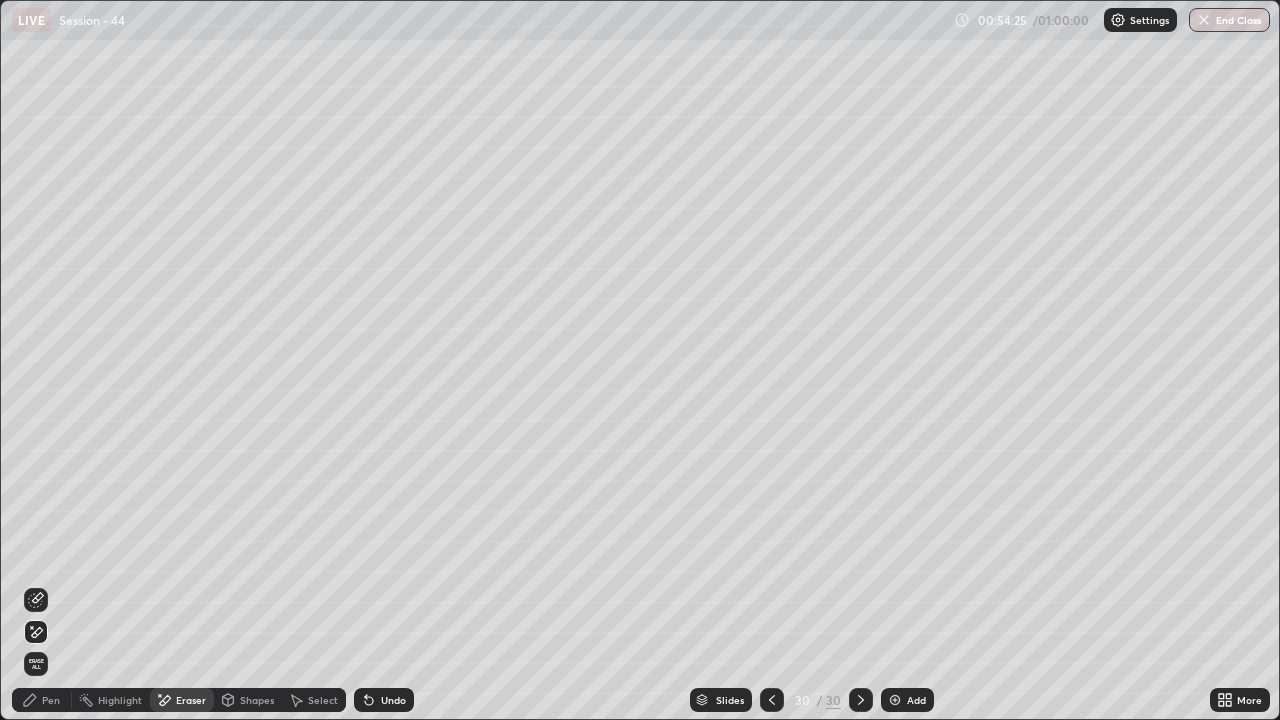 click on "Pen" at bounding box center (51, 700) 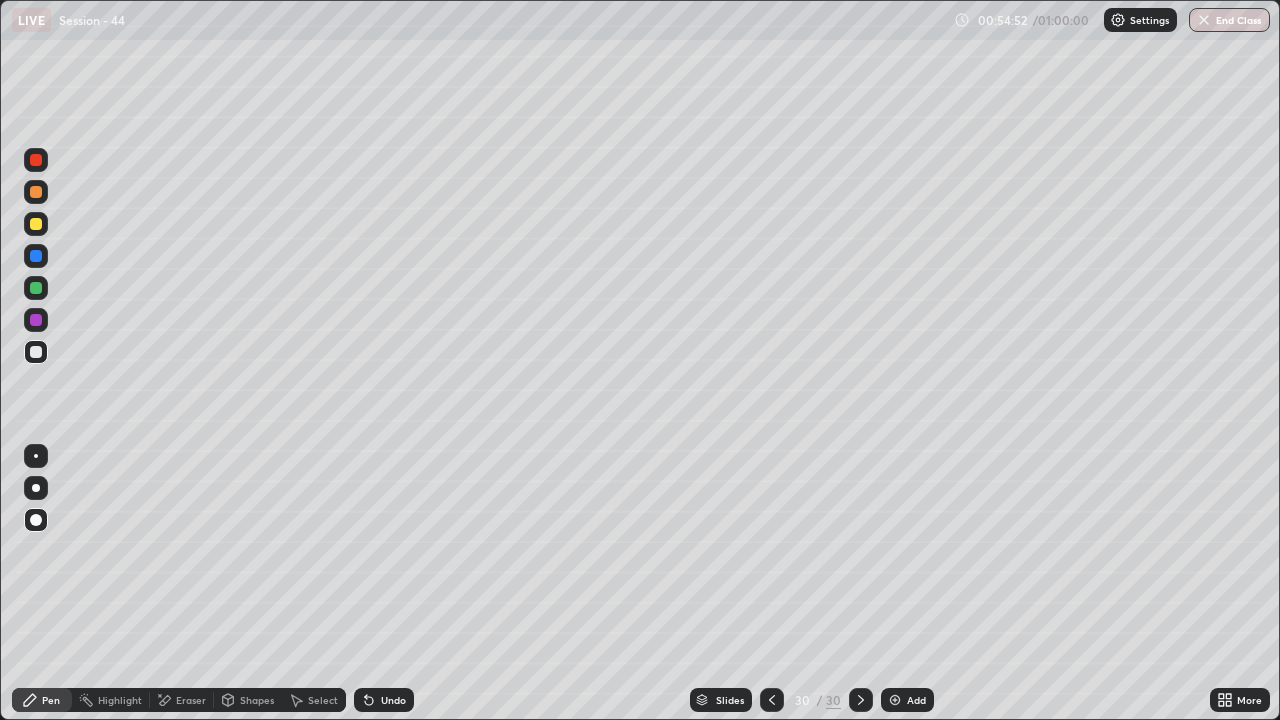 click 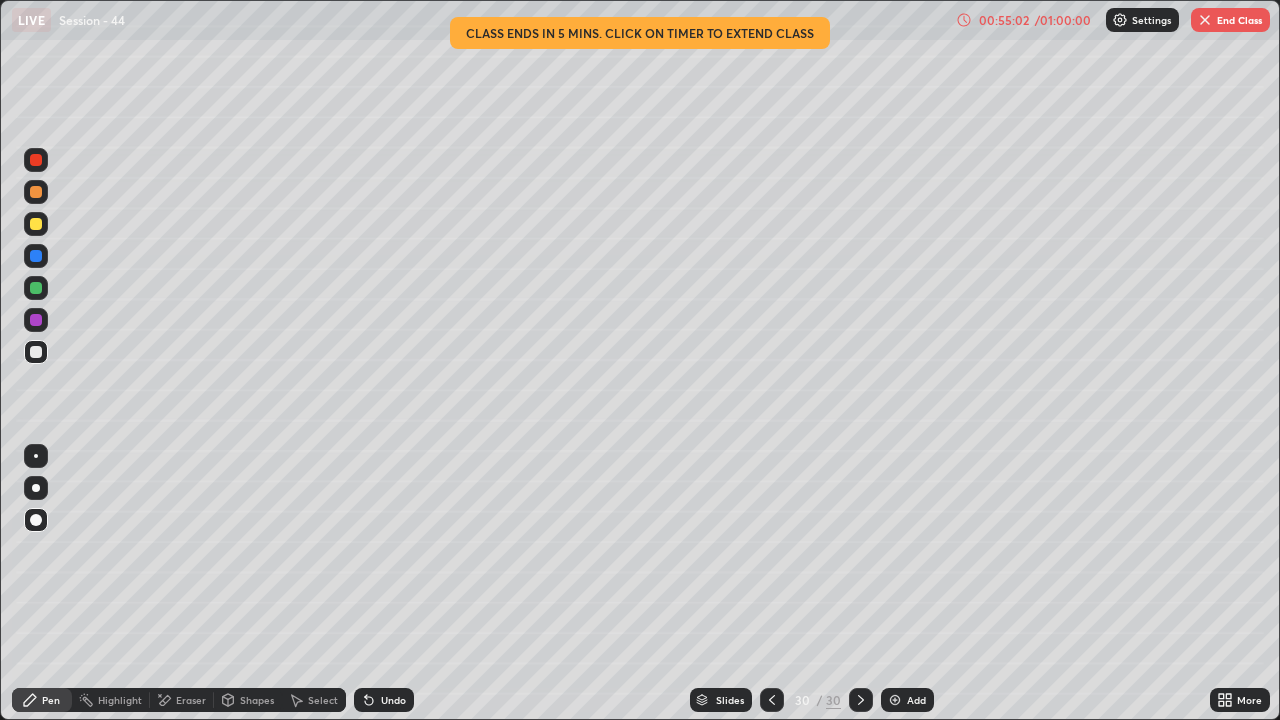 click on "Add" at bounding box center (907, 700) 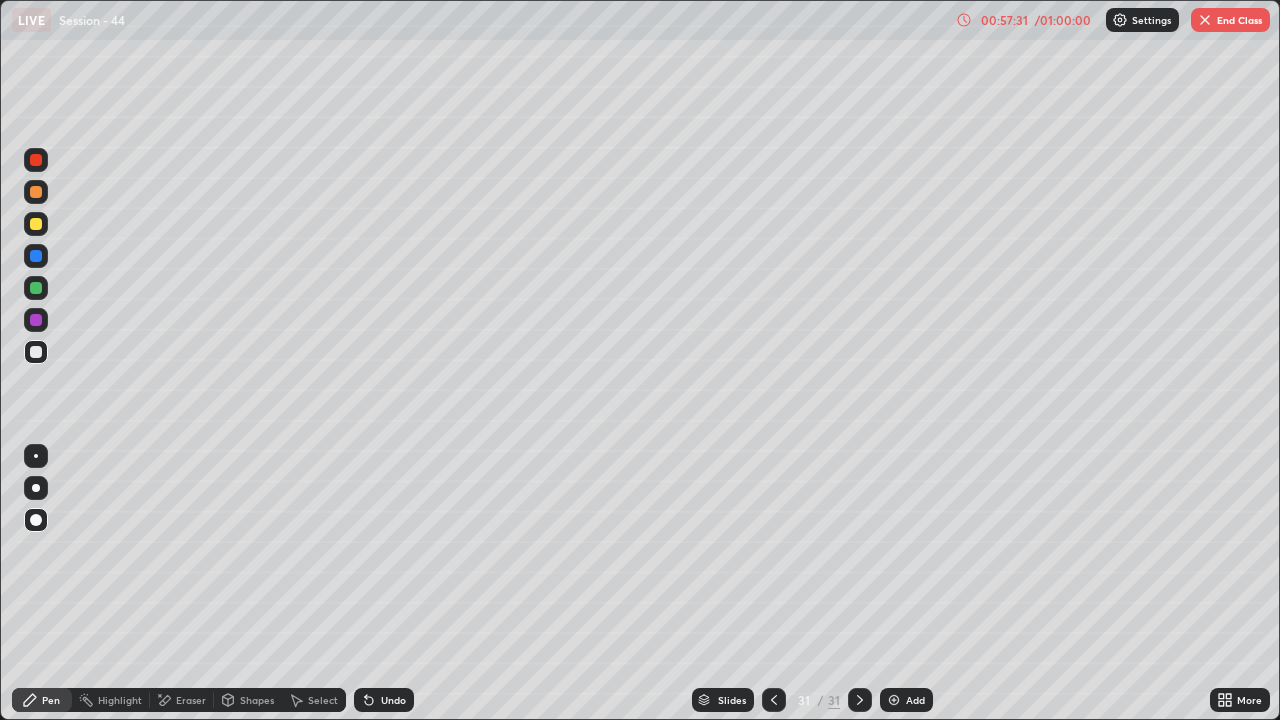 click on "Eraser" at bounding box center [191, 700] 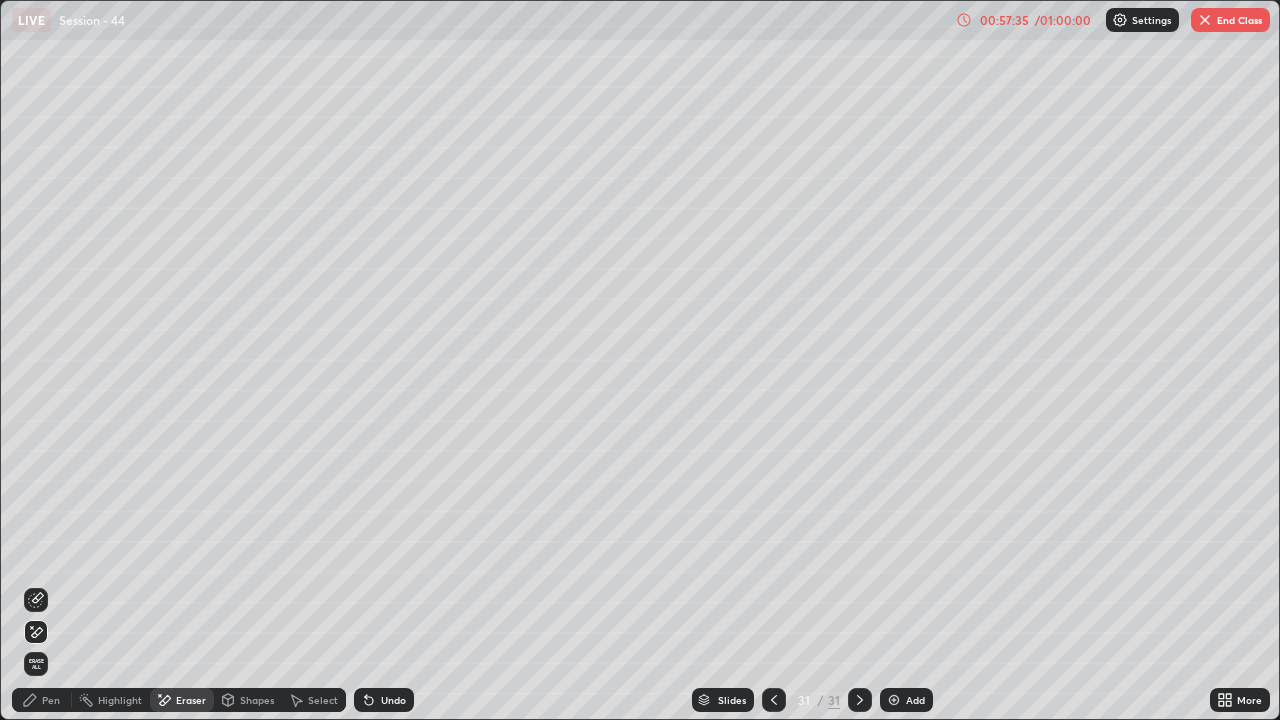 click on "Pen" at bounding box center [51, 700] 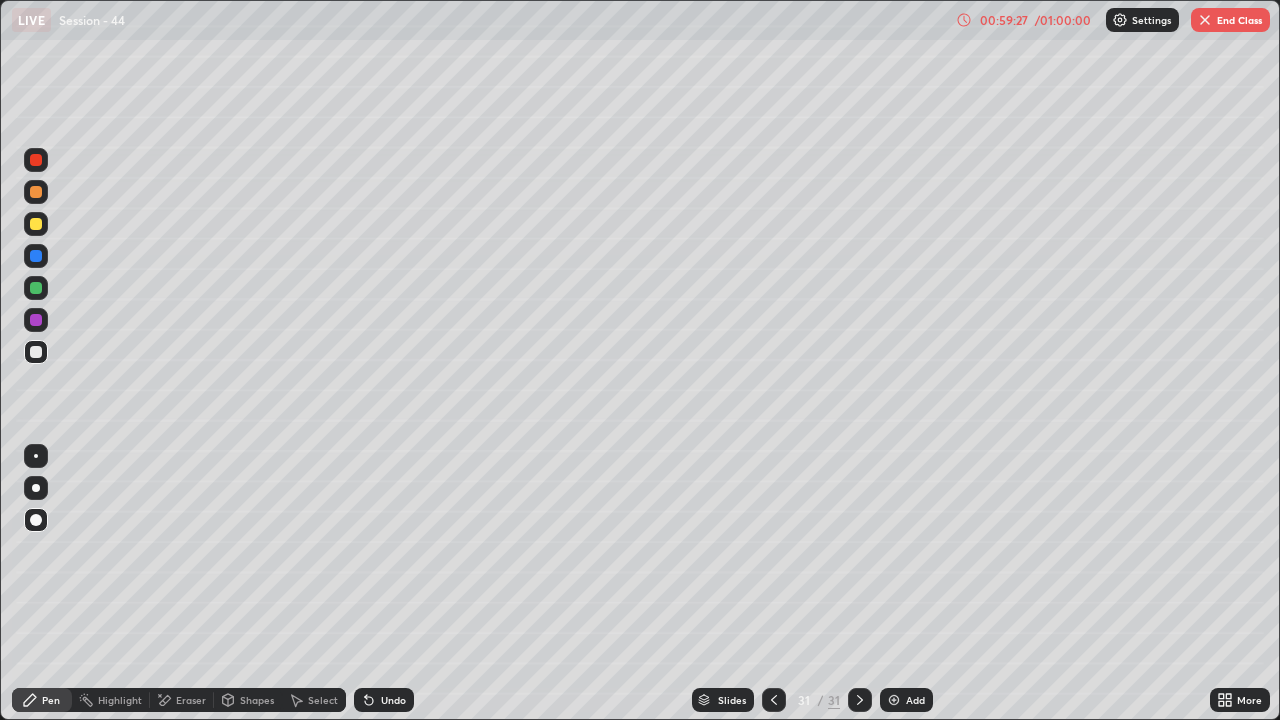 click on "Add" at bounding box center [915, 700] 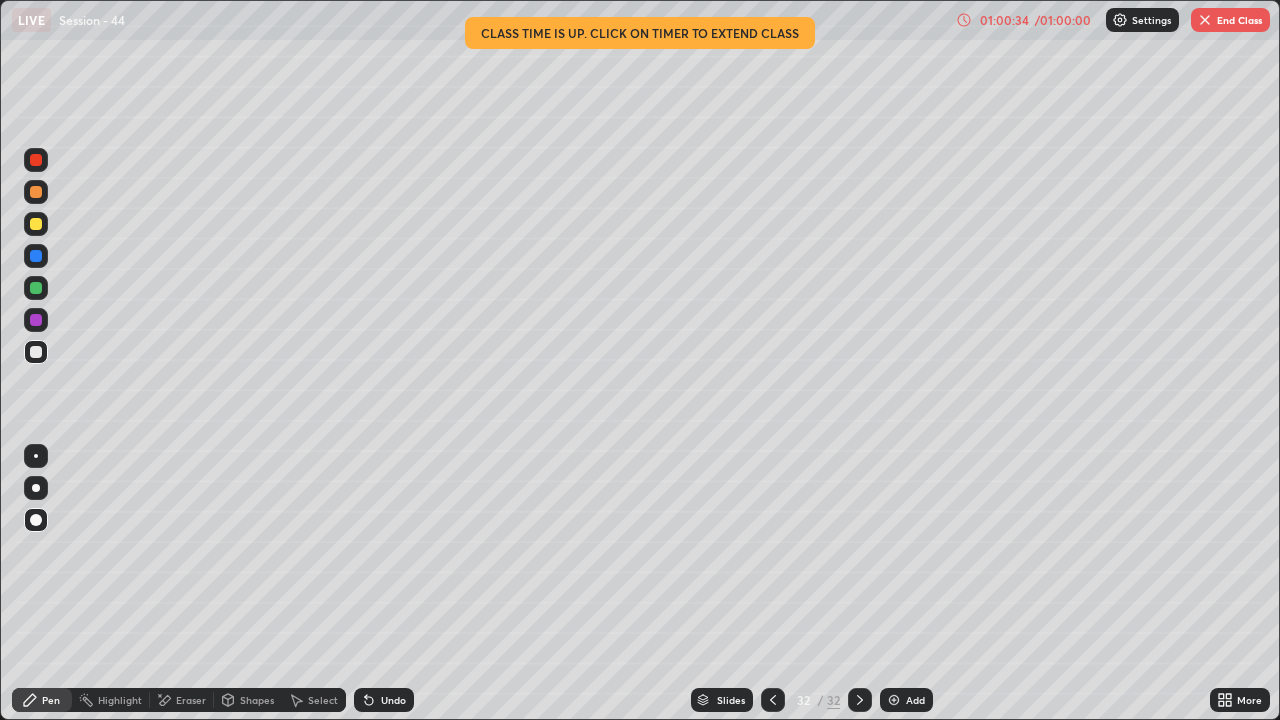 click on "End Class" at bounding box center [1230, 20] 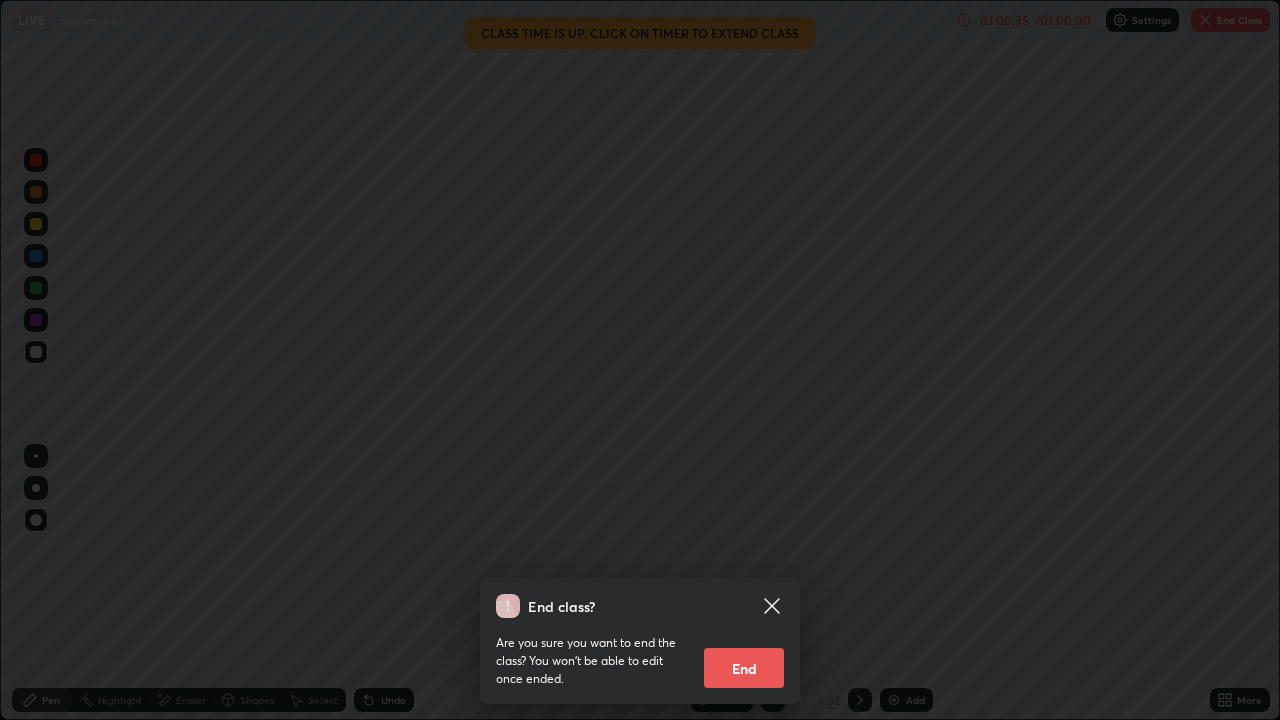 click on "End" at bounding box center (744, 668) 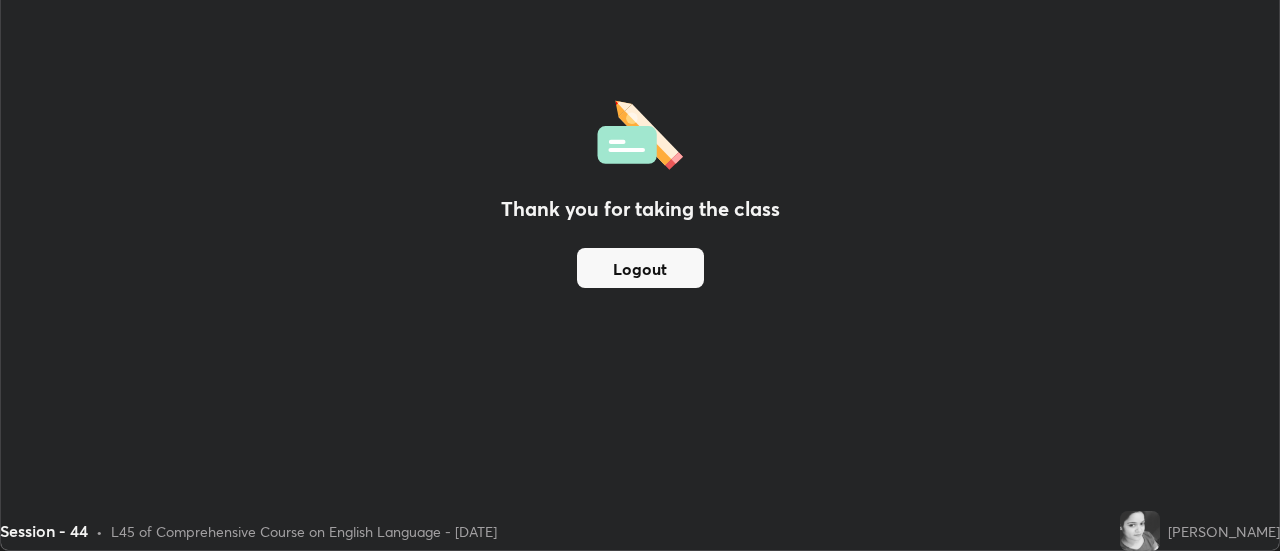 scroll, scrollTop: 551, scrollLeft: 1280, axis: both 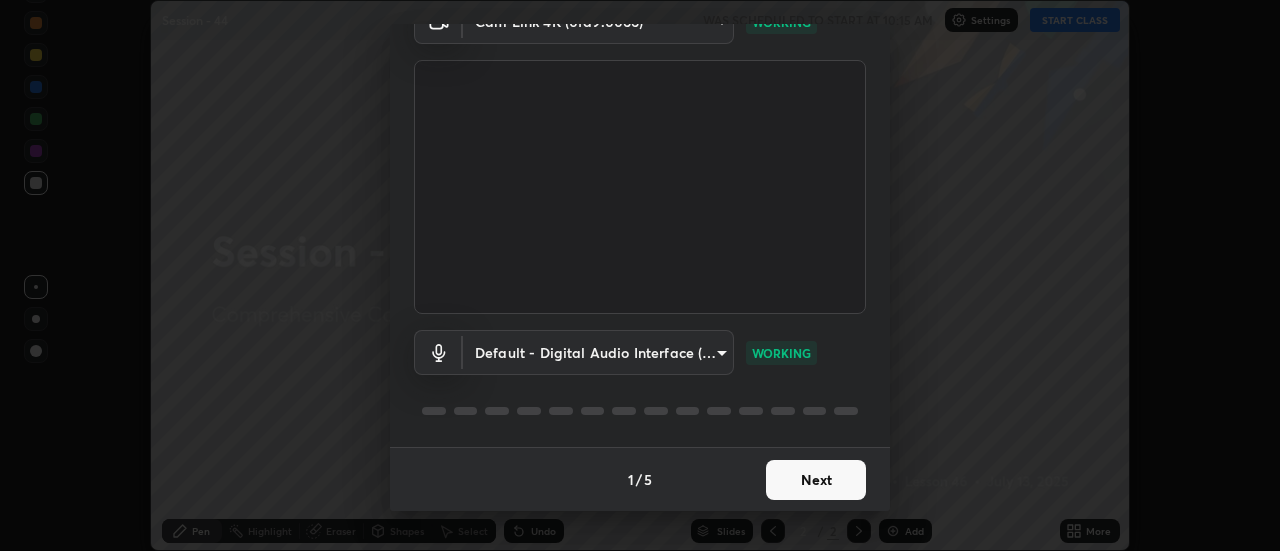 click on "Next" at bounding box center (816, 480) 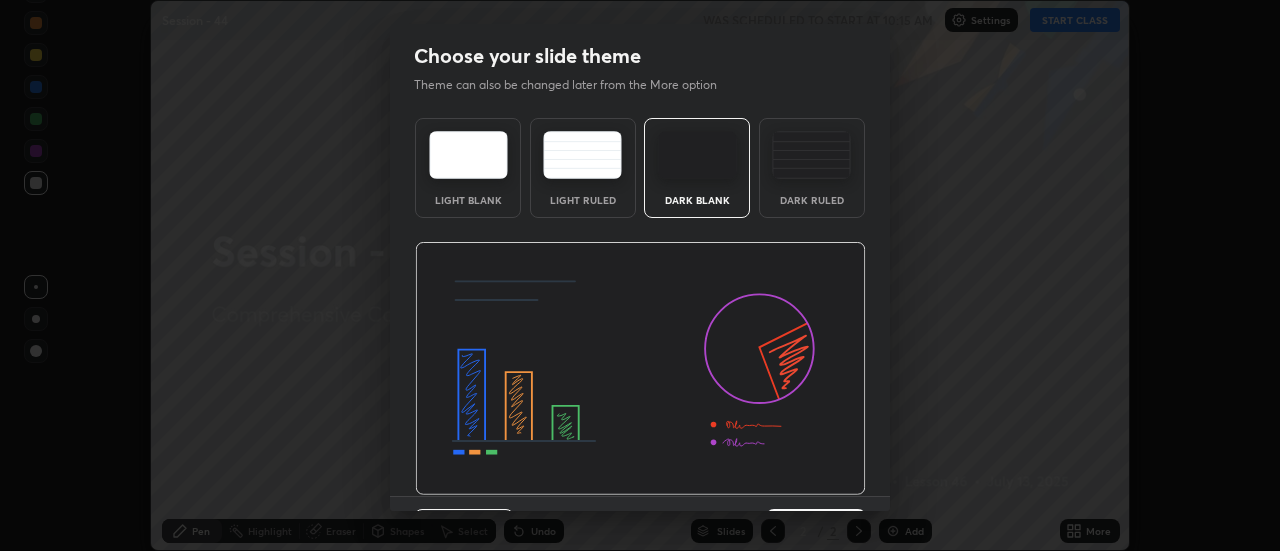 scroll, scrollTop: 49, scrollLeft: 0, axis: vertical 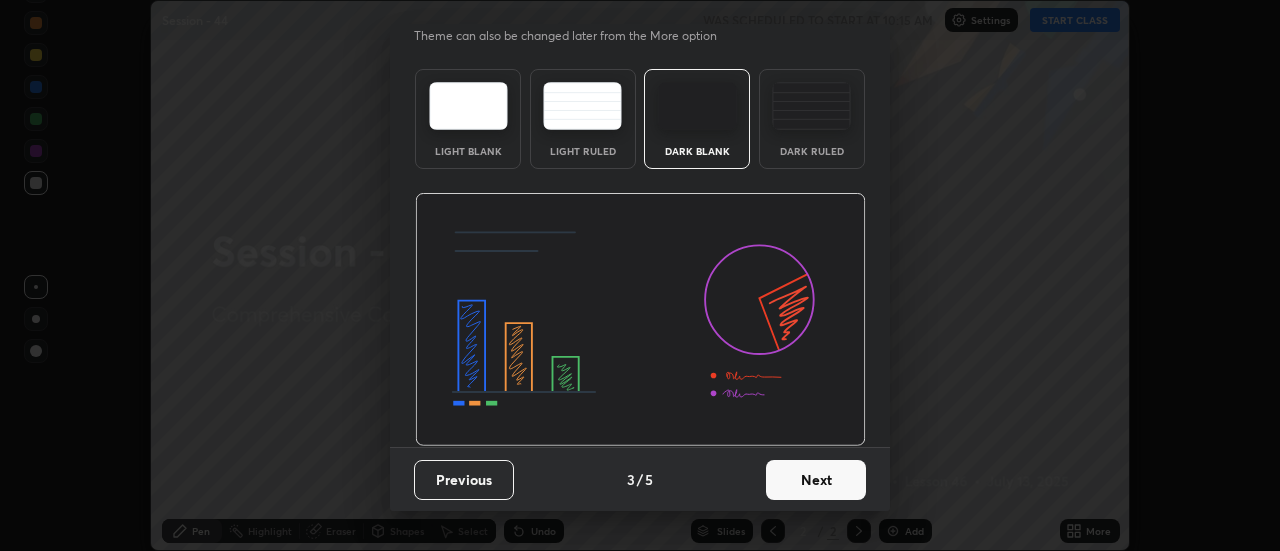 click on "Next" at bounding box center (816, 480) 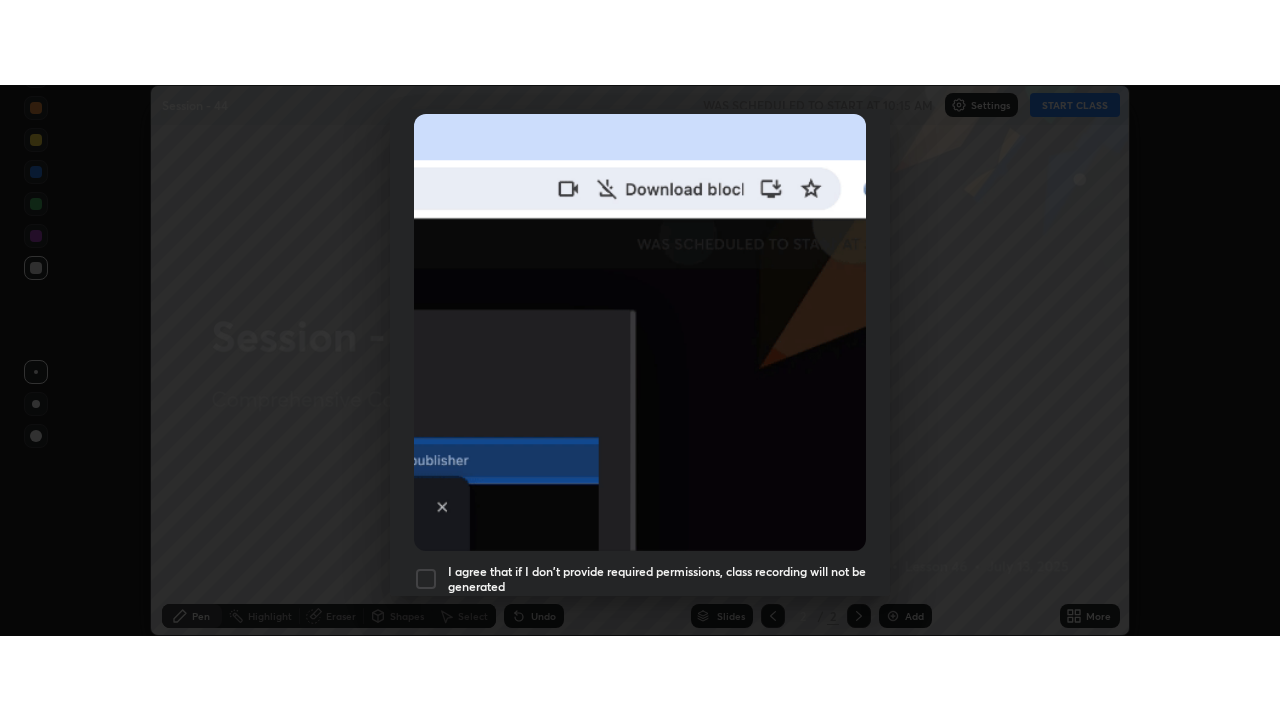 scroll, scrollTop: 513, scrollLeft: 0, axis: vertical 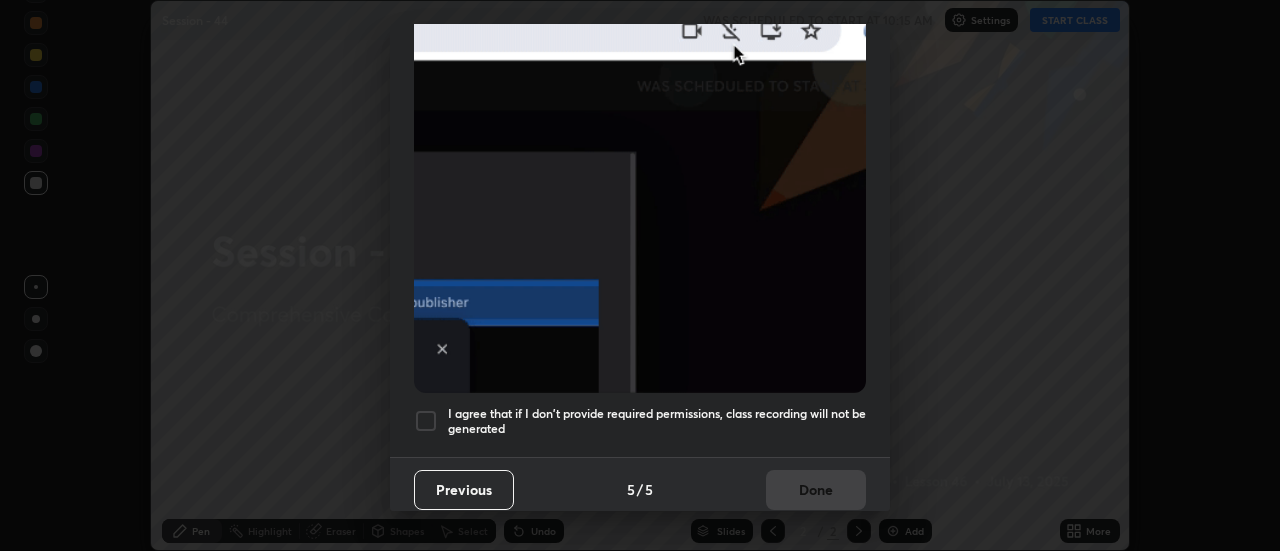click on "I agree that if I don't provide required permissions, class recording will not be generated" at bounding box center [657, 421] 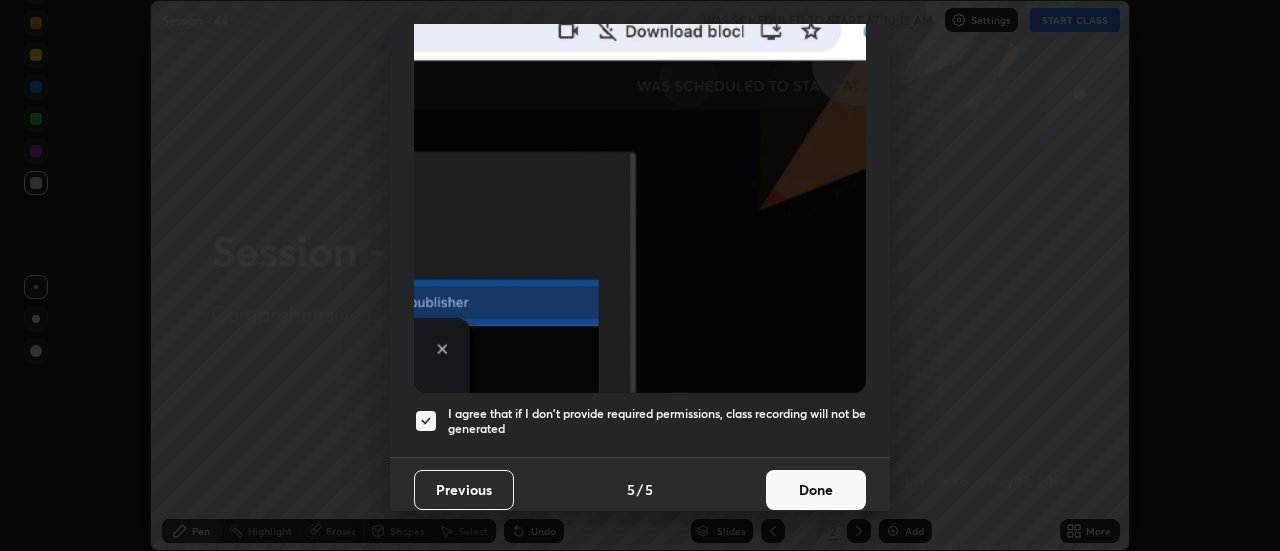 click on "Done" at bounding box center (816, 490) 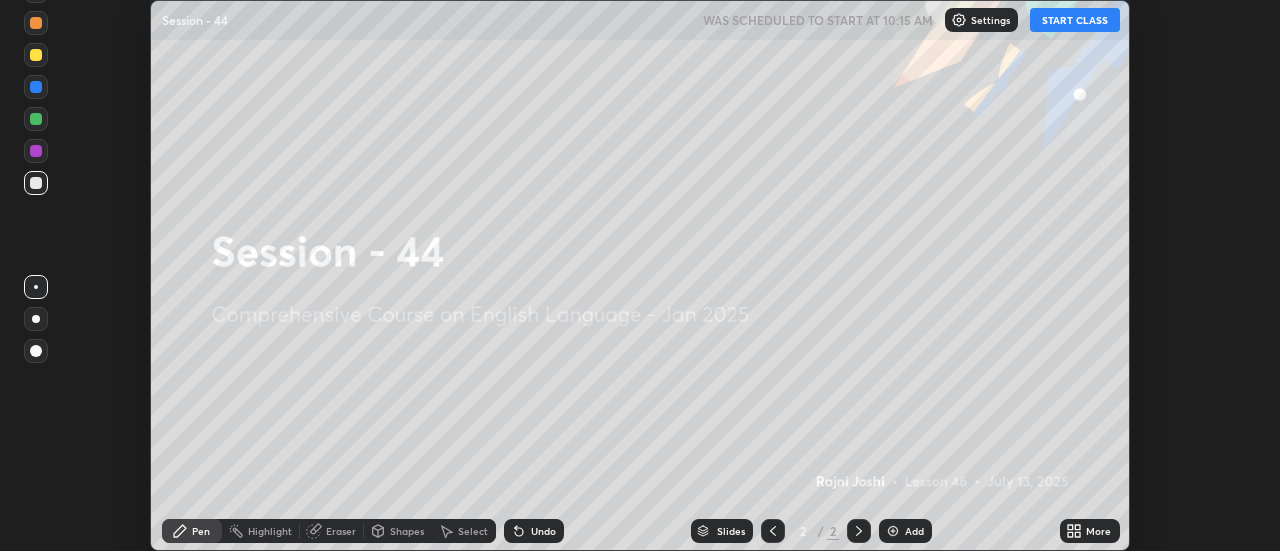 click 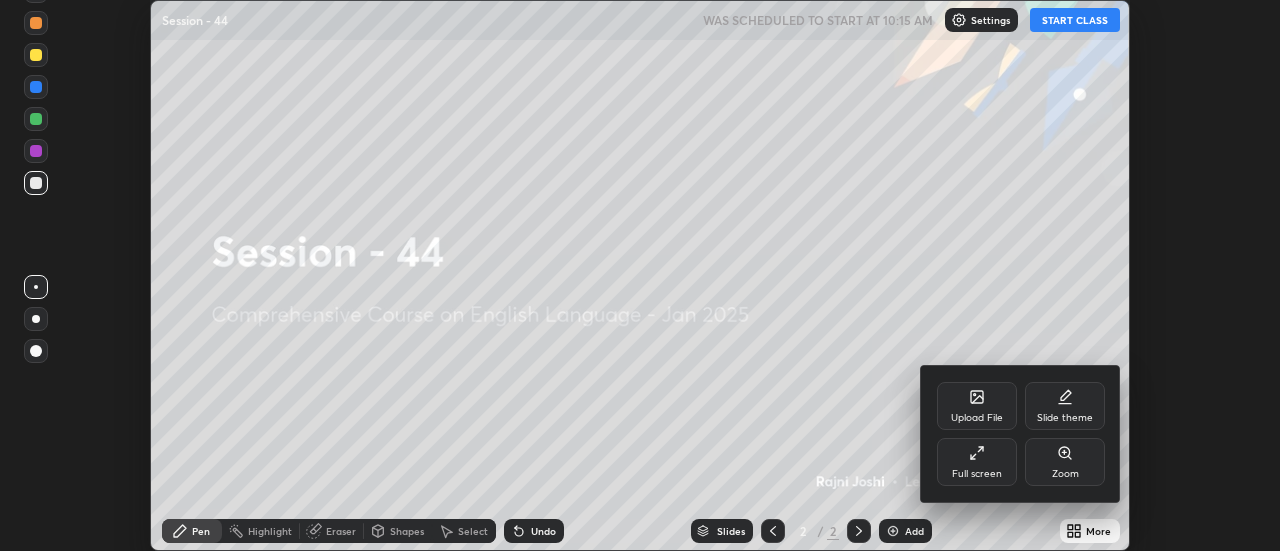 click on "Slide theme" at bounding box center (1065, 418) 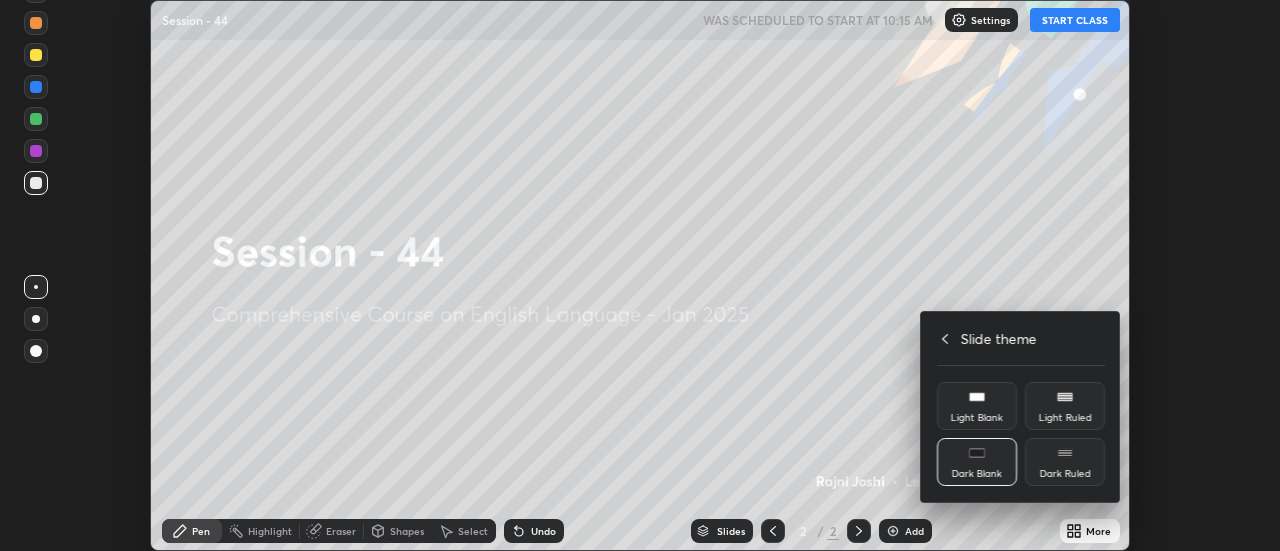 click on "Light Blank" at bounding box center [977, 406] 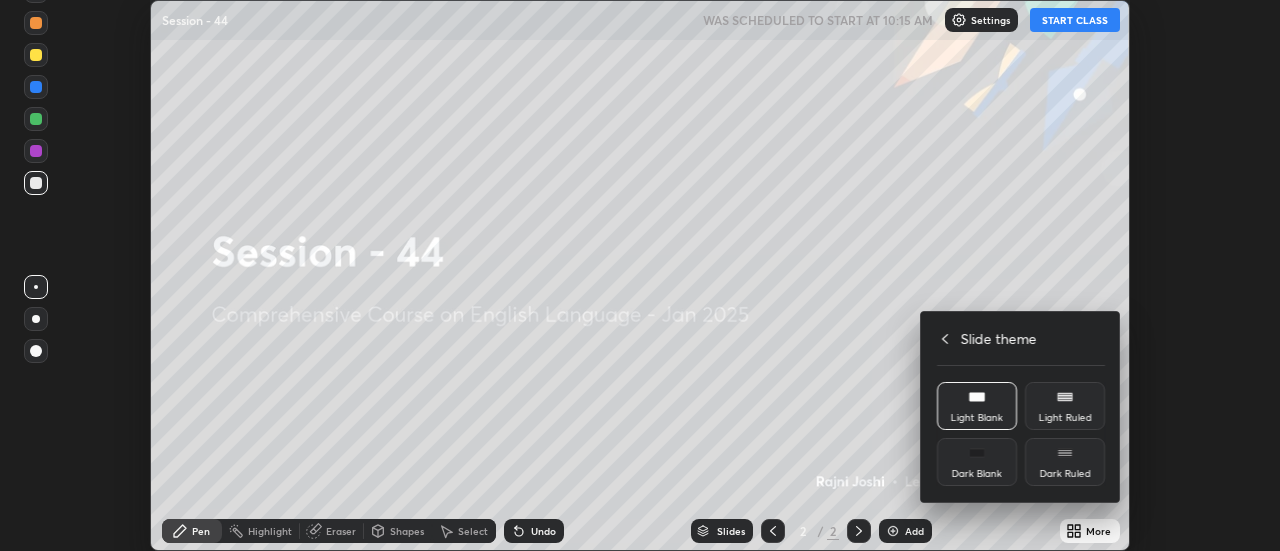 click 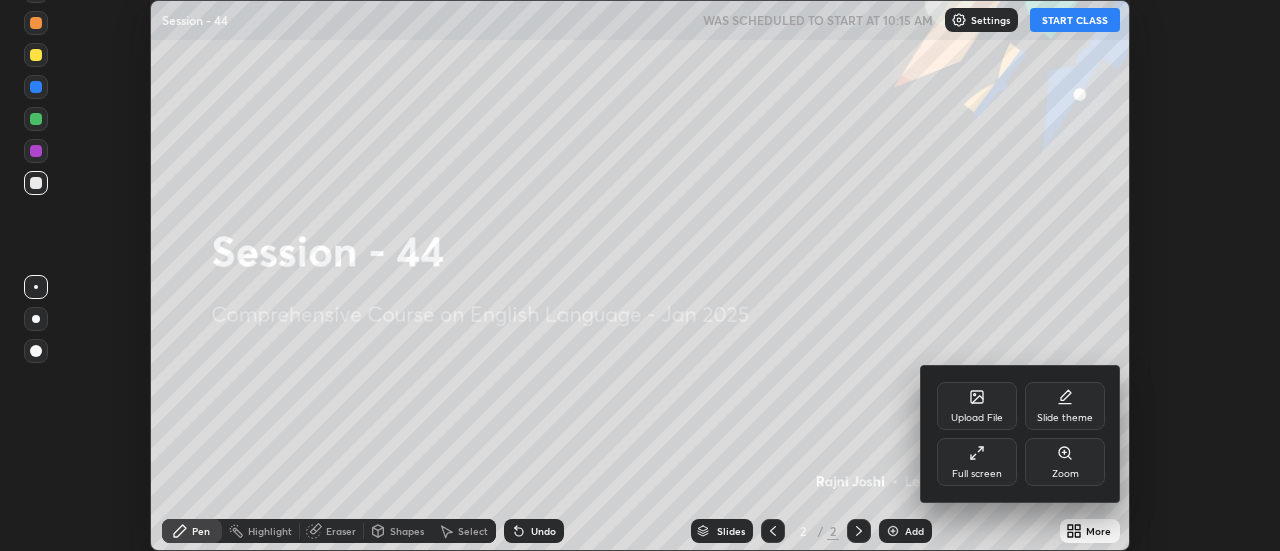 click on "Upload File" at bounding box center (977, 418) 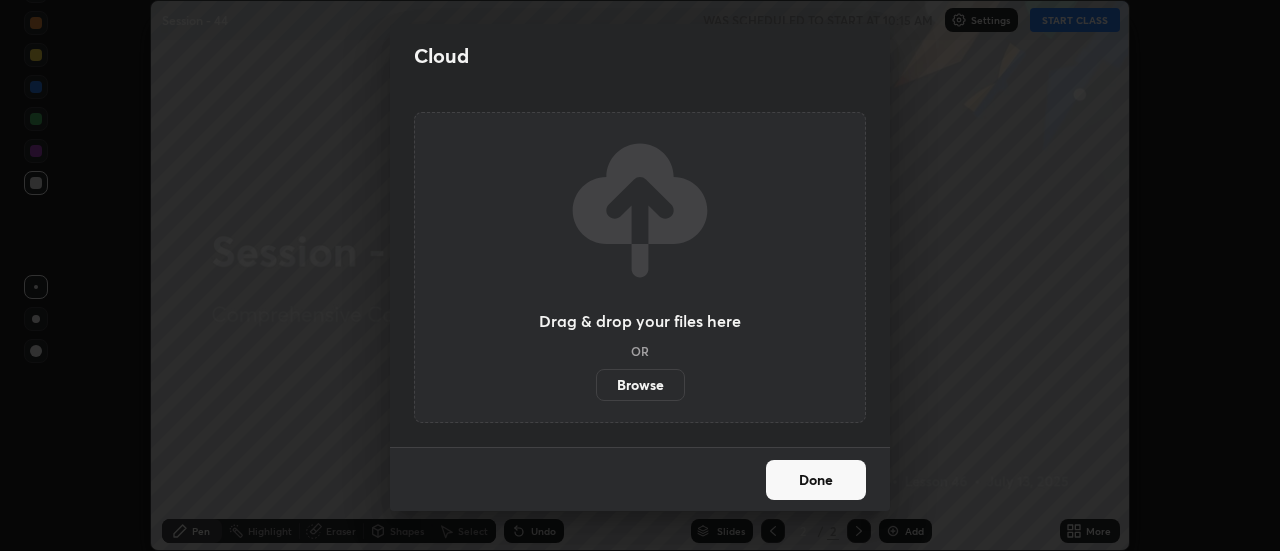 click on "Browse" at bounding box center (640, 385) 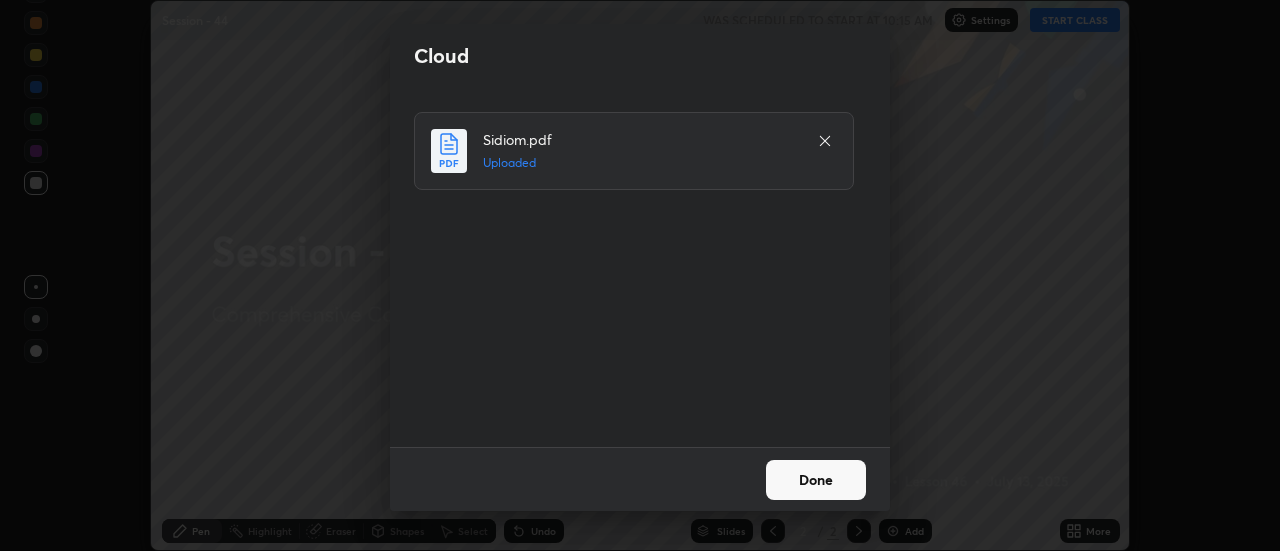 click on "Done" at bounding box center [816, 480] 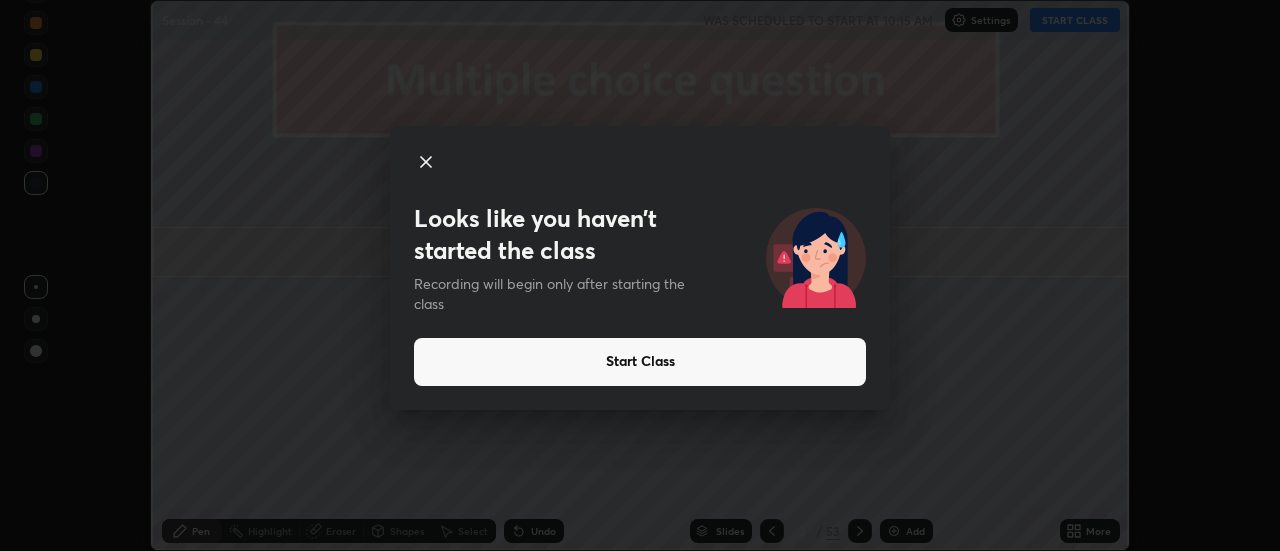 click on "Looks like you haven’t started the class Recording will begin only after starting the class Start Class" at bounding box center (640, 275) 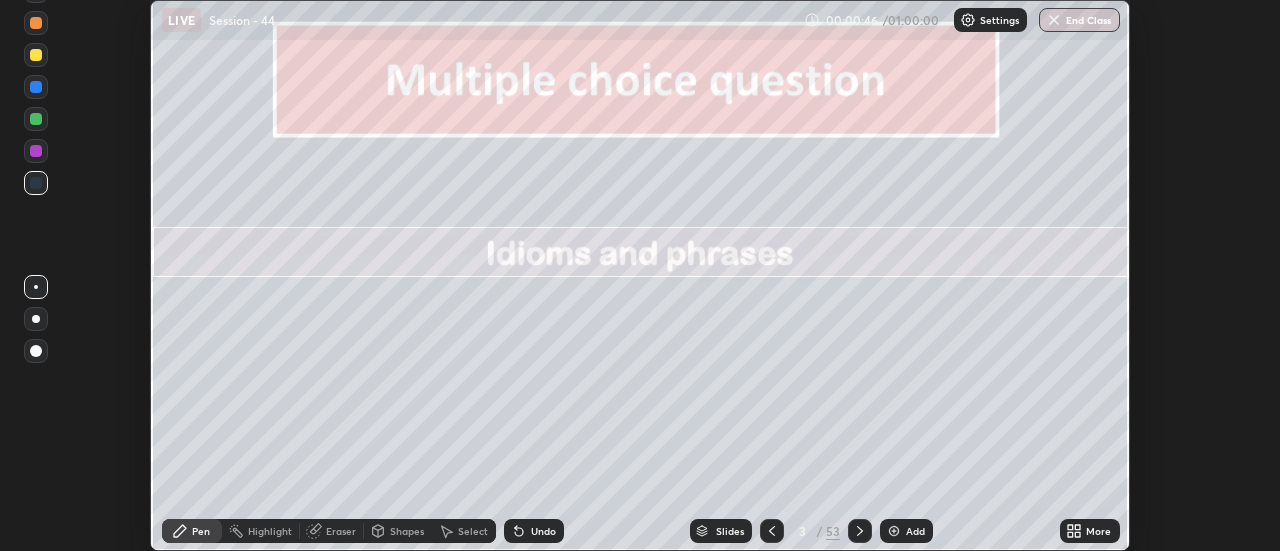 click 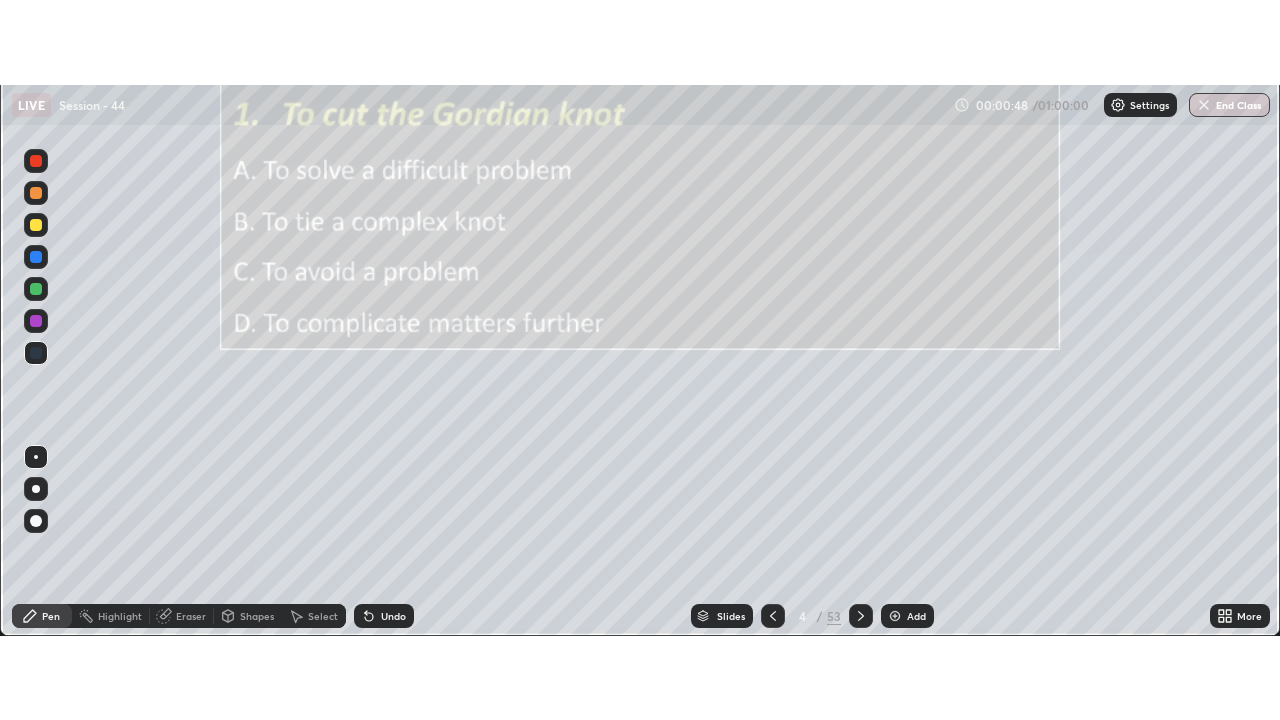 scroll, scrollTop: 99280, scrollLeft: 98720, axis: both 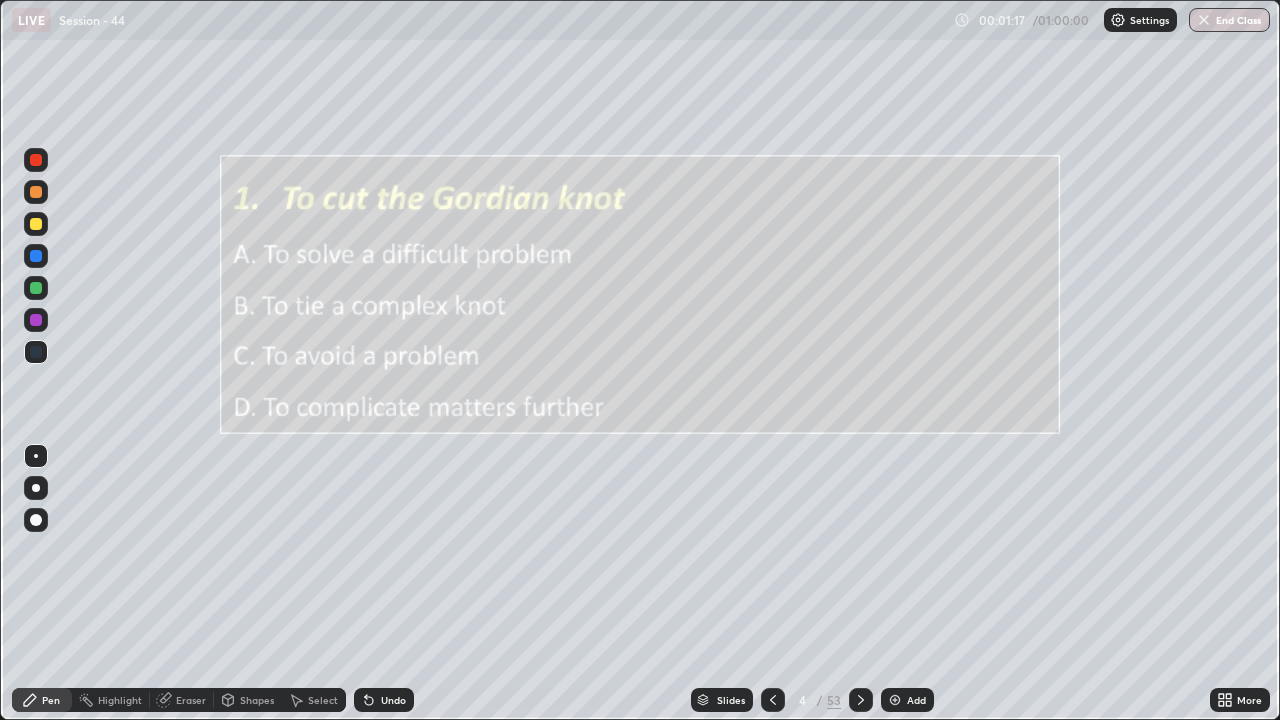 click 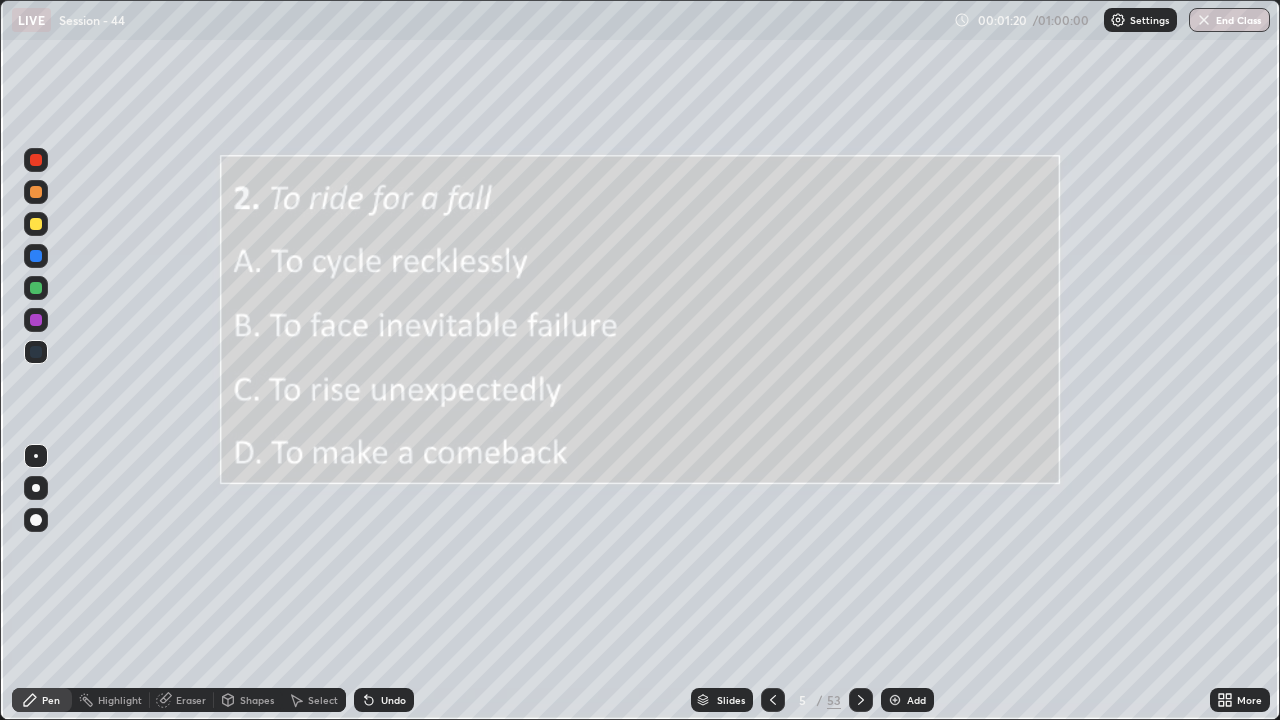 click 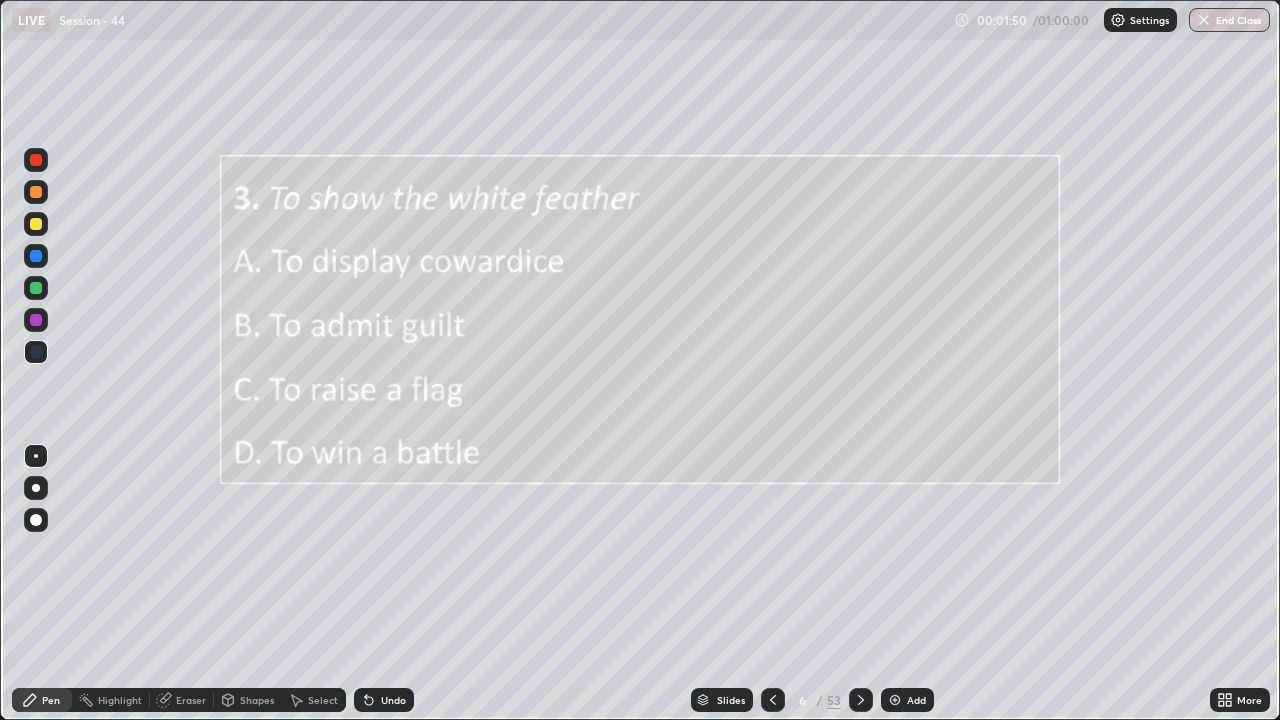 click 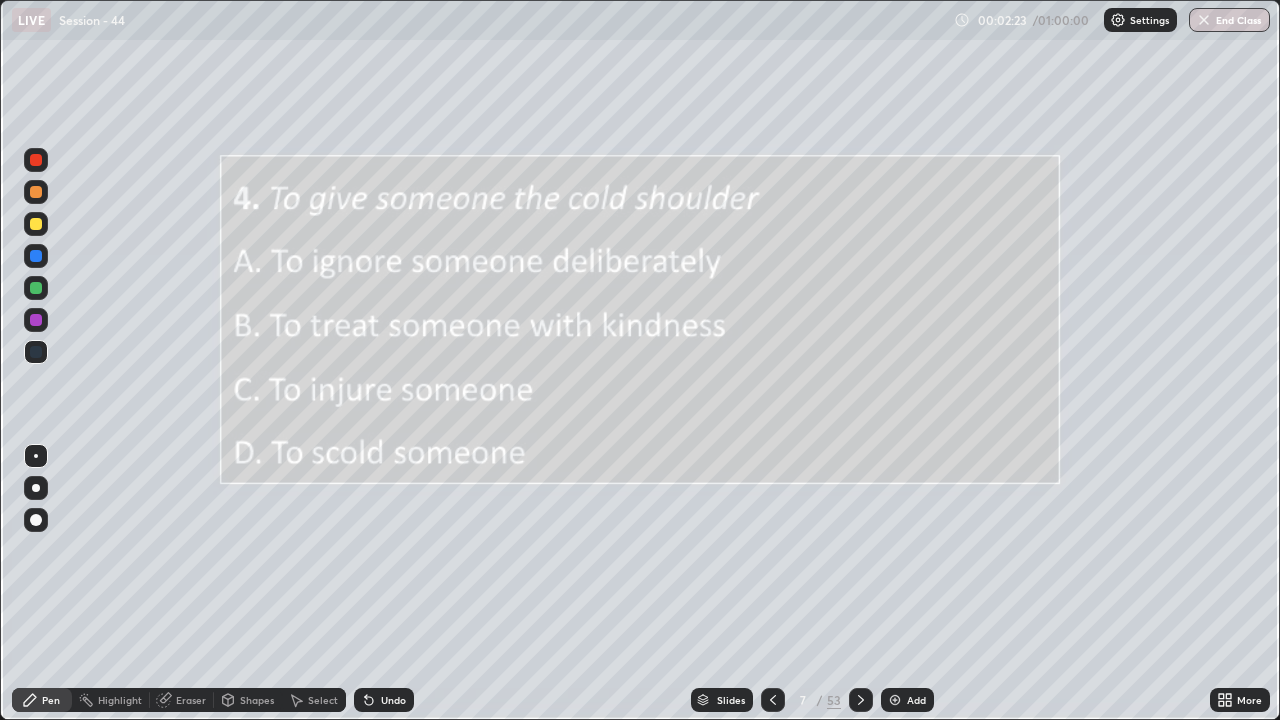 click 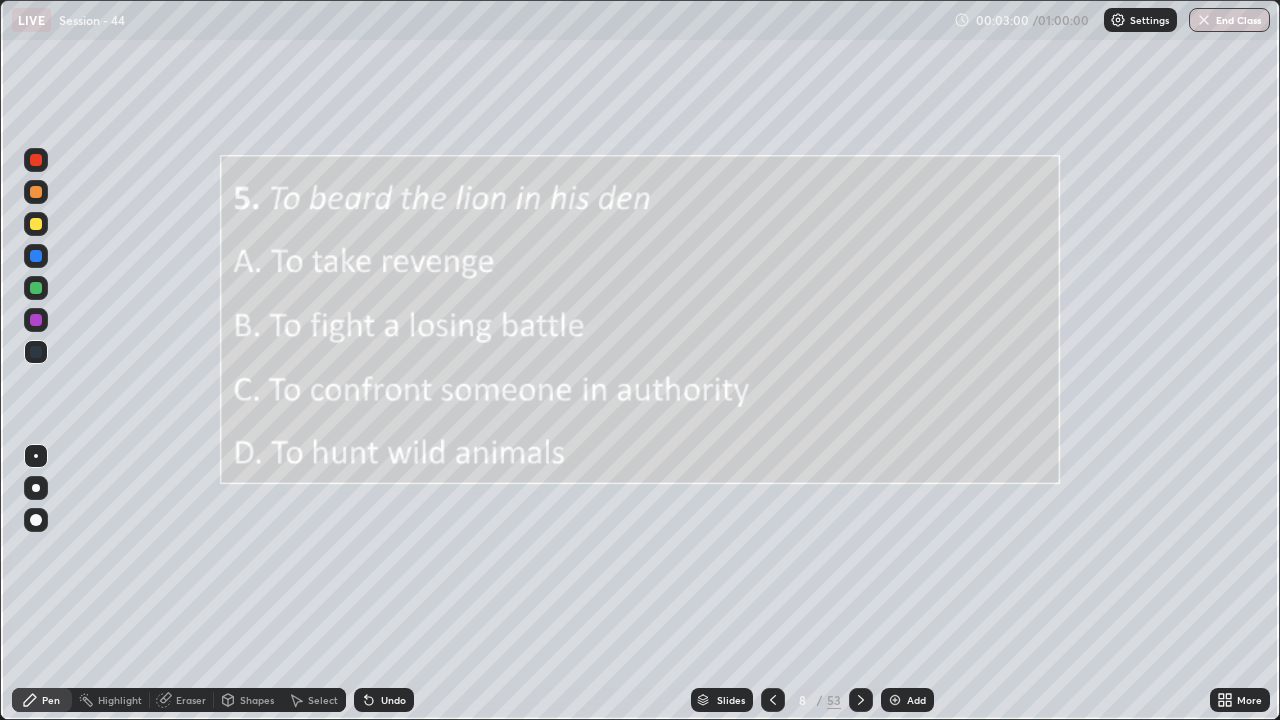 click 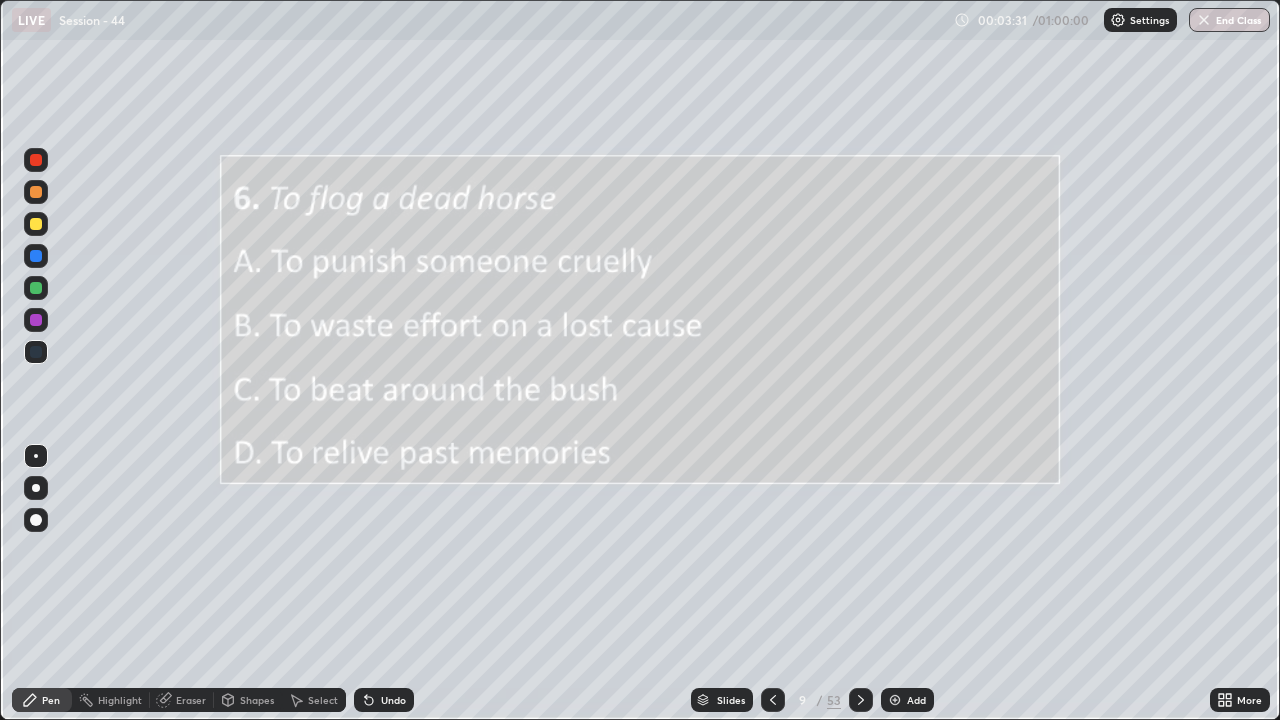 click 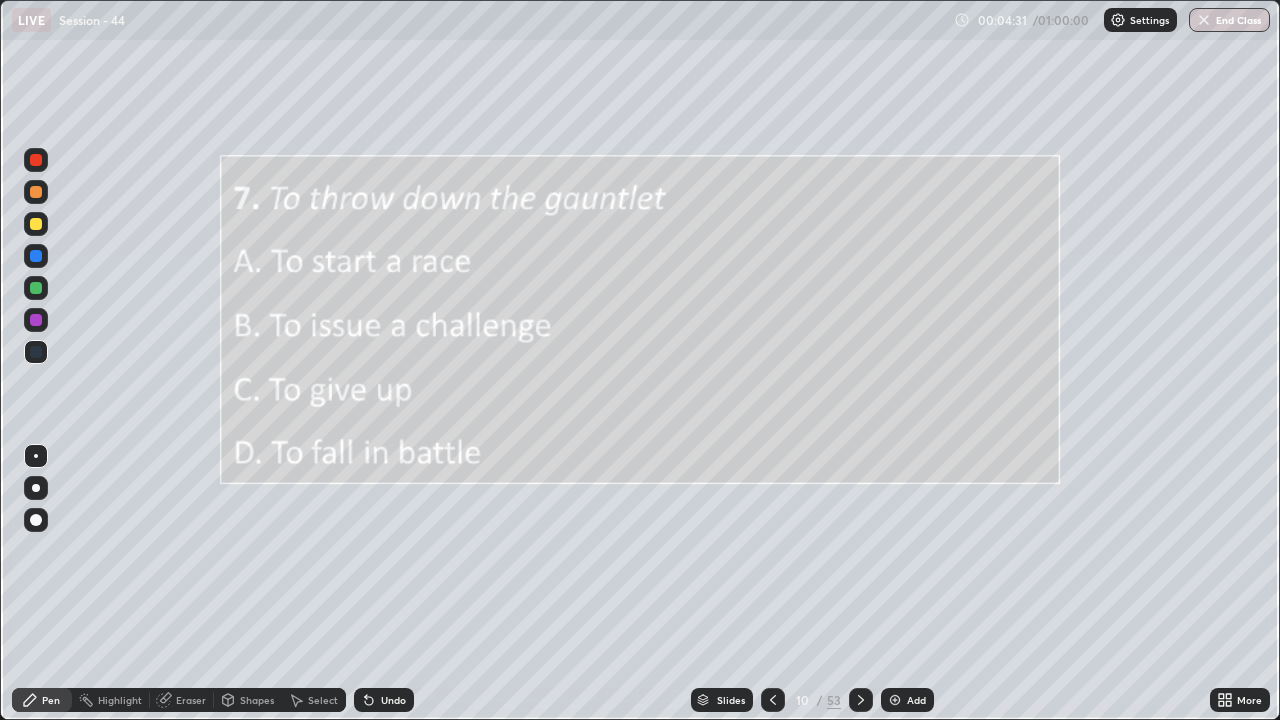 click 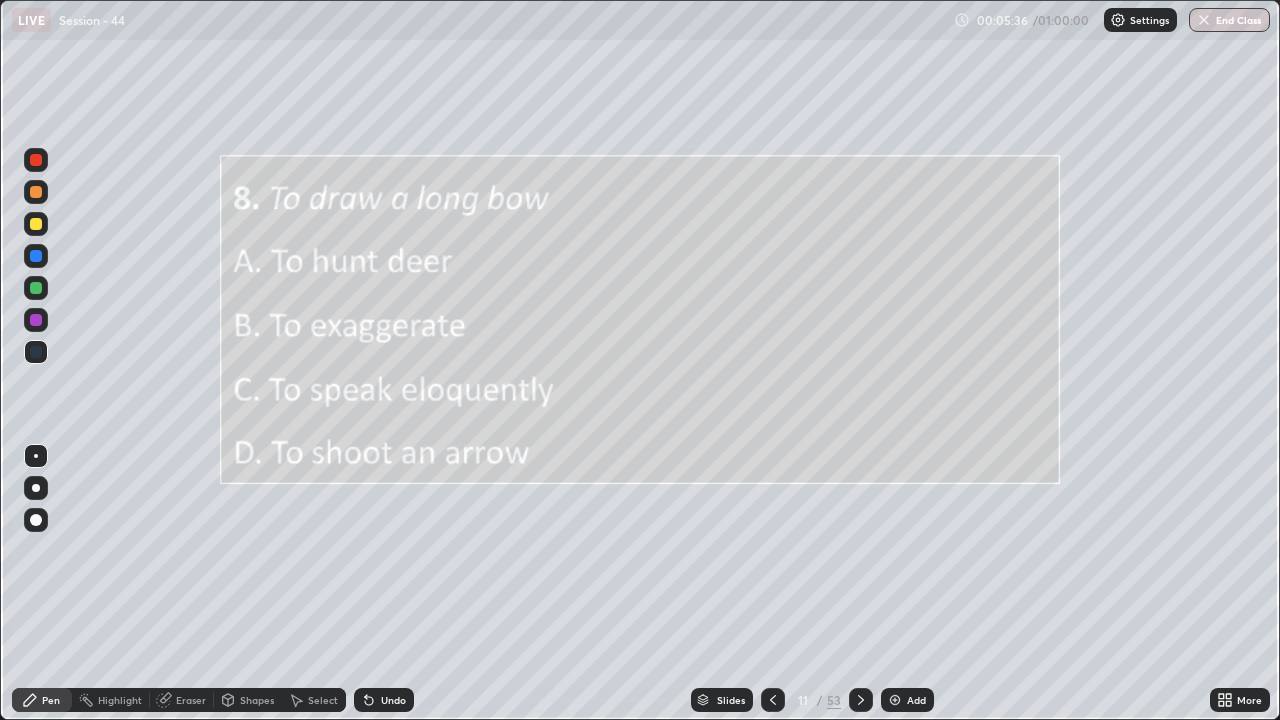 click 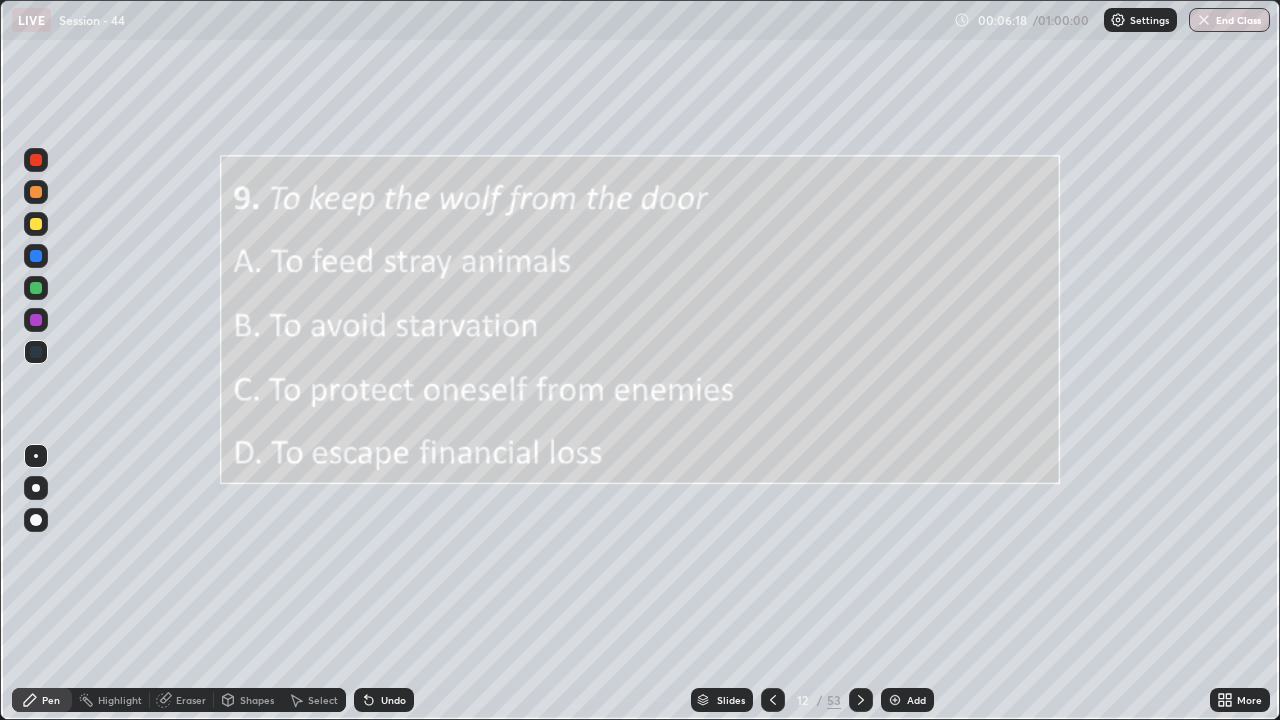 click 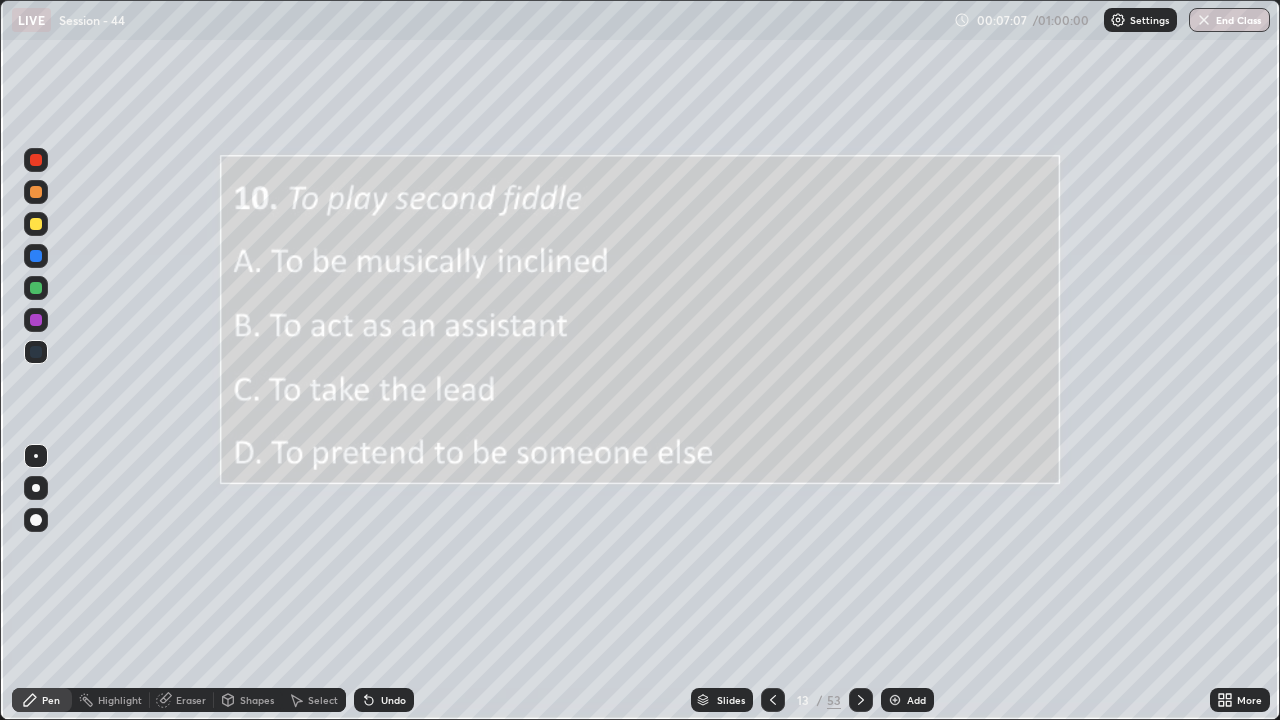 click on "More" at bounding box center (1240, 700) 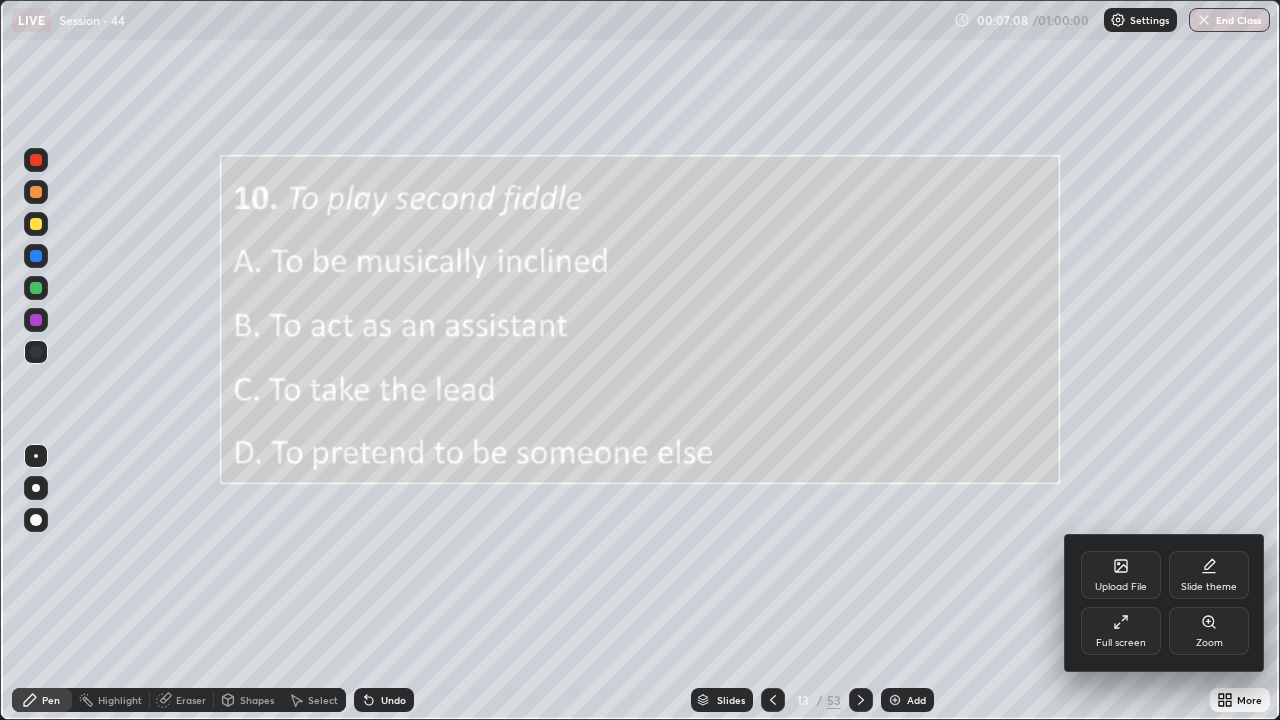 click at bounding box center (640, 360) 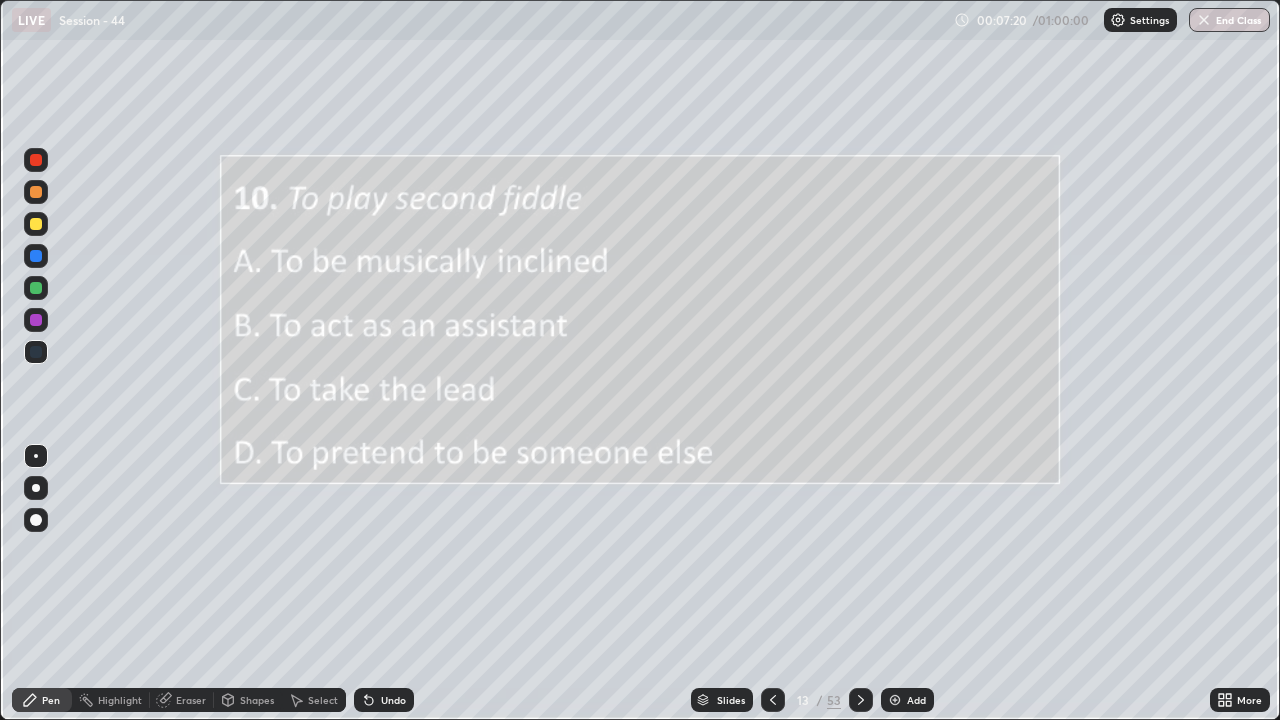 click 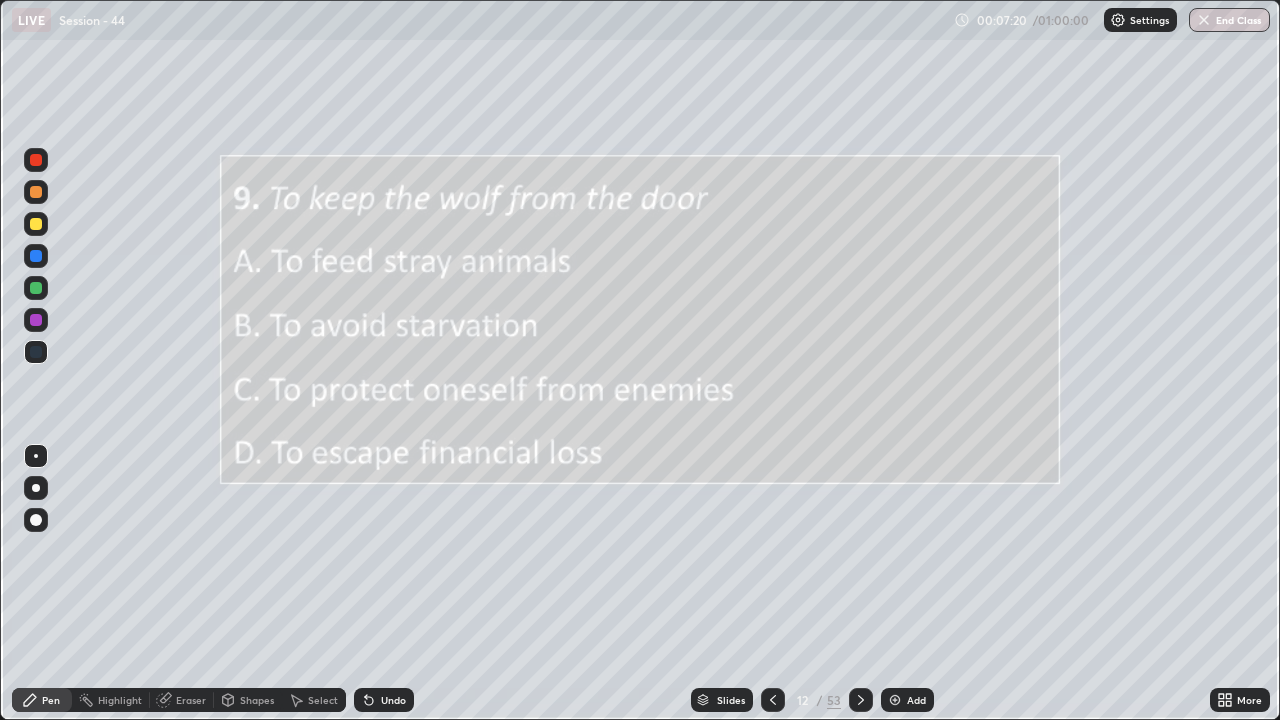 click at bounding box center [773, 700] 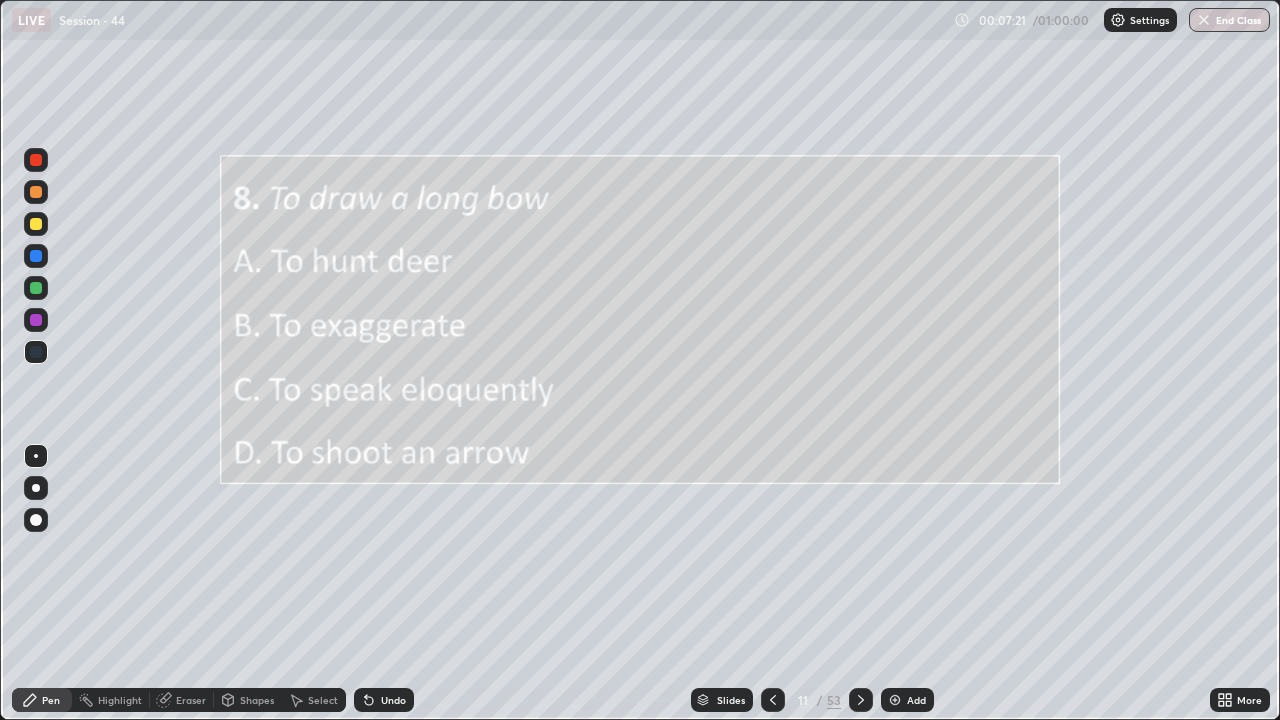 click at bounding box center (773, 700) 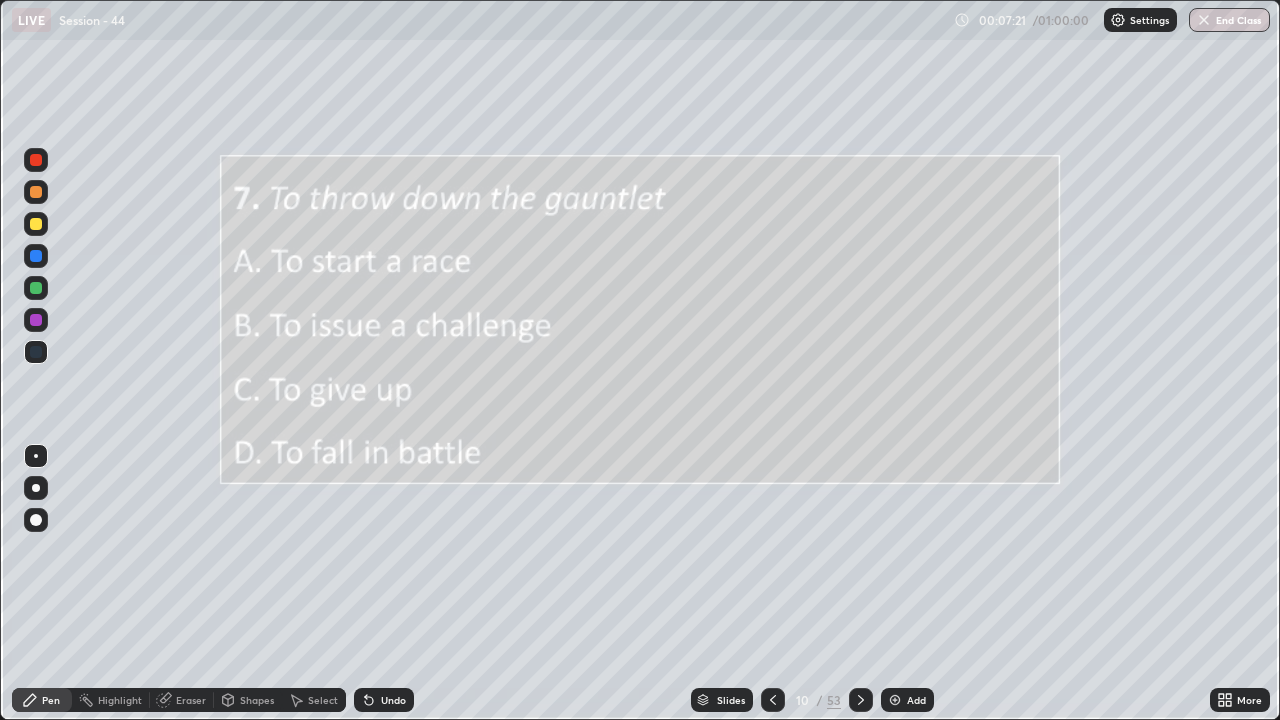 click at bounding box center [773, 700] 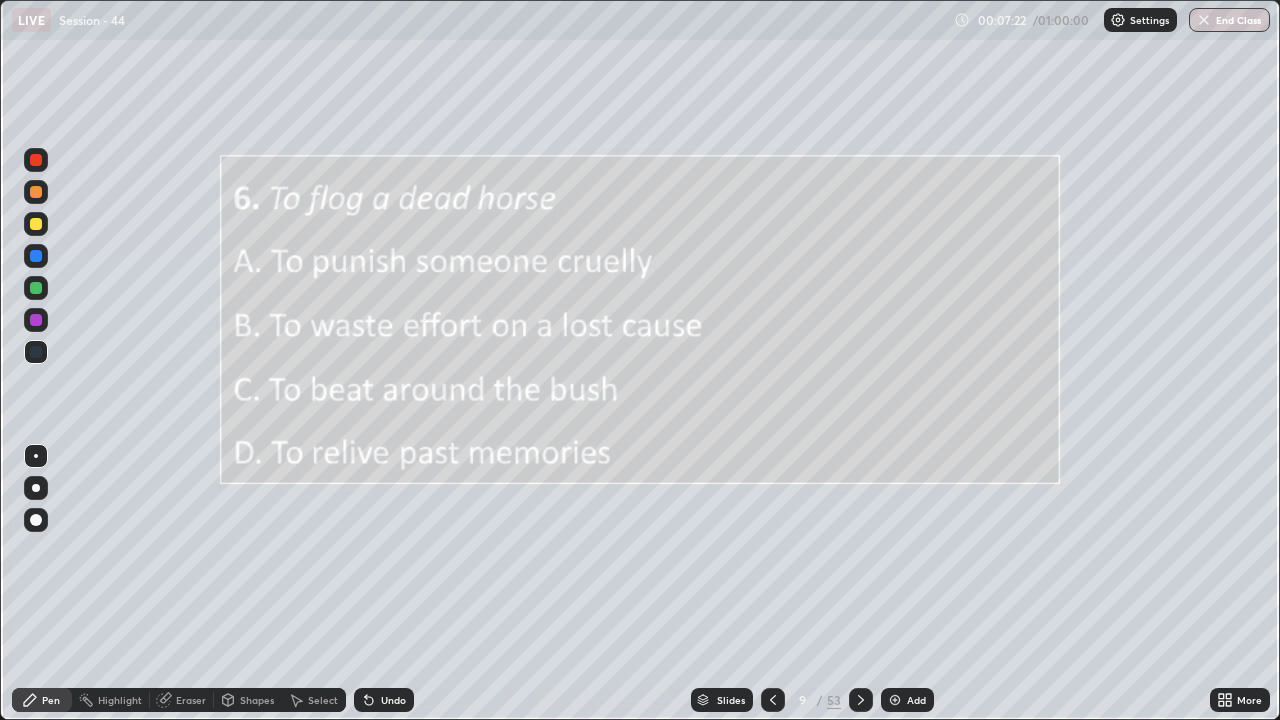 click at bounding box center (773, 700) 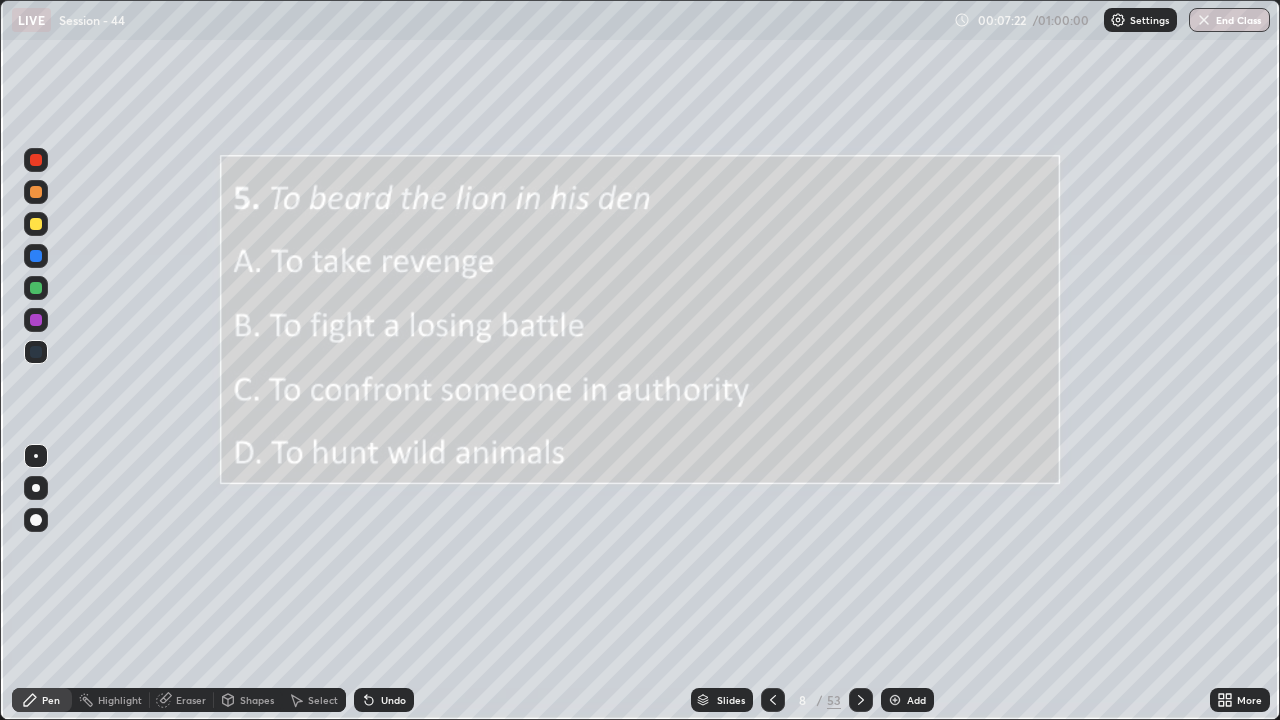 click at bounding box center [773, 700] 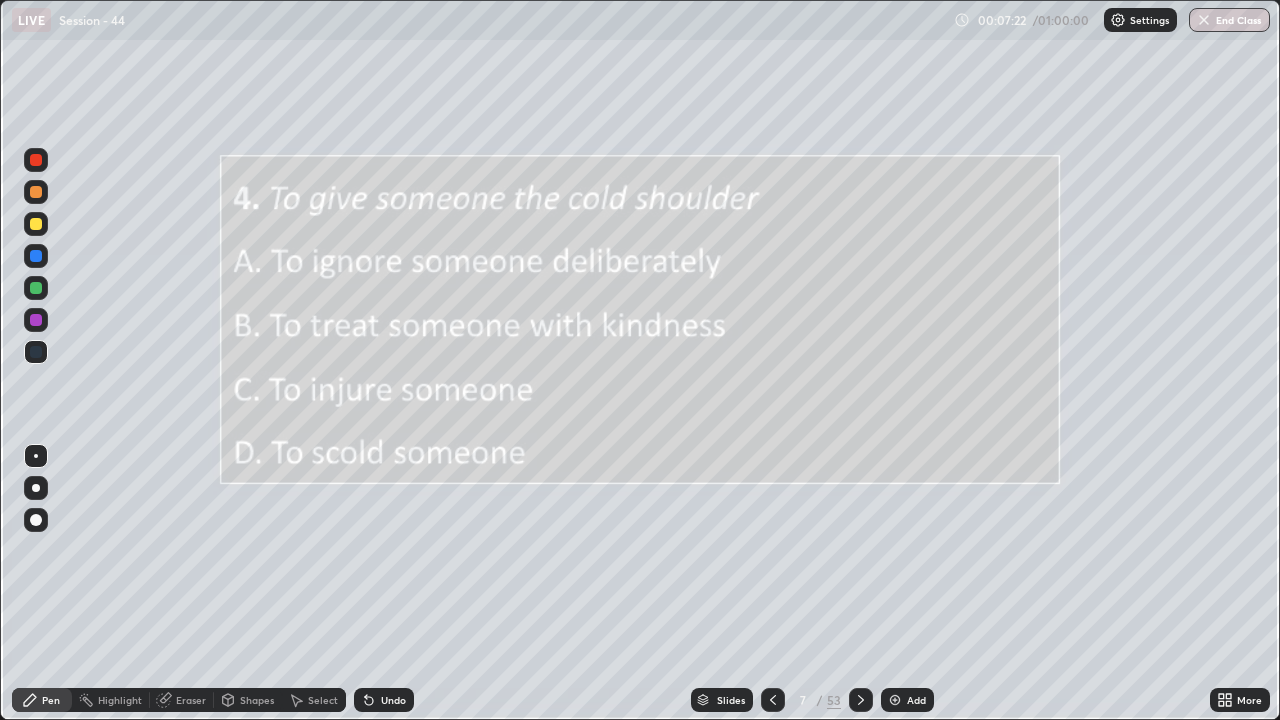 click at bounding box center [773, 700] 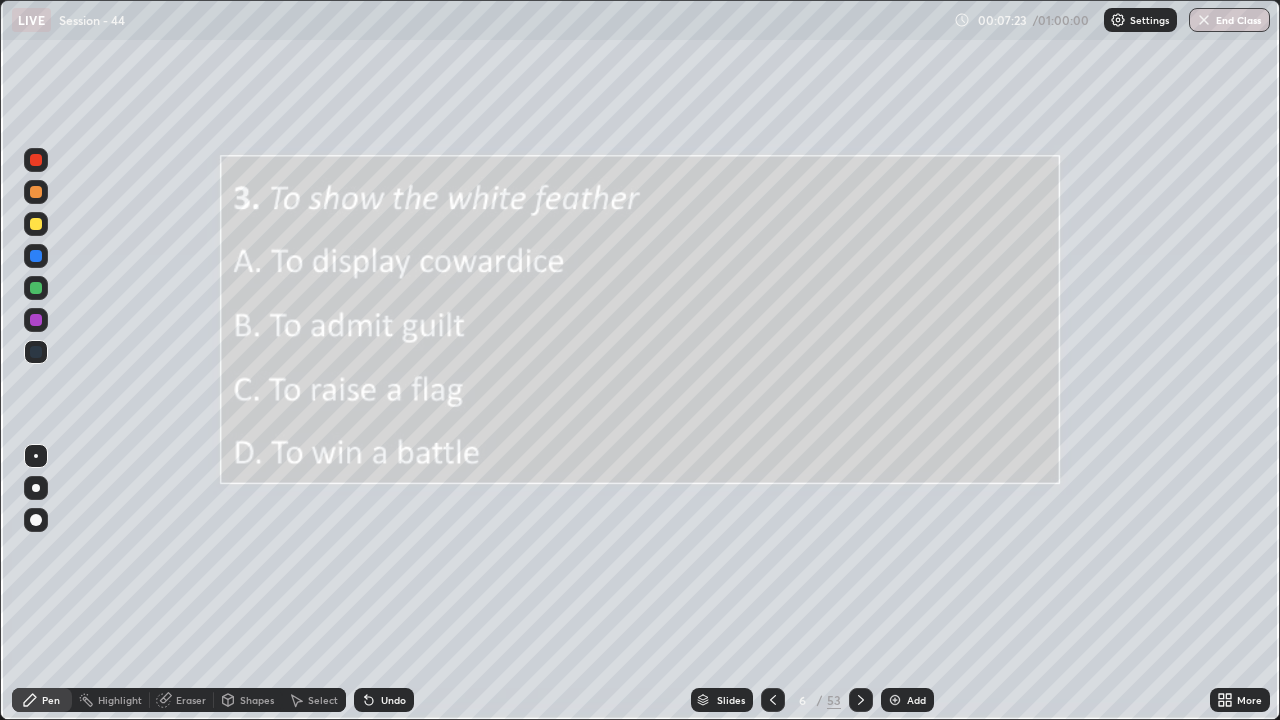 click at bounding box center (773, 700) 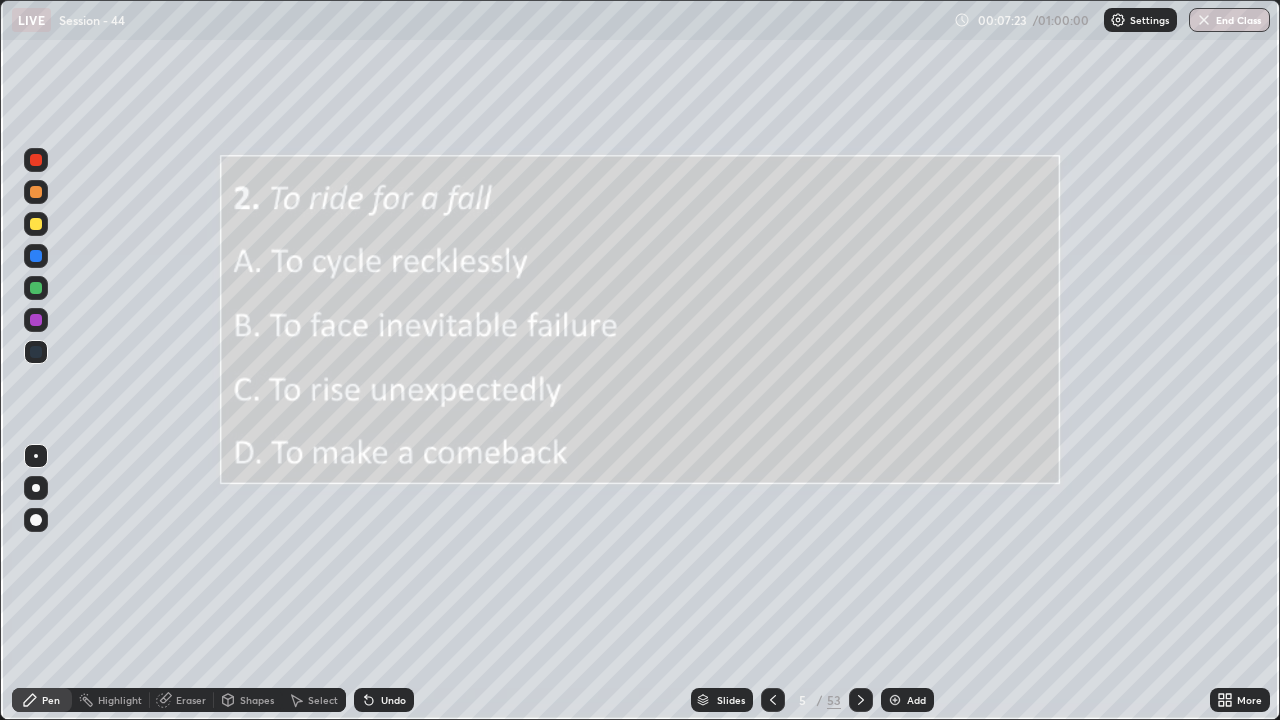 click at bounding box center (773, 700) 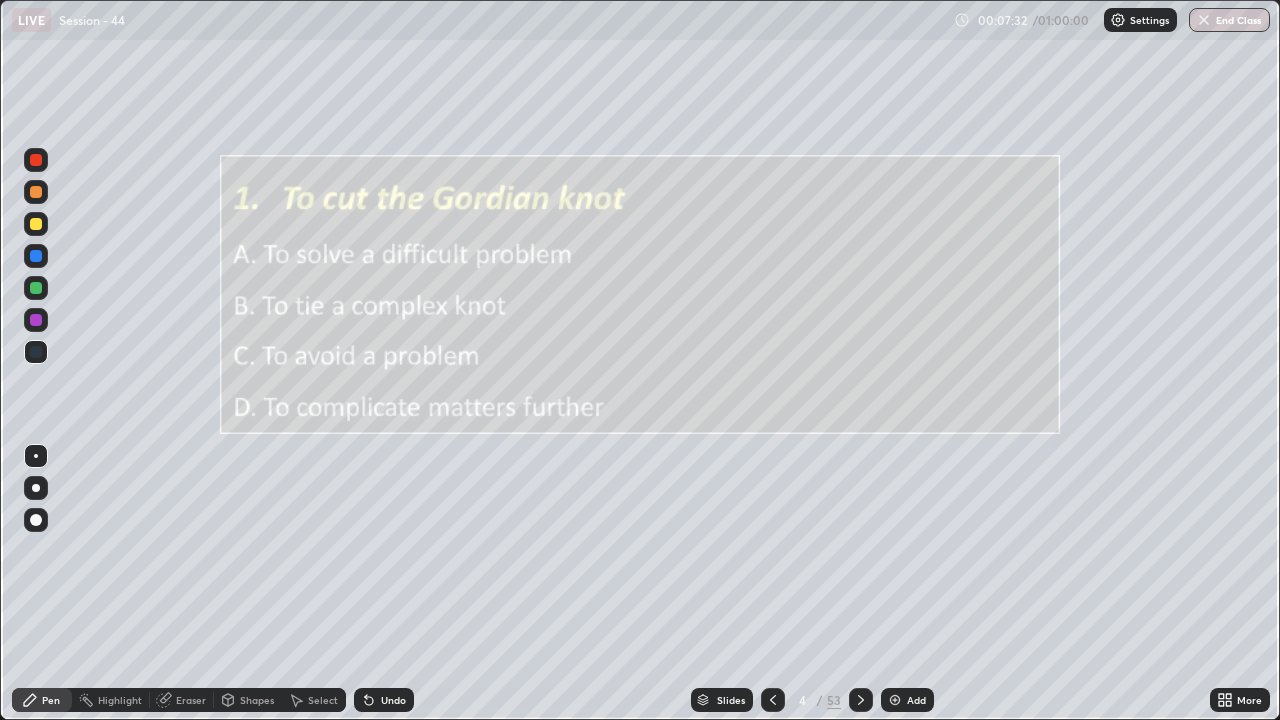 click at bounding box center (36, 520) 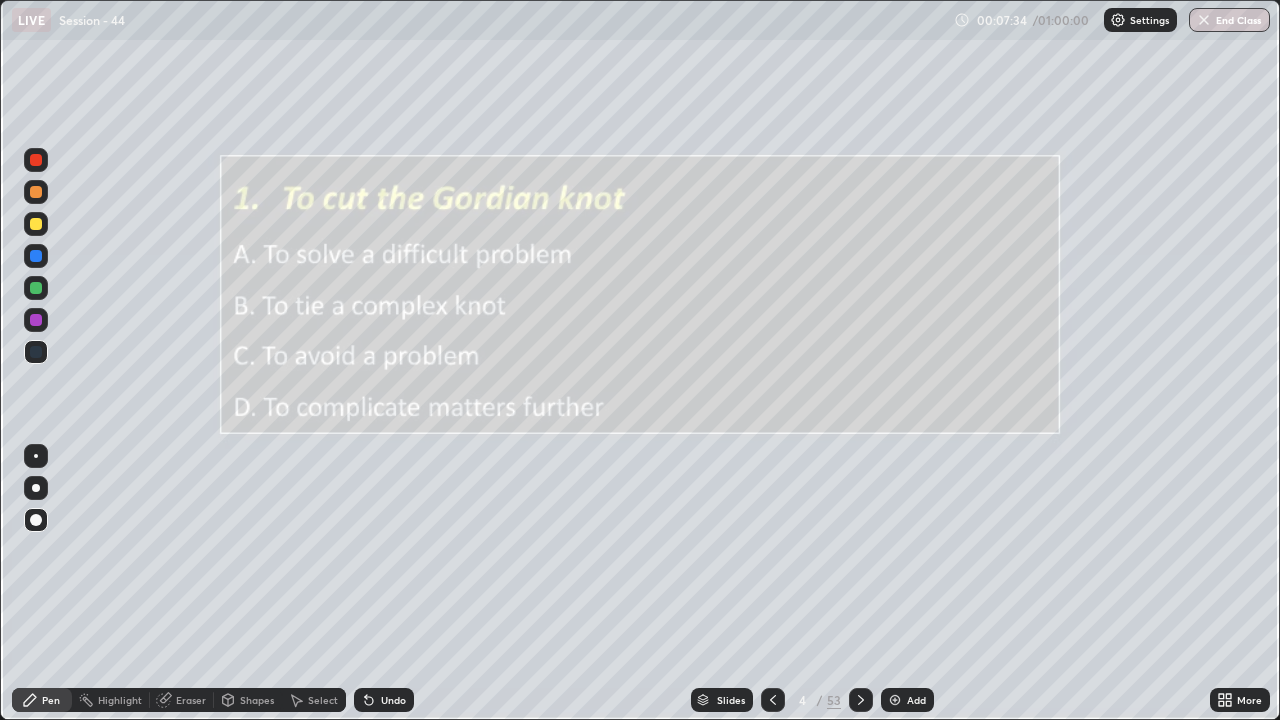 click at bounding box center [36, 224] 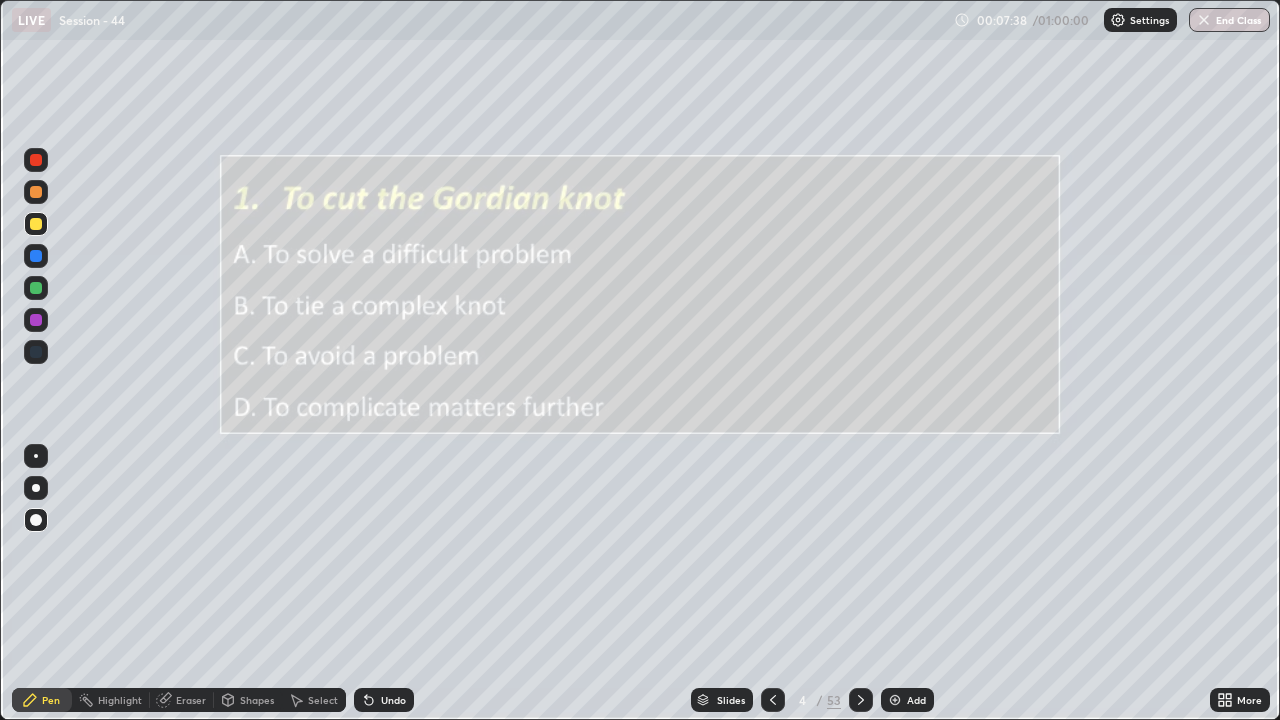 click at bounding box center [36, 288] 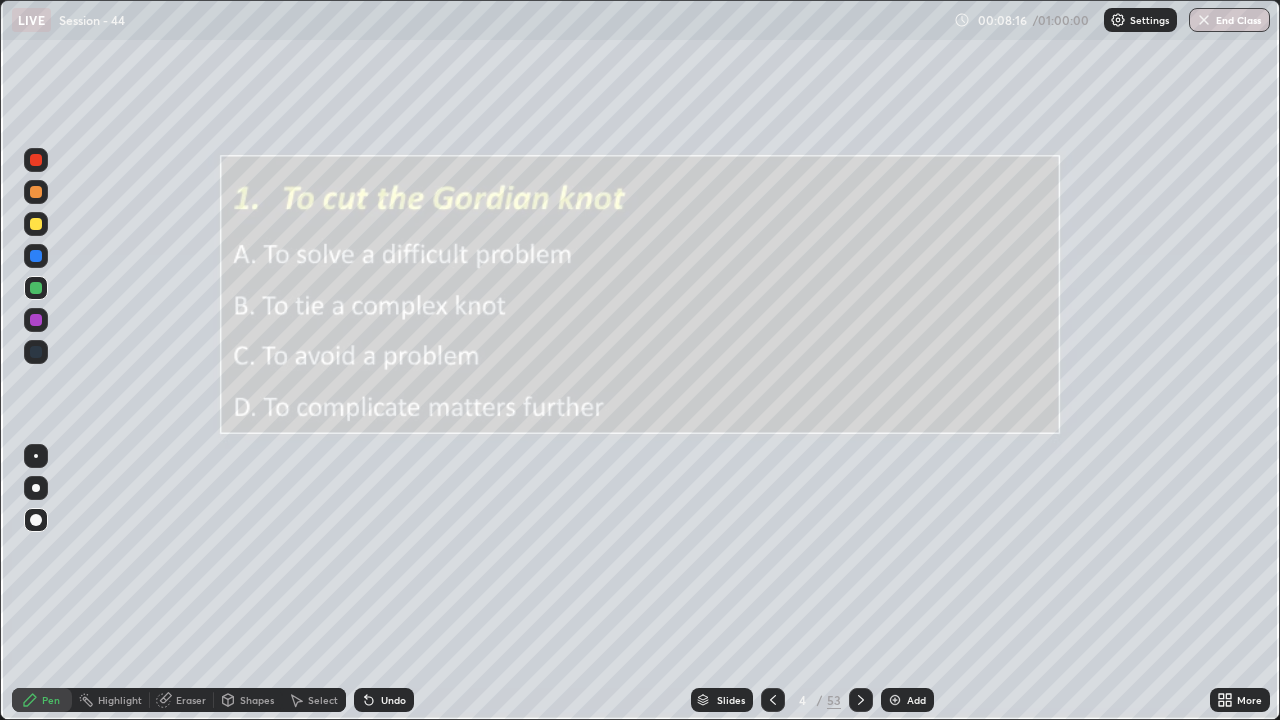 click 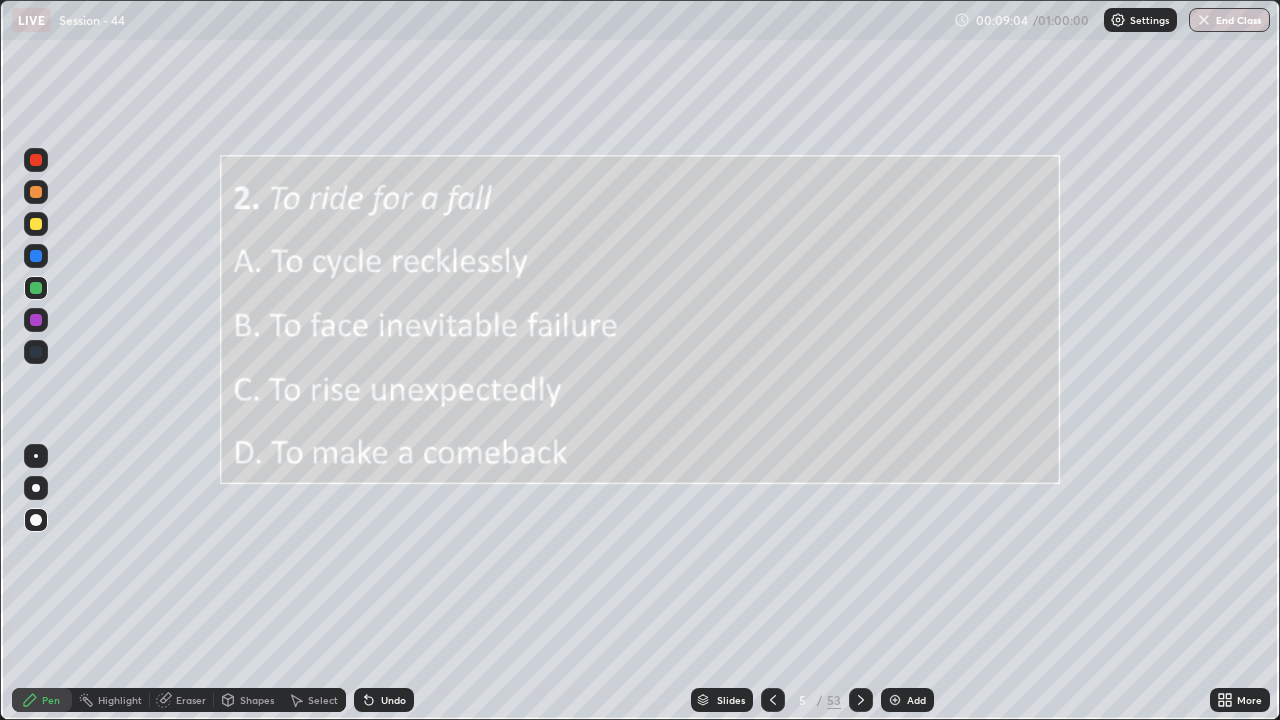 click 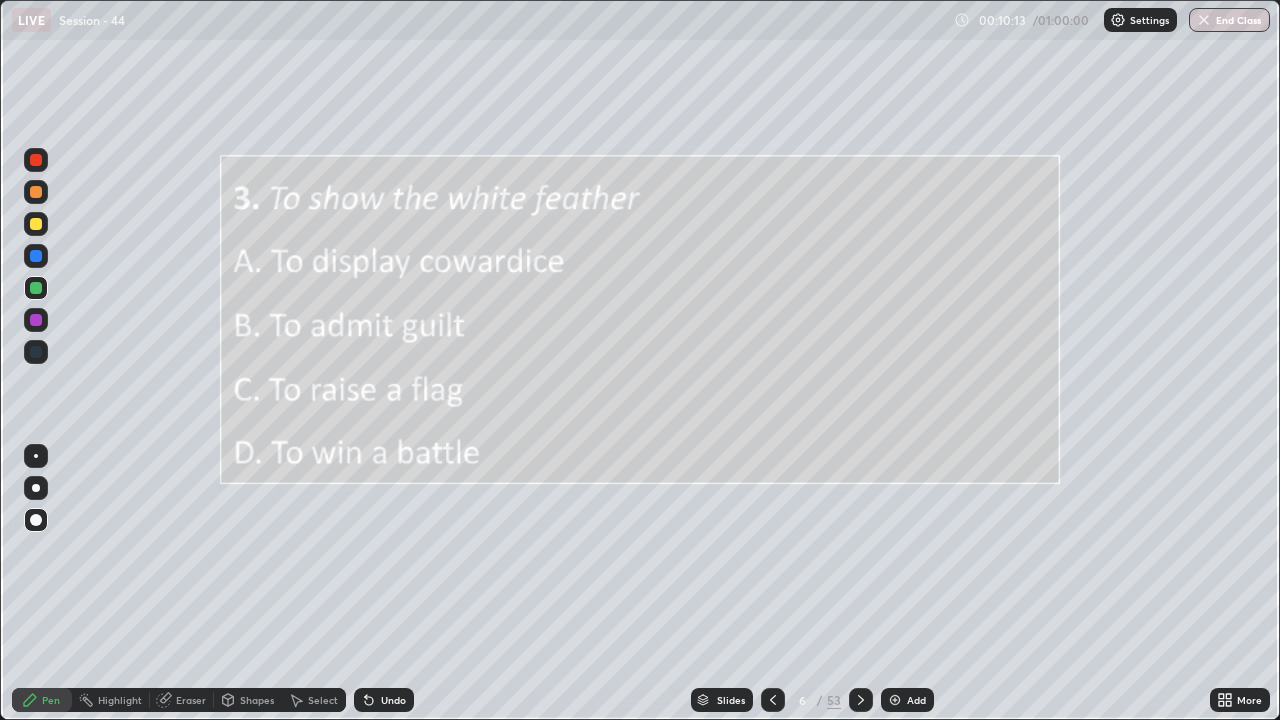 click 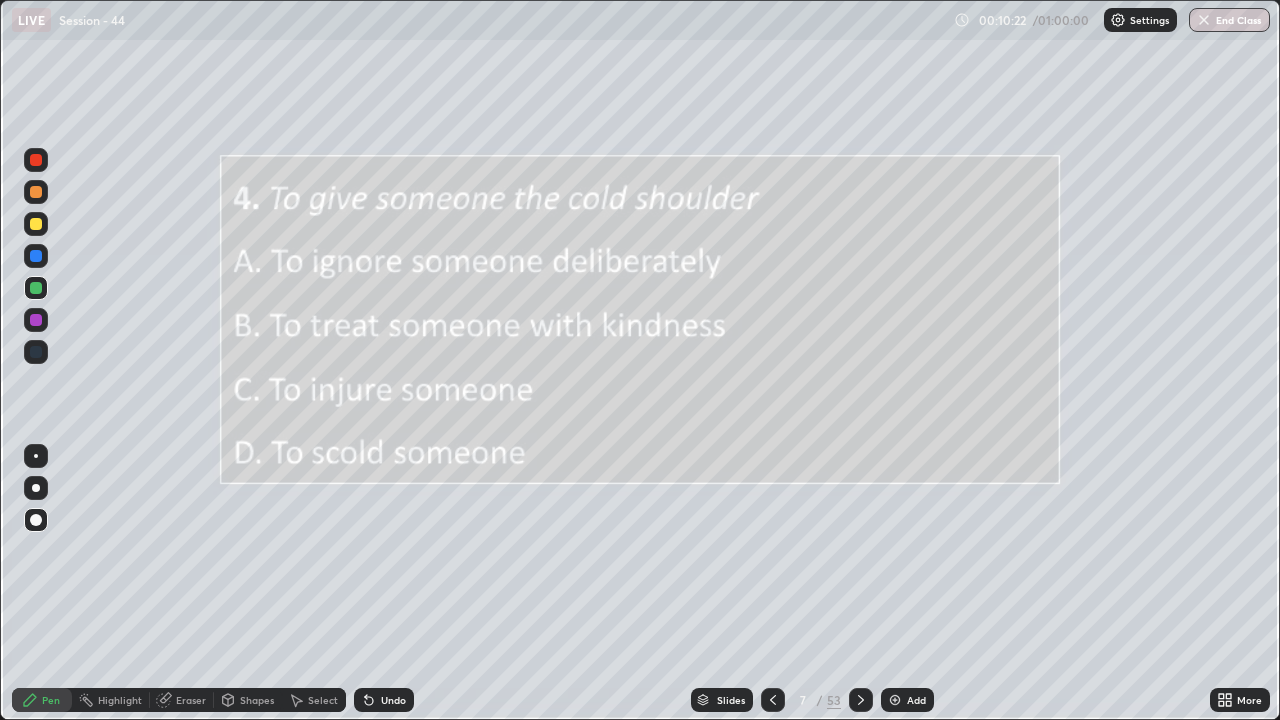 click 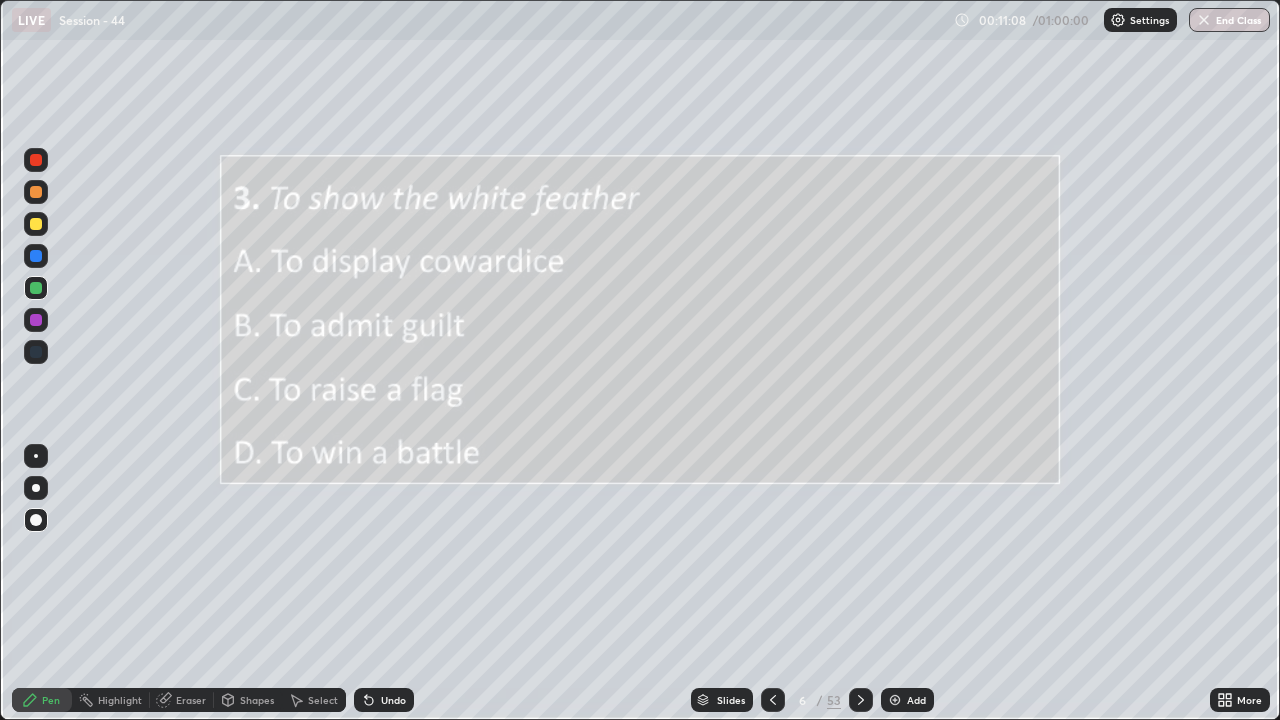 click 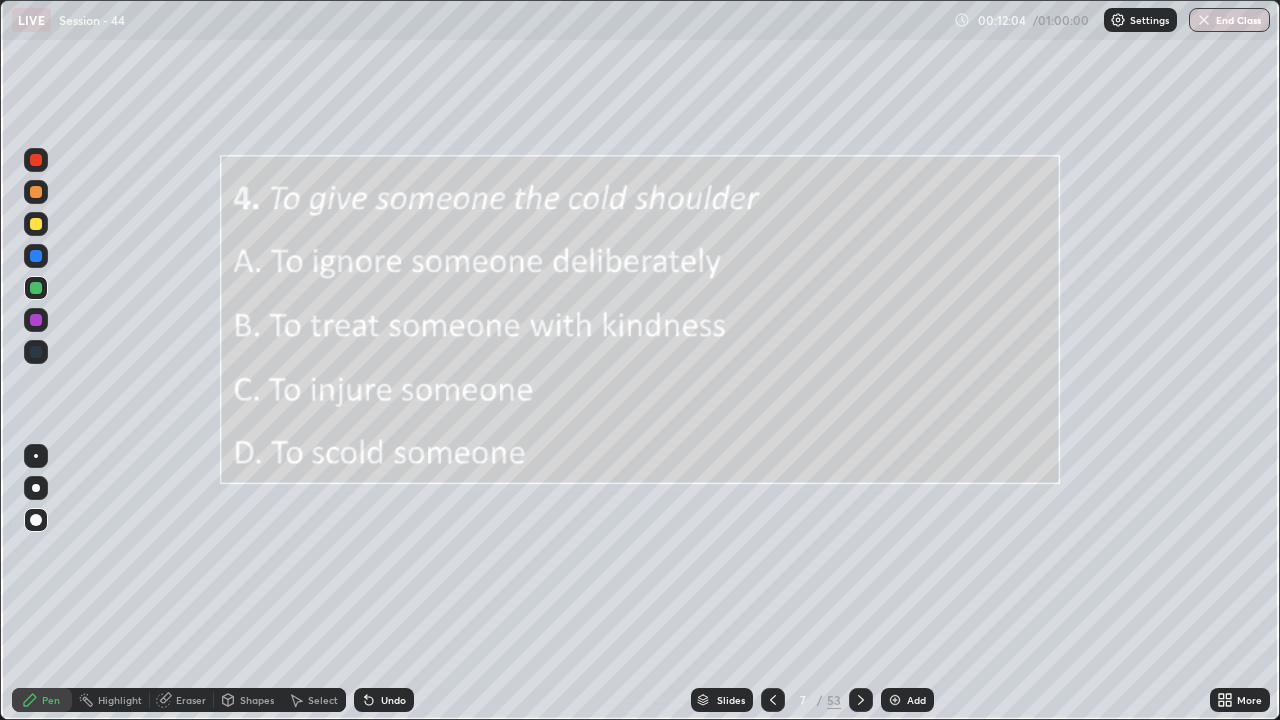click 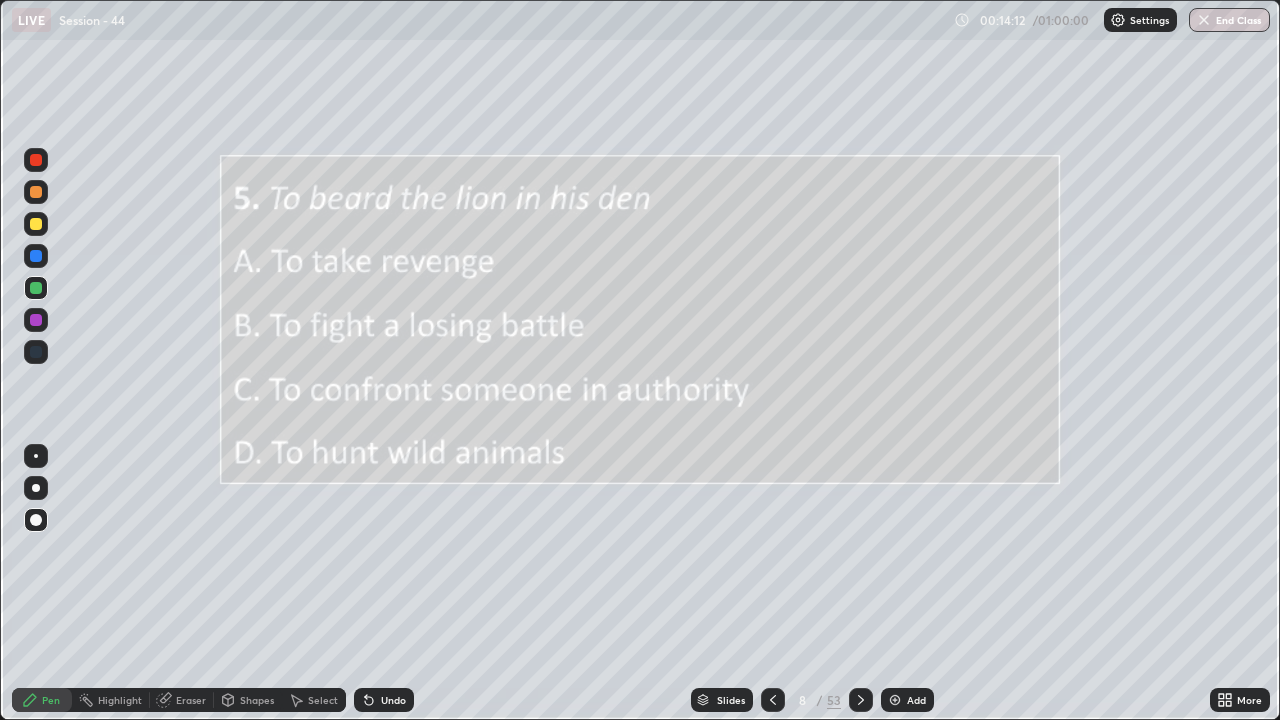 click at bounding box center (861, 700) 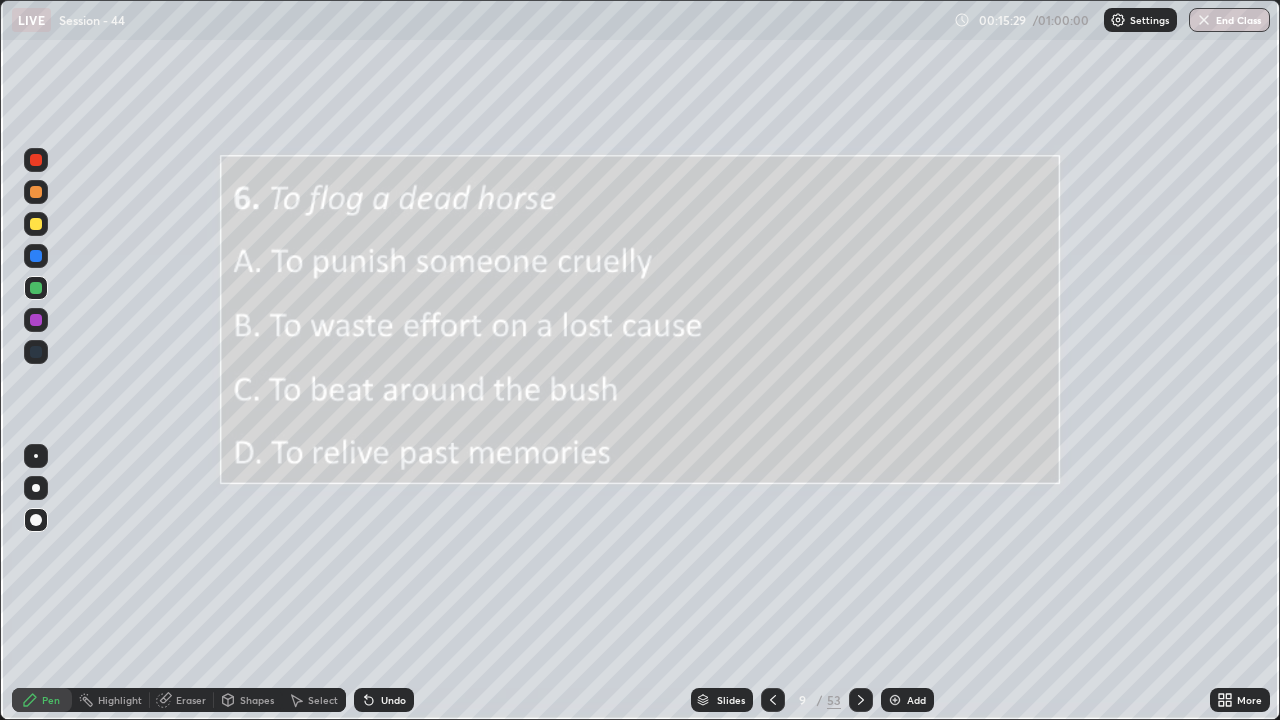 click at bounding box center [861, 700] 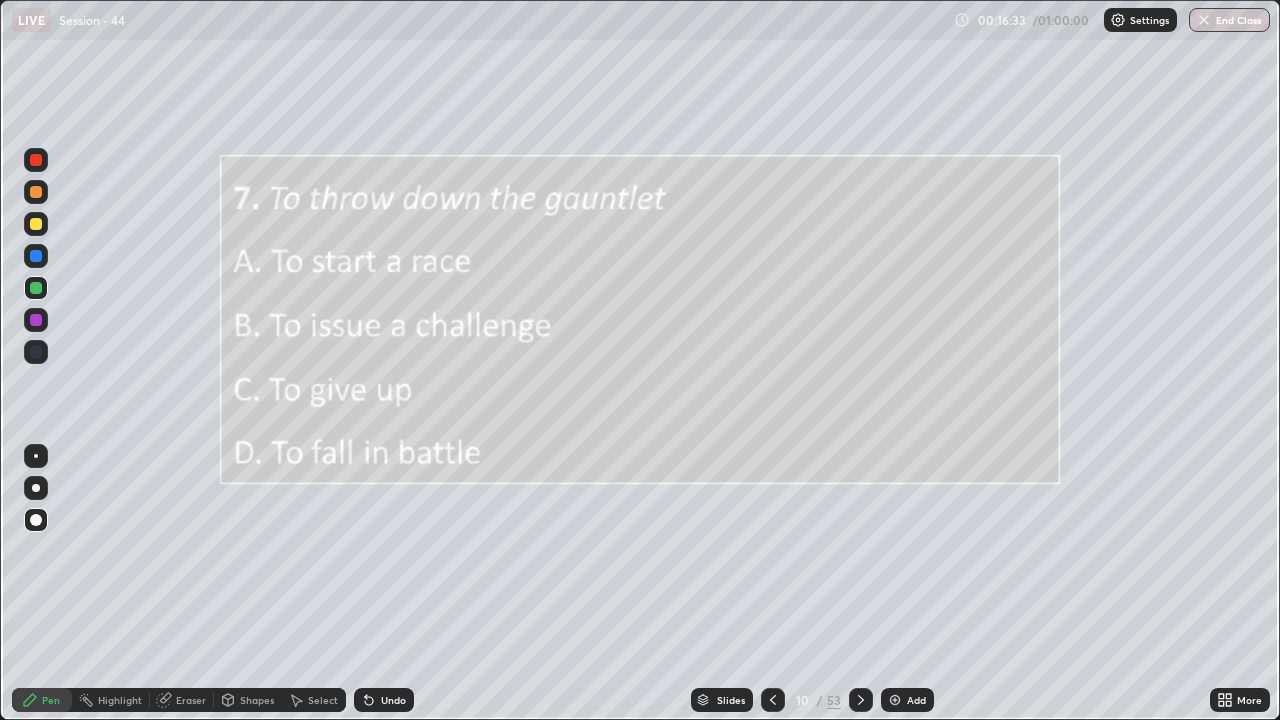click at bounding box center (861, 700) 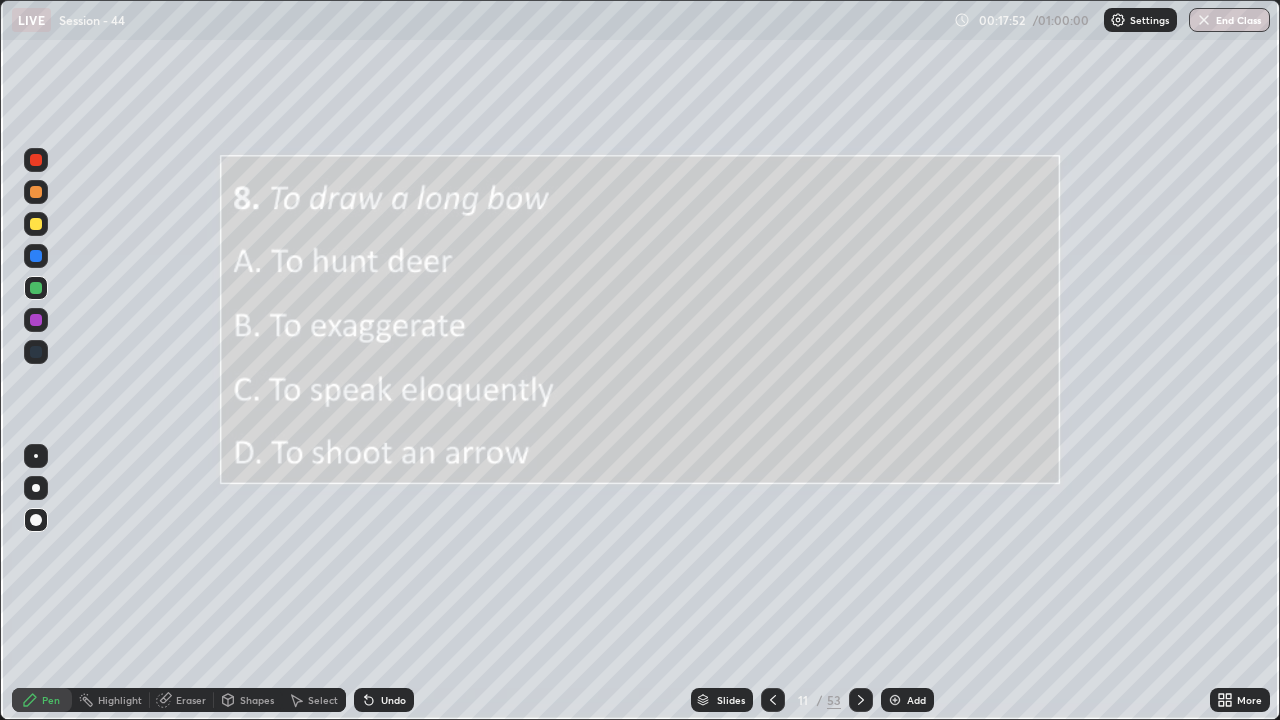 click 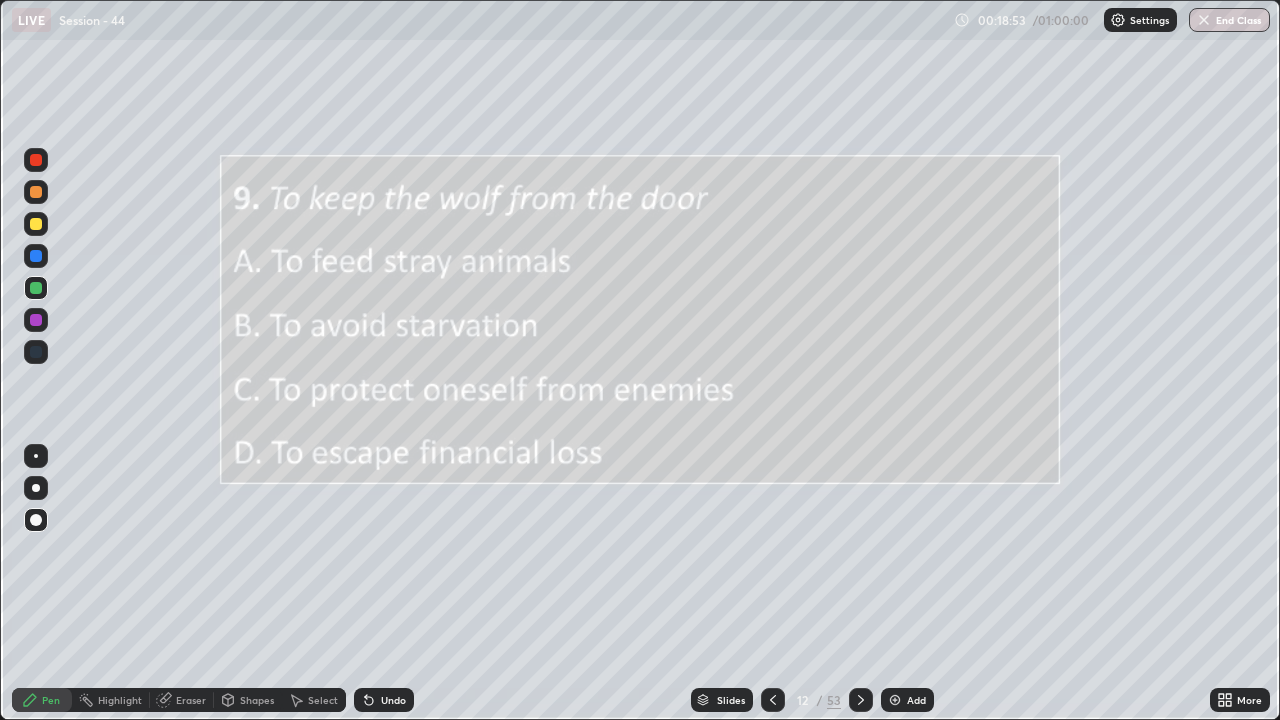 click 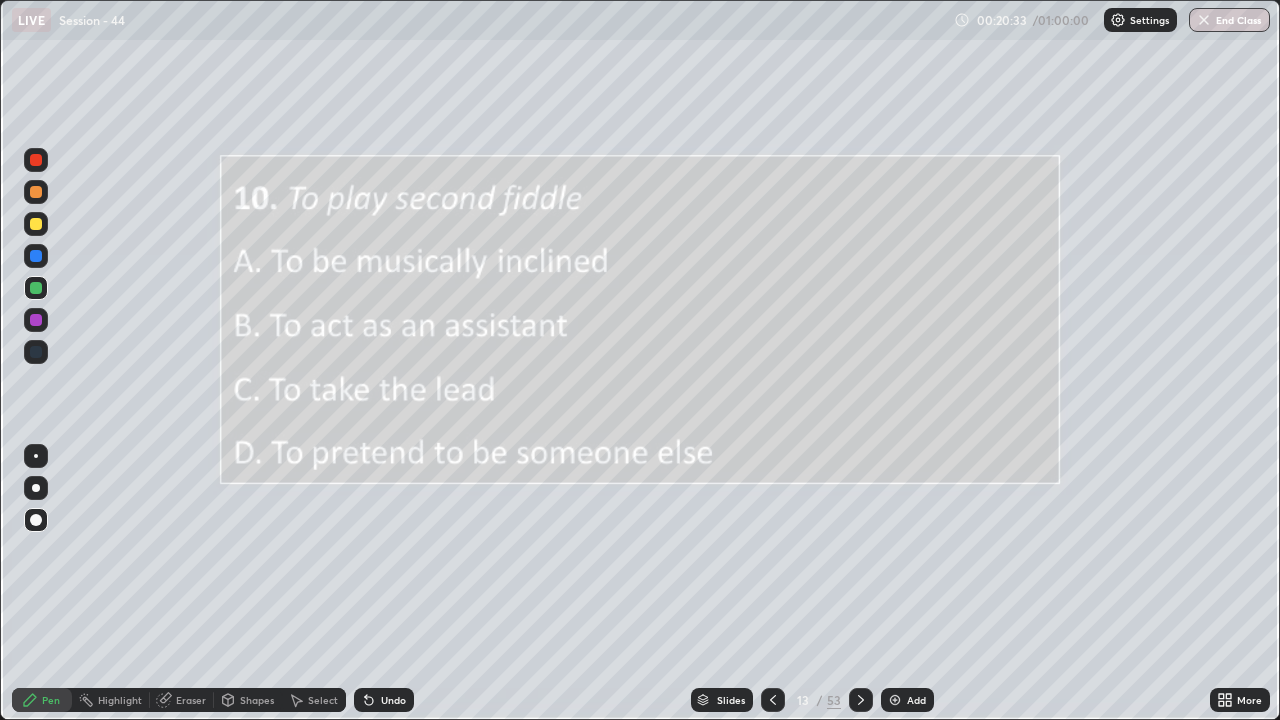 click 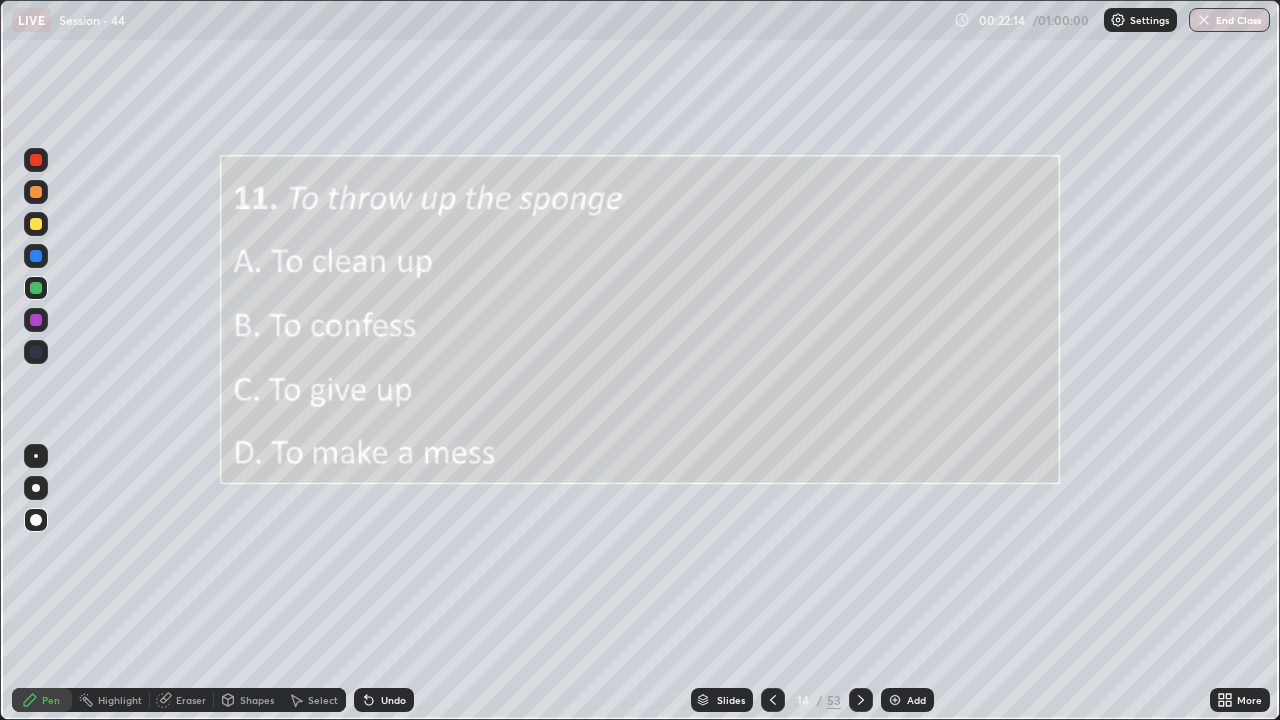 click 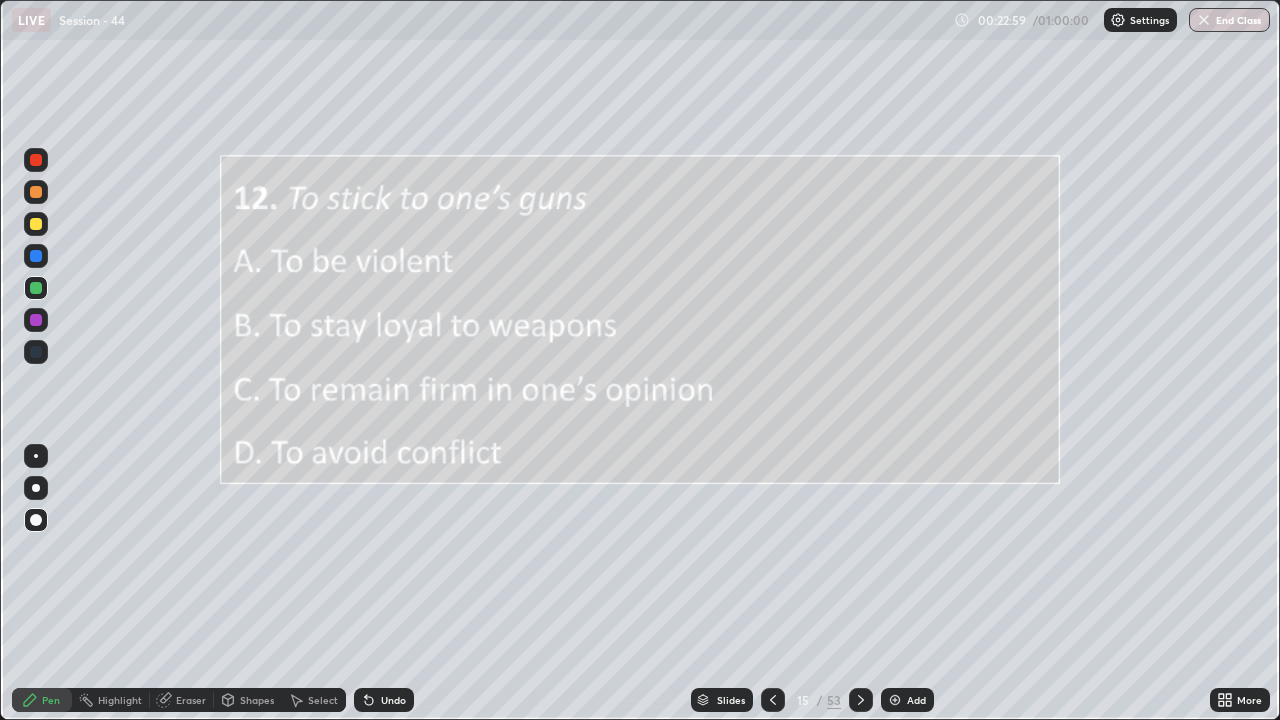 click 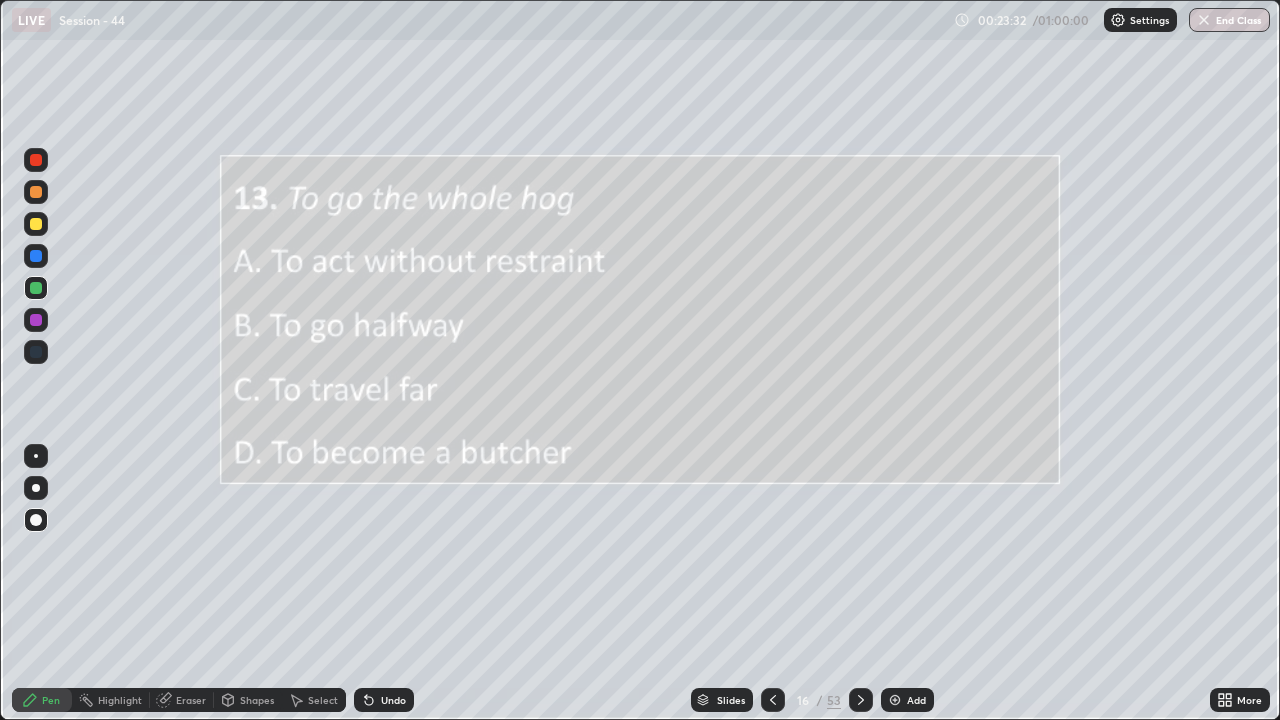 click 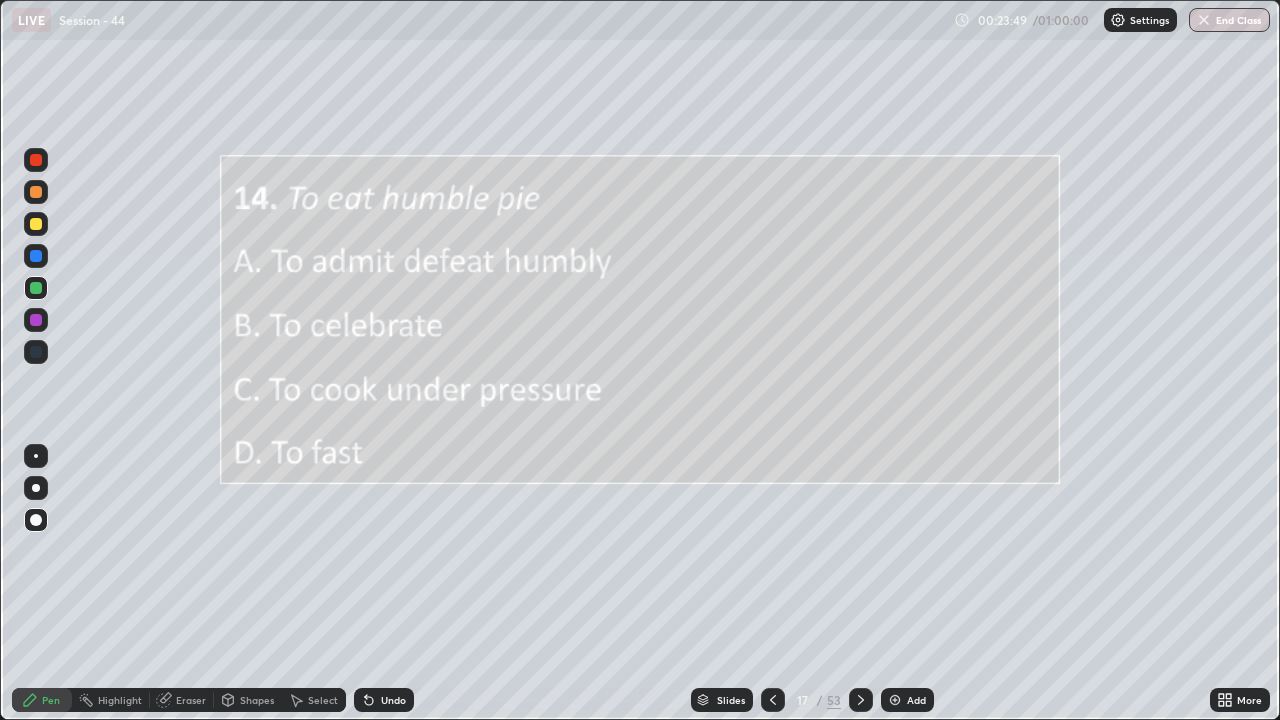 click 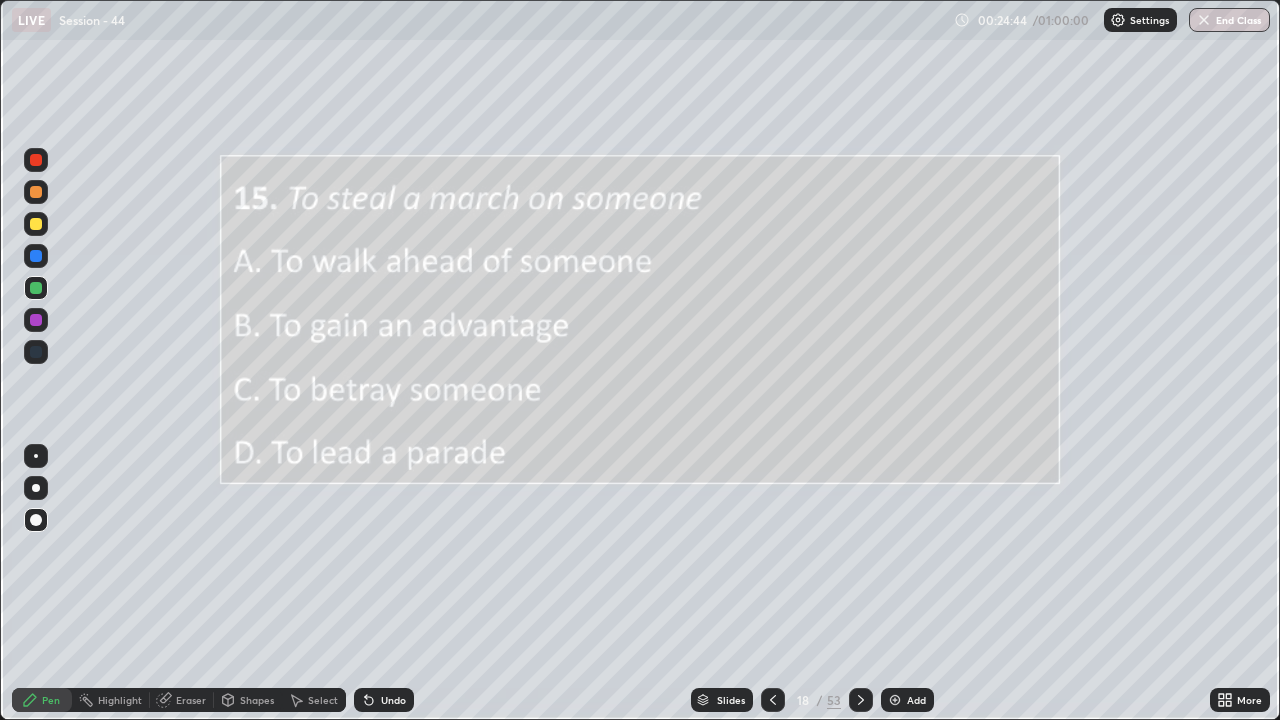 click 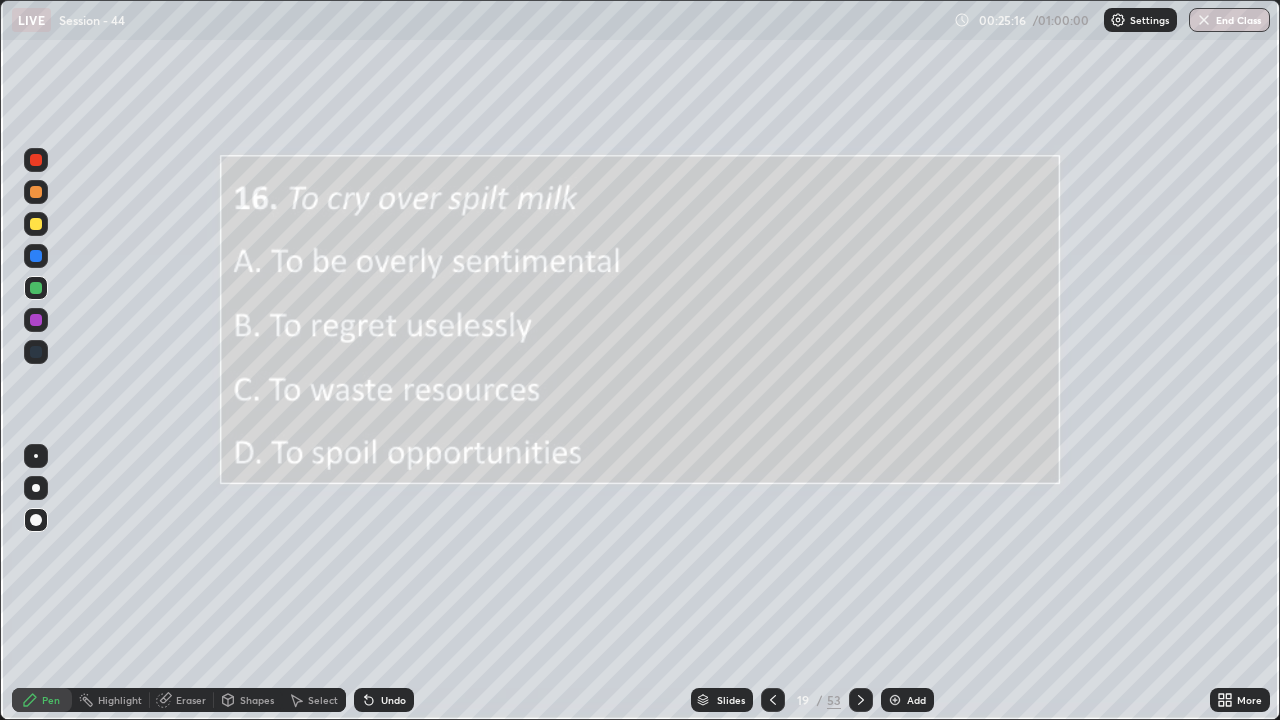 click 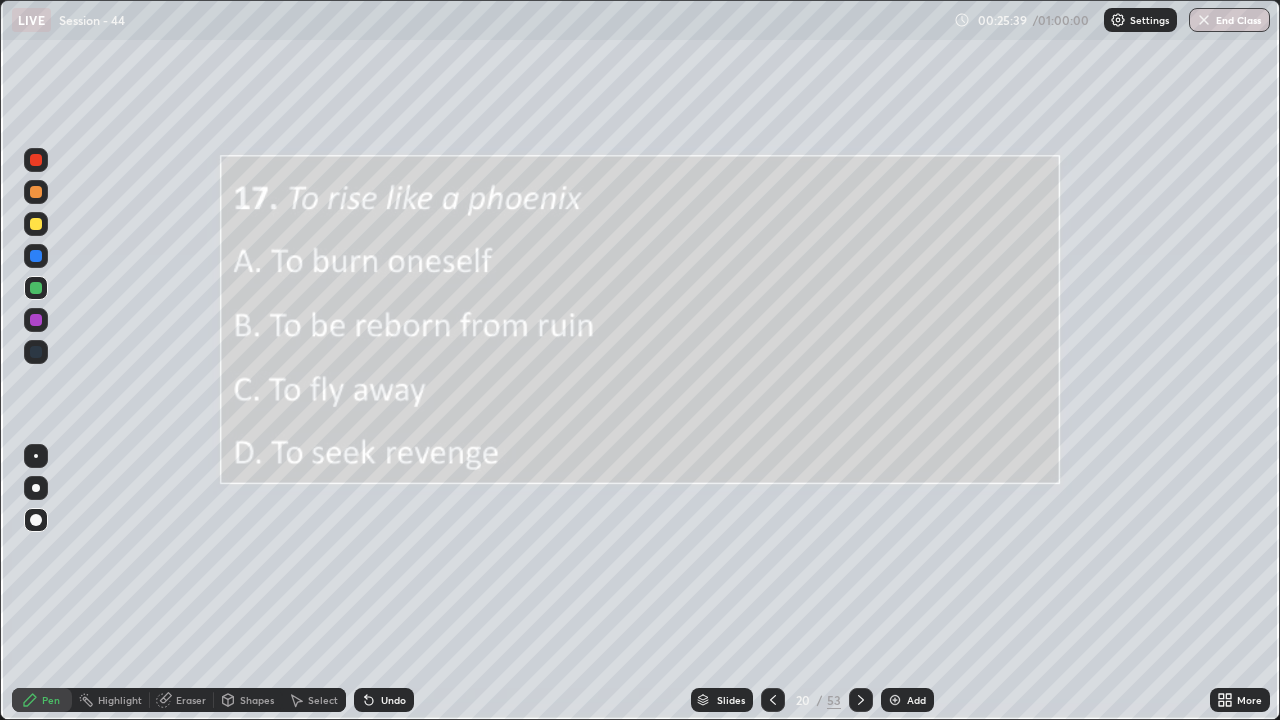 click 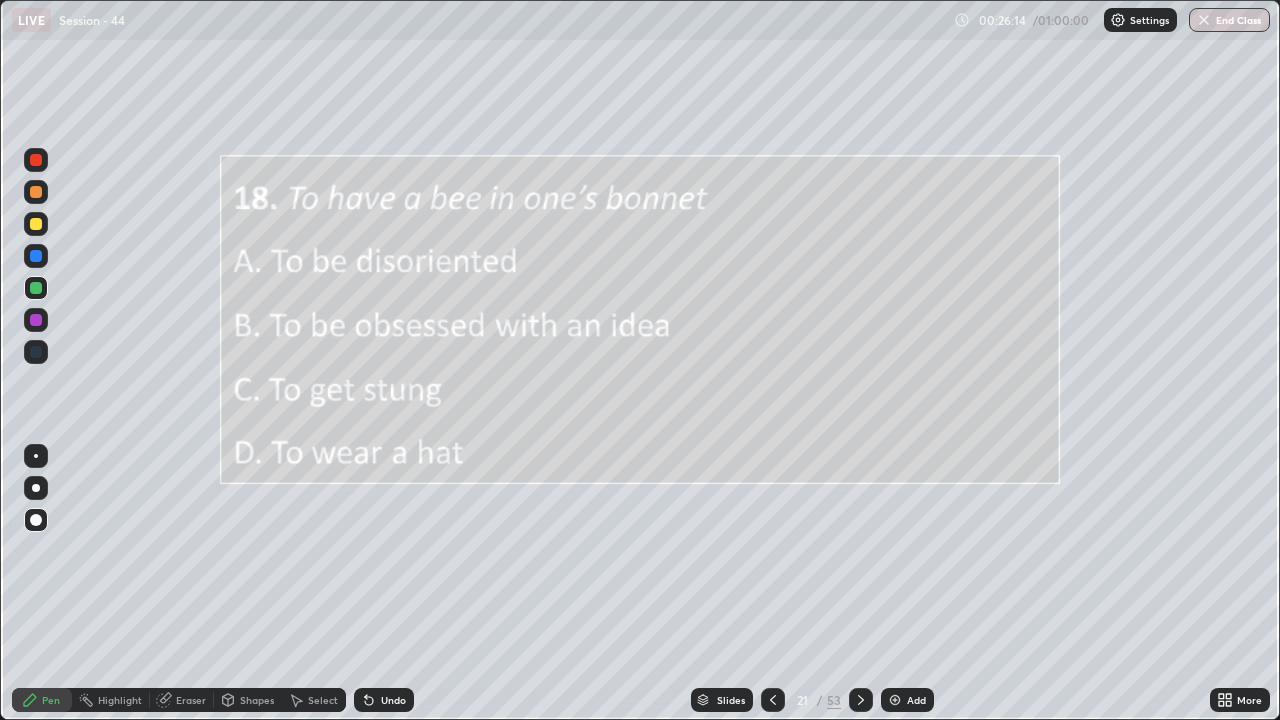 click 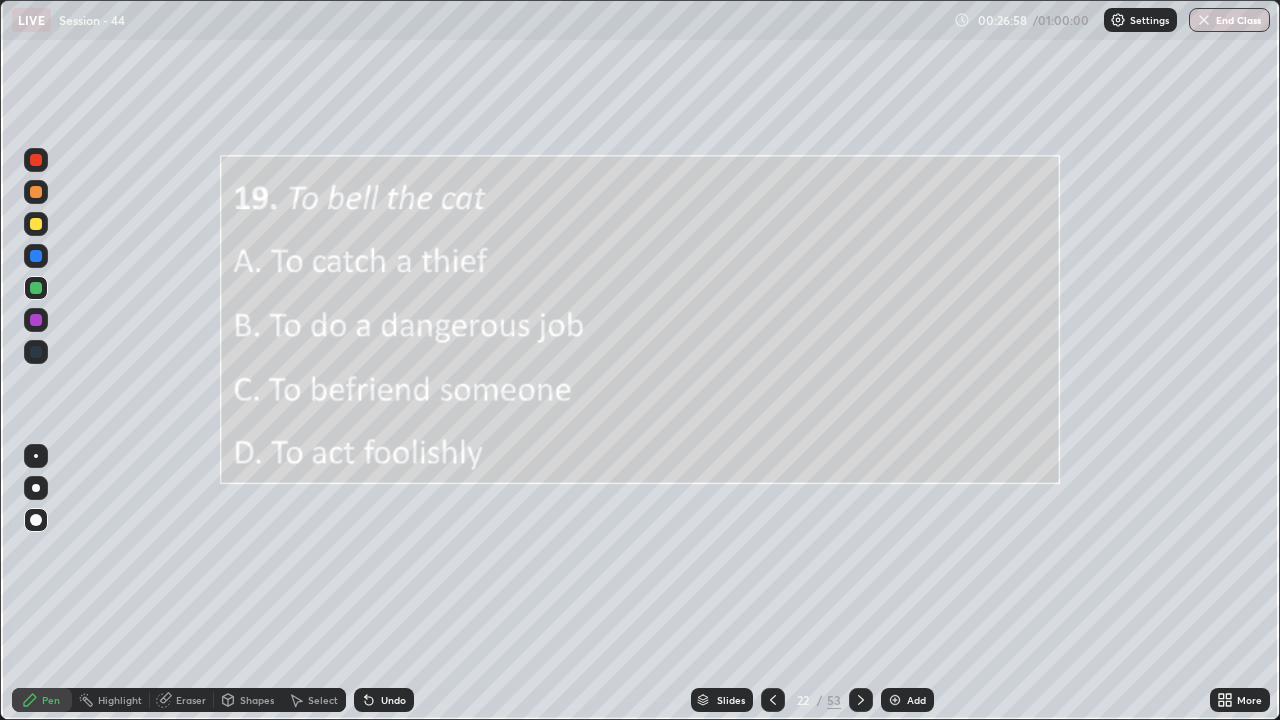 click 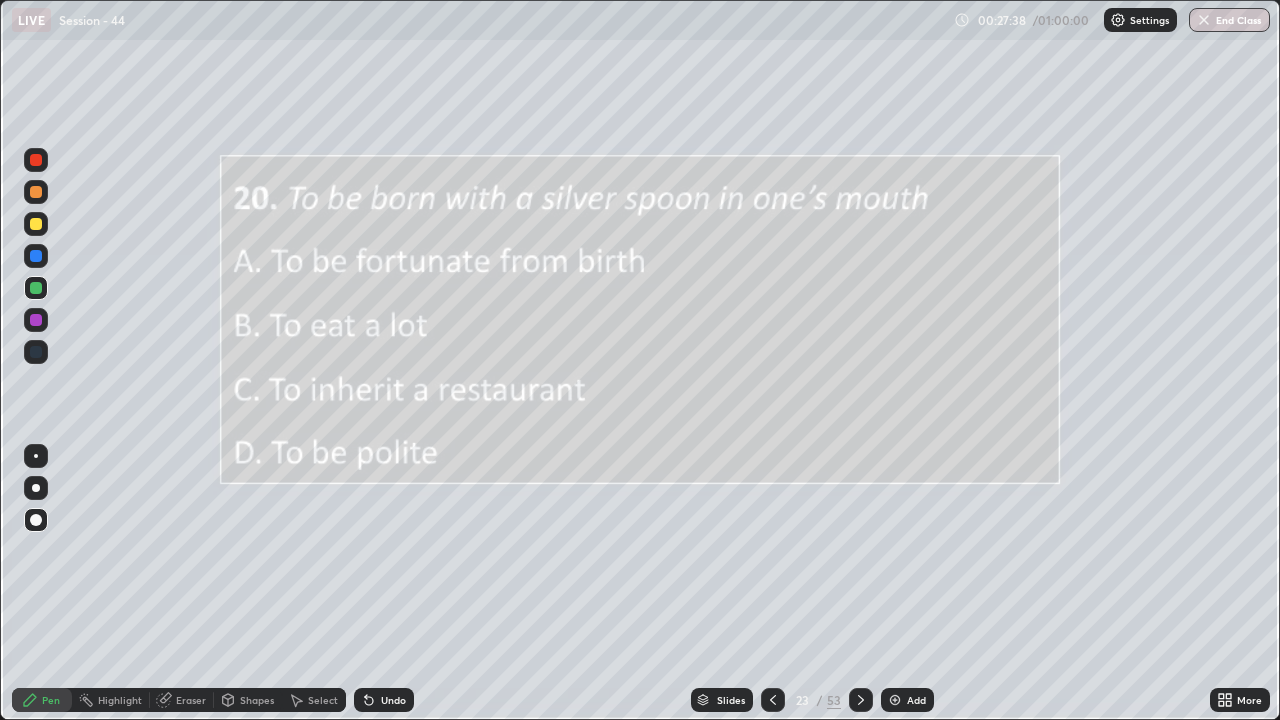 click 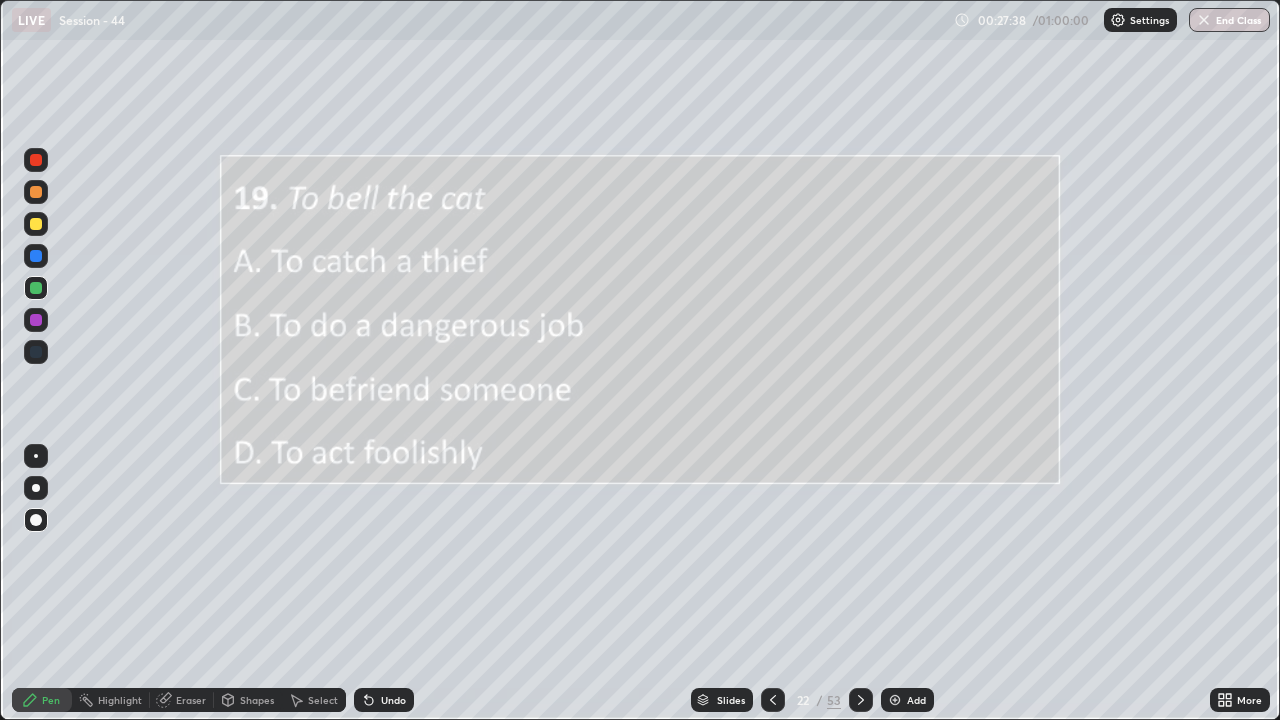 click 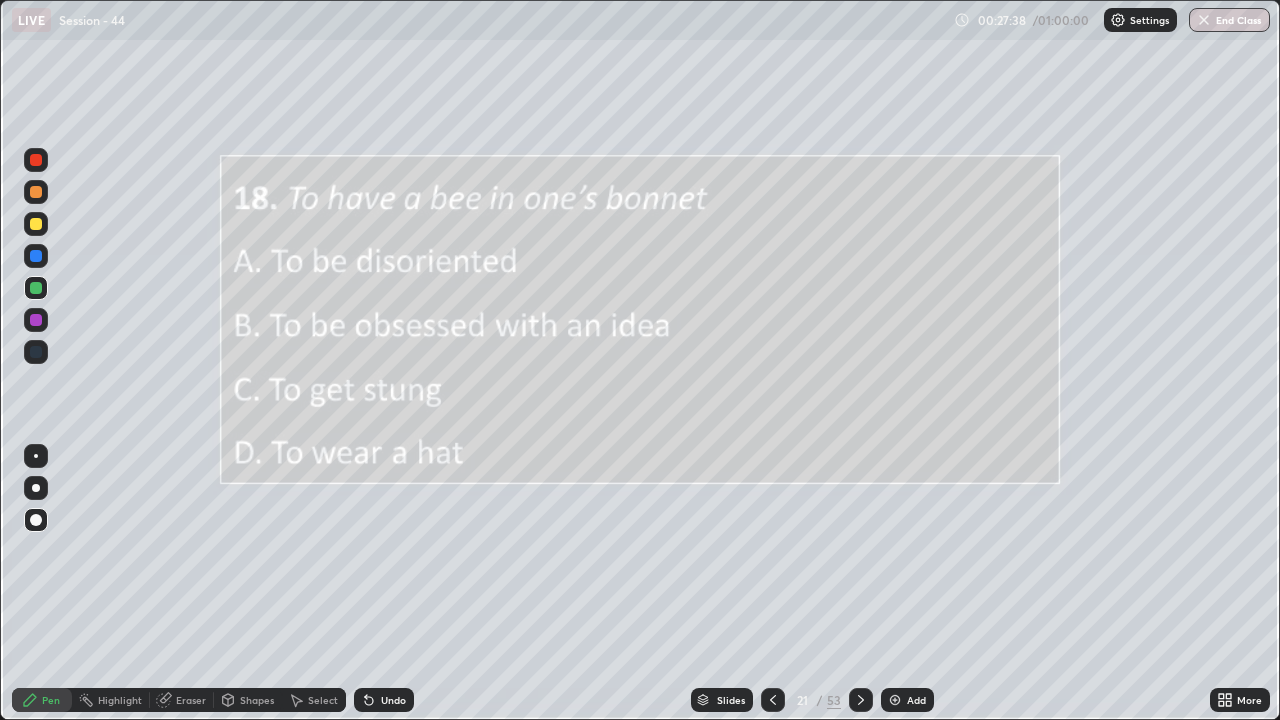 click 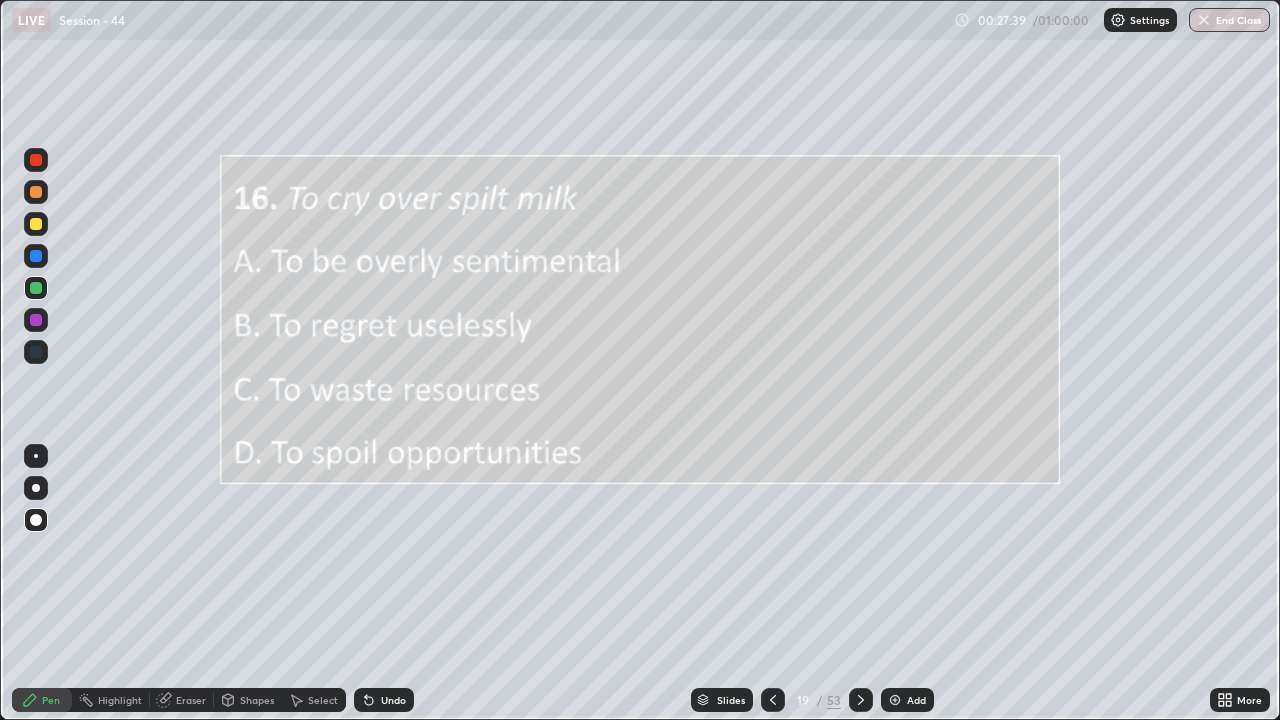 click 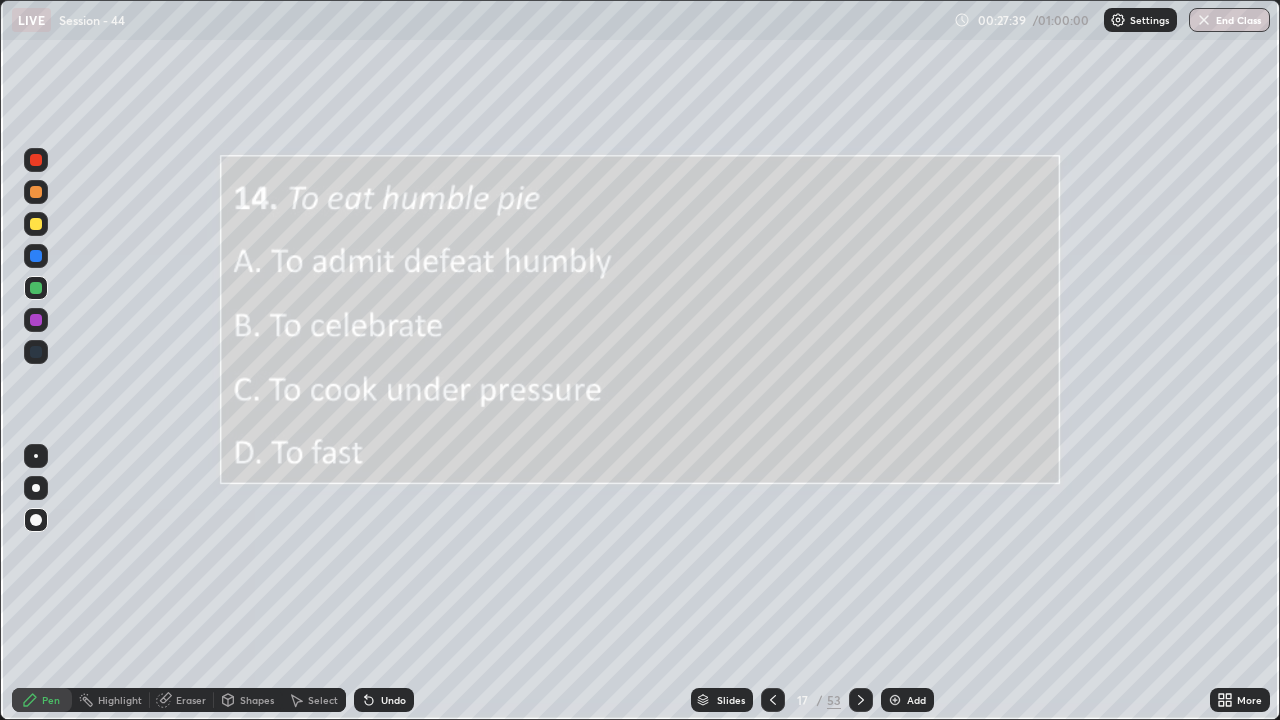click 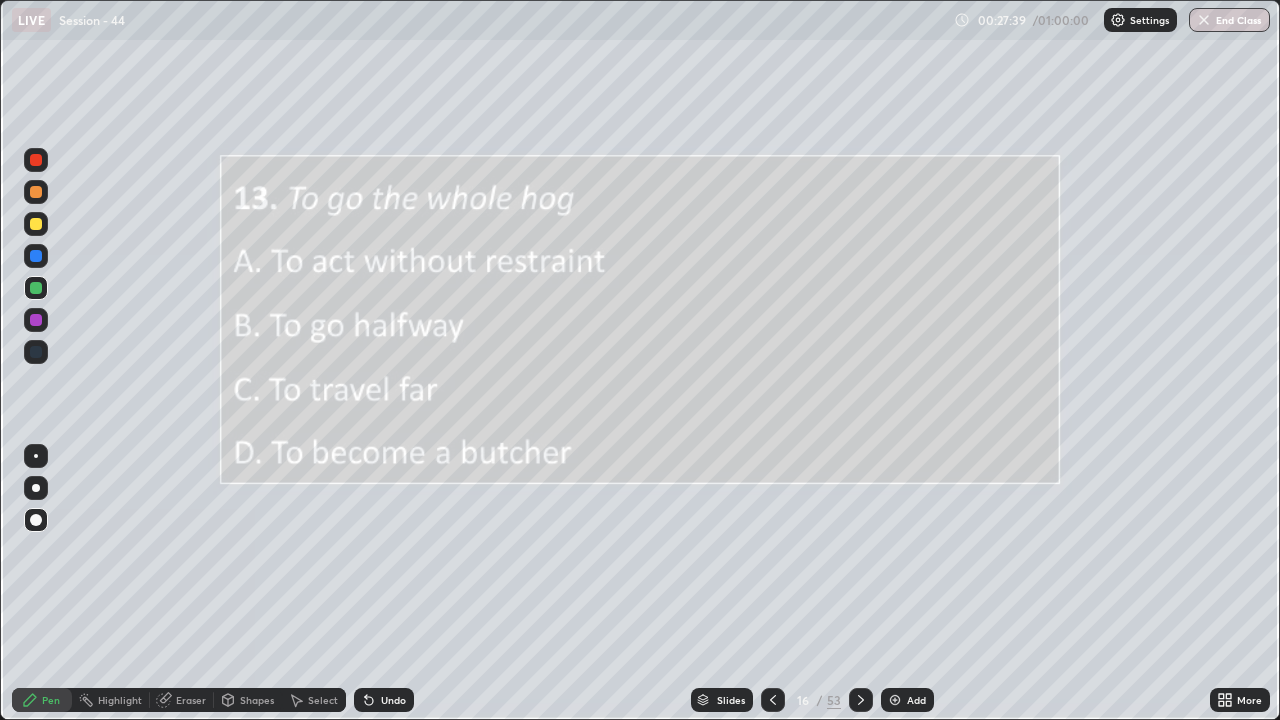 click 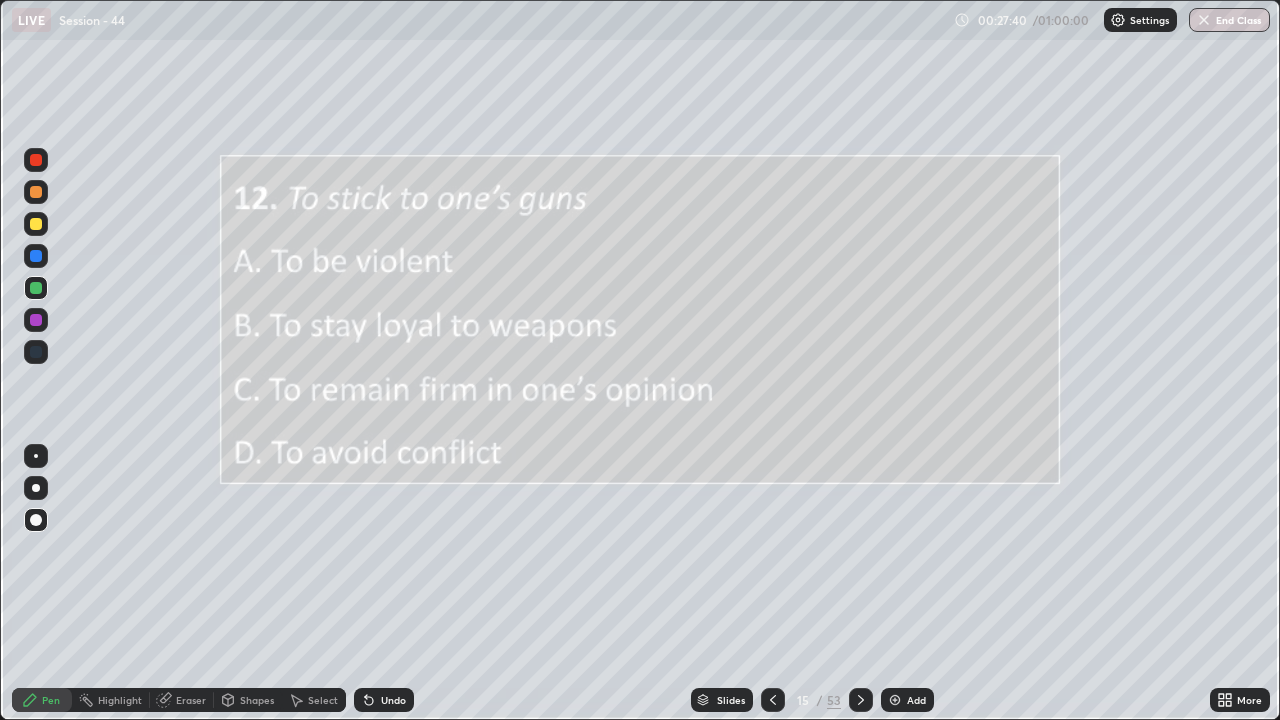 click 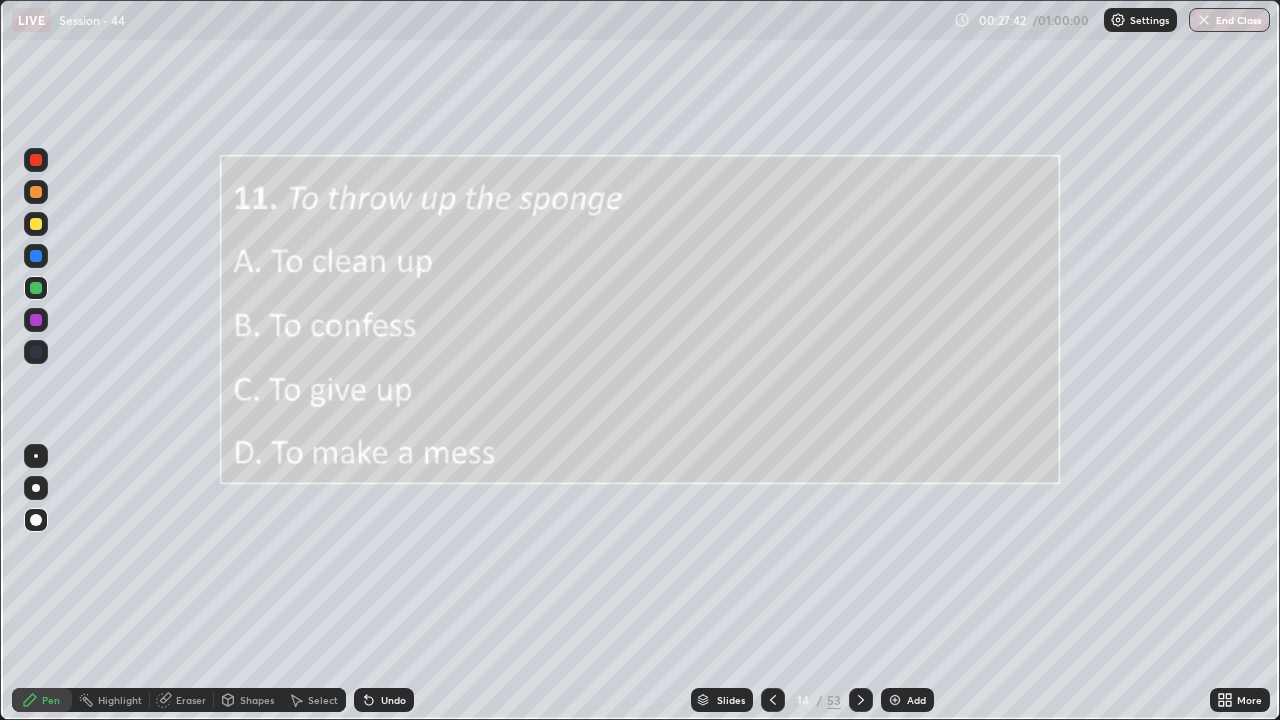 click 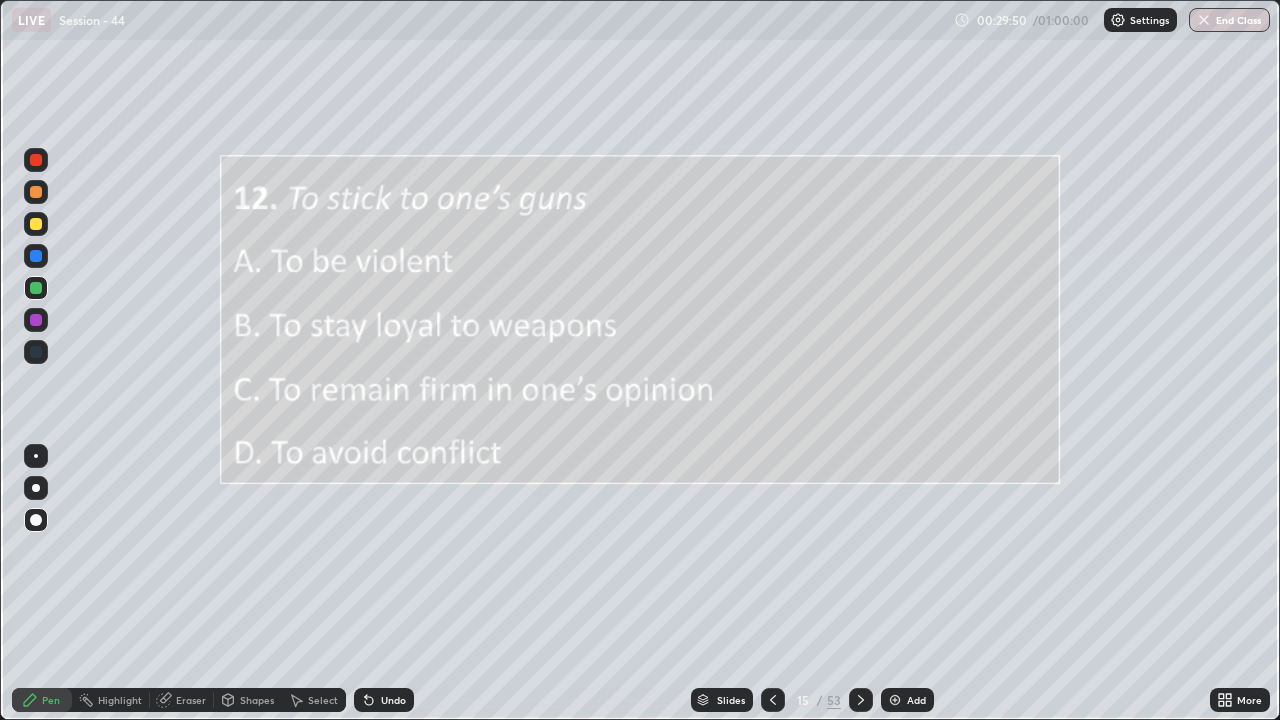 click 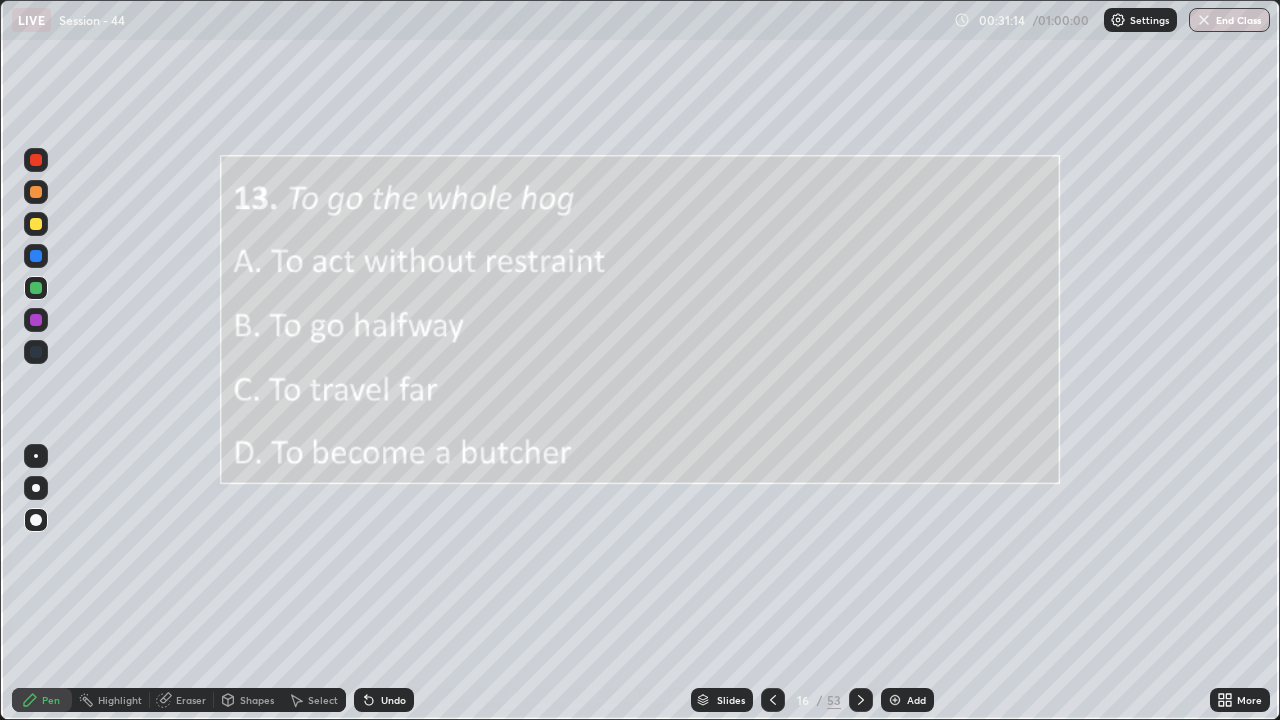 click 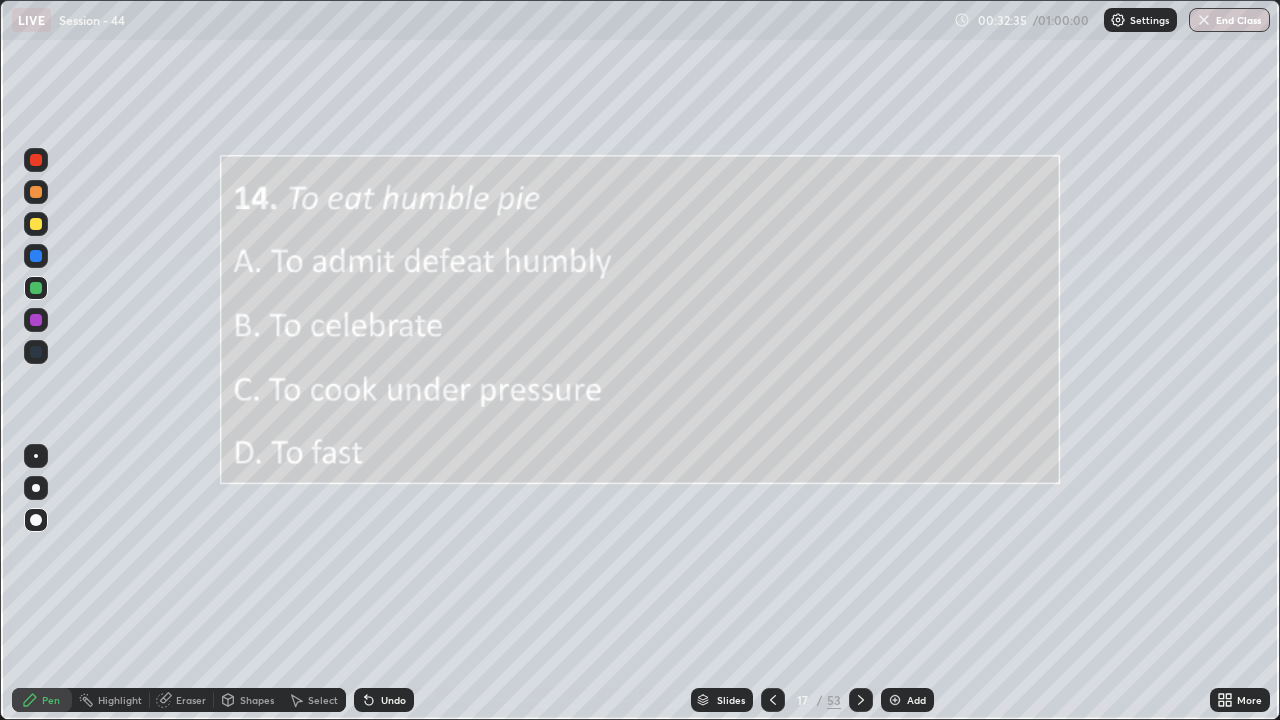 click 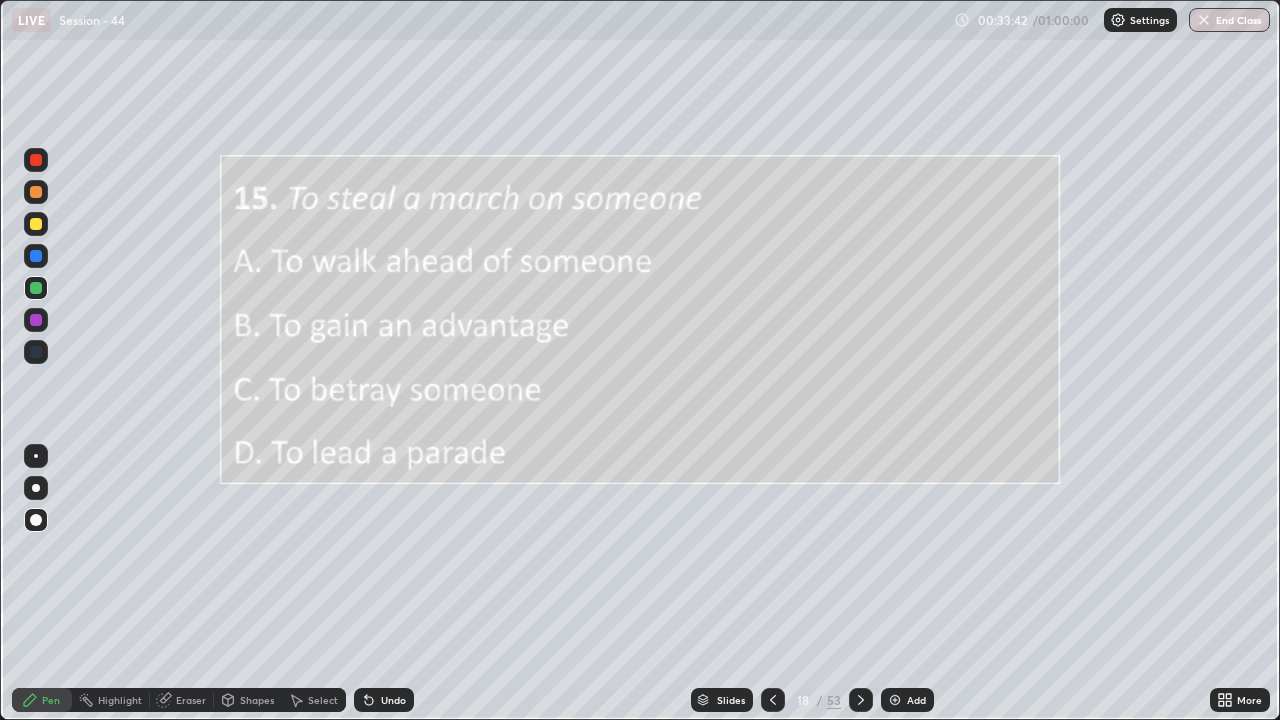 click at bounding box center [861, 700] 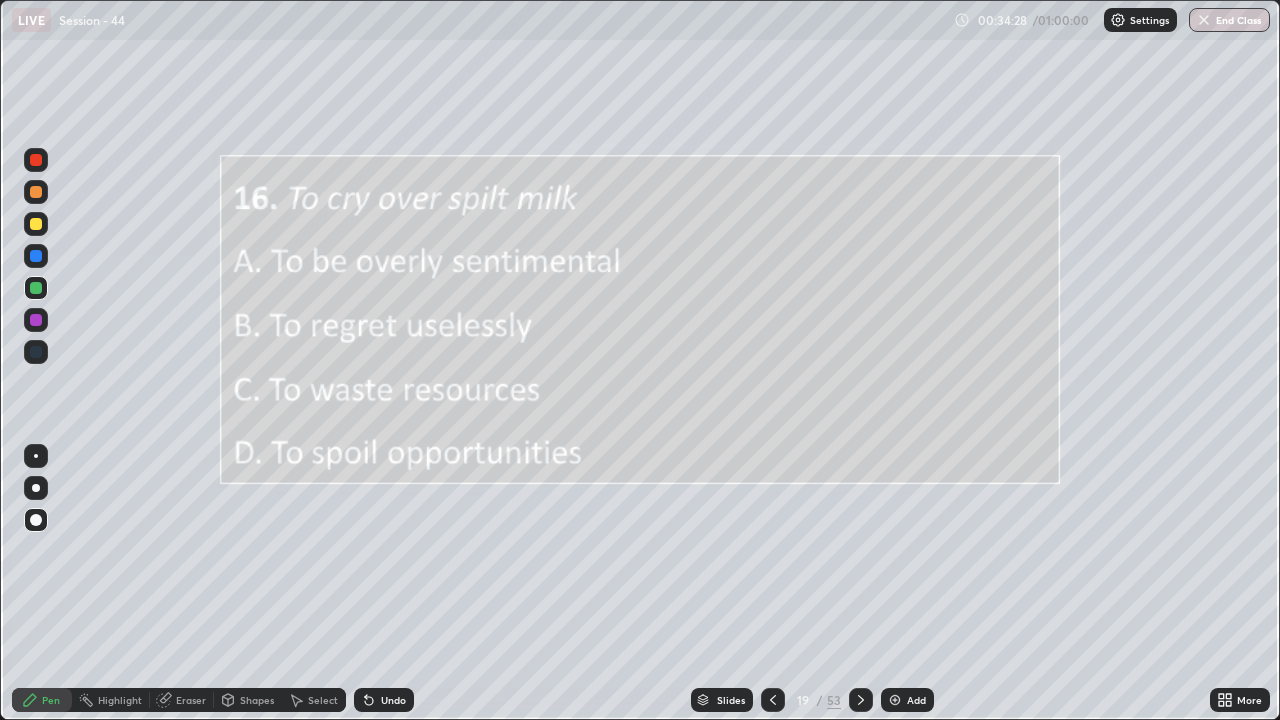 click at bounding box center (861, 700) 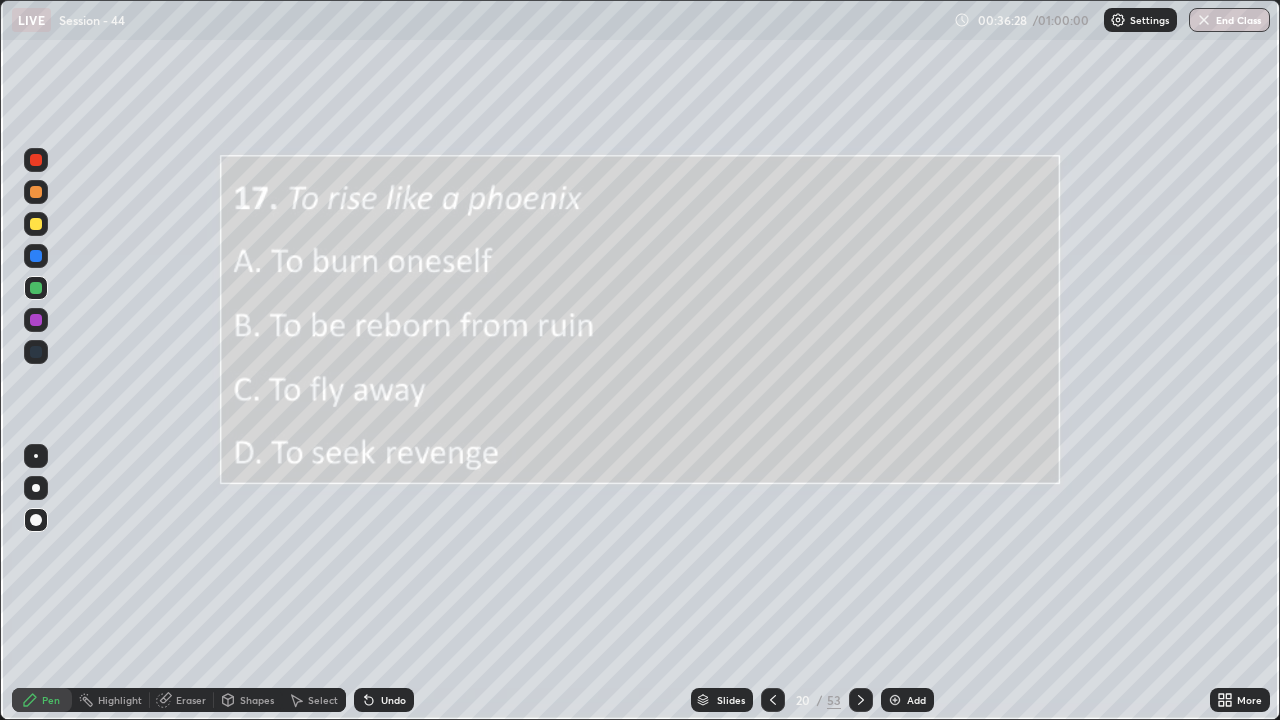 click at bounding box center (861, 700) 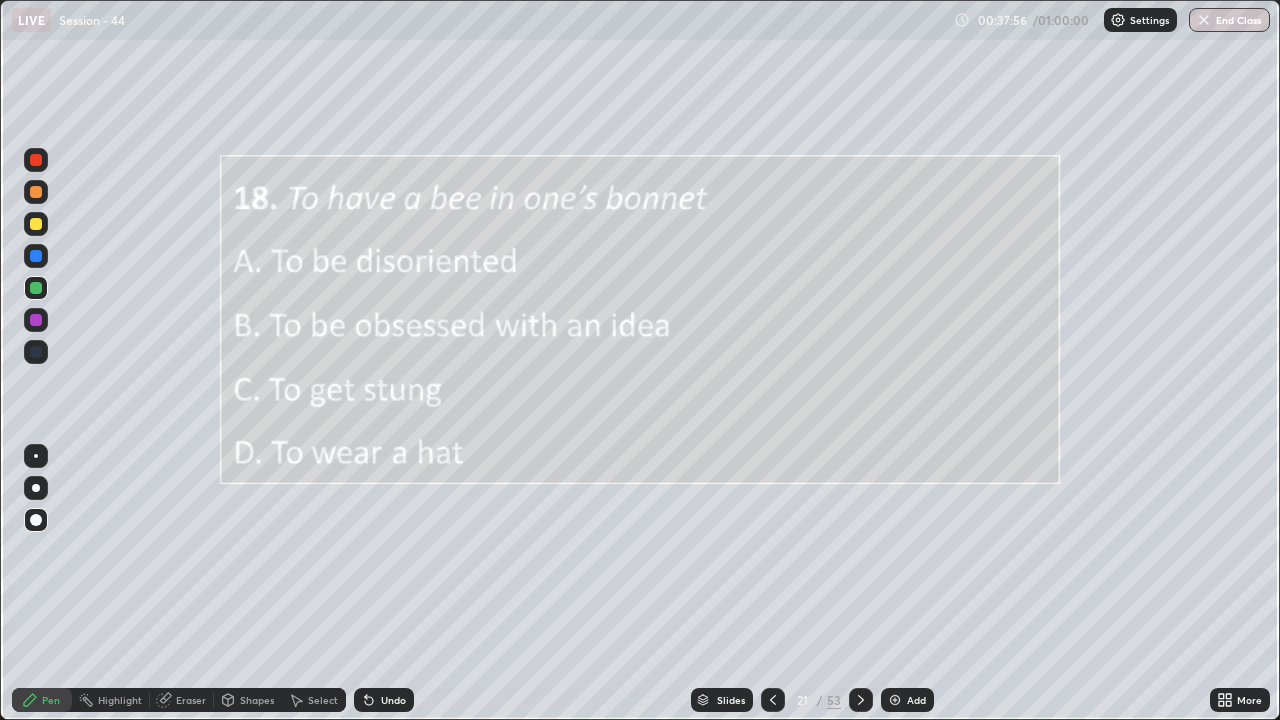 click at bounding box center (861, 700) 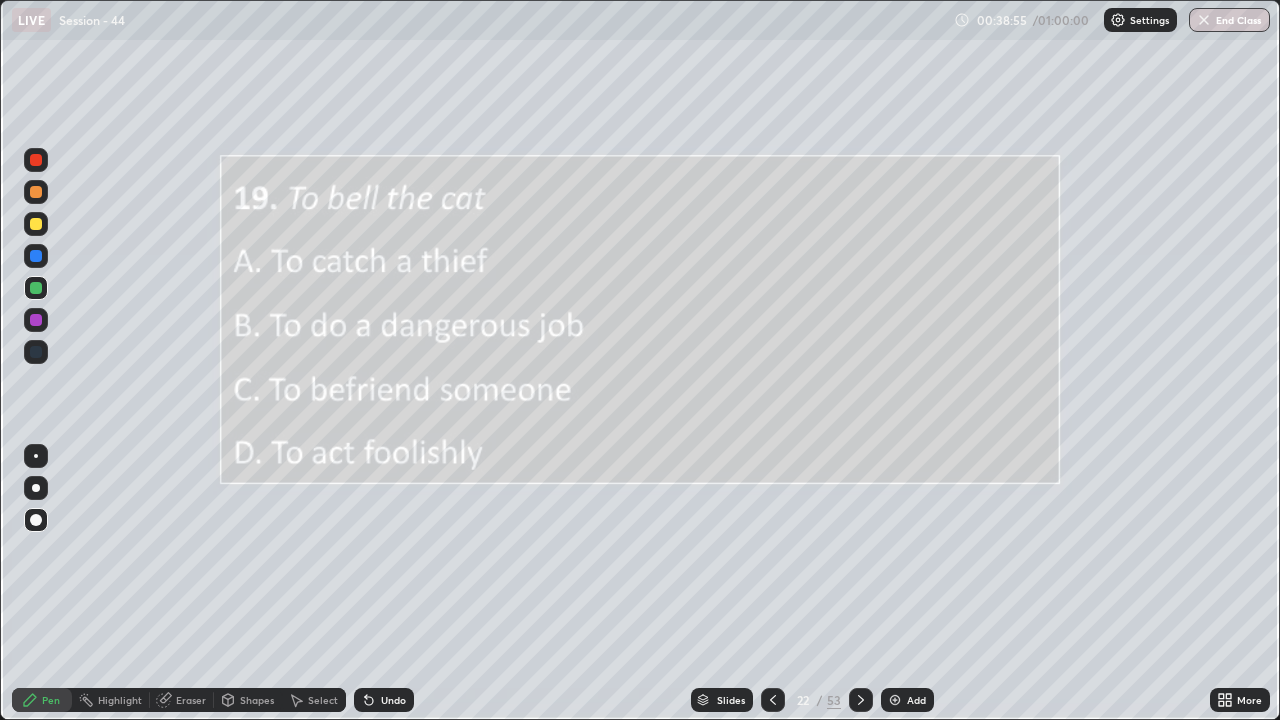 click at bounding box center (861, 700) 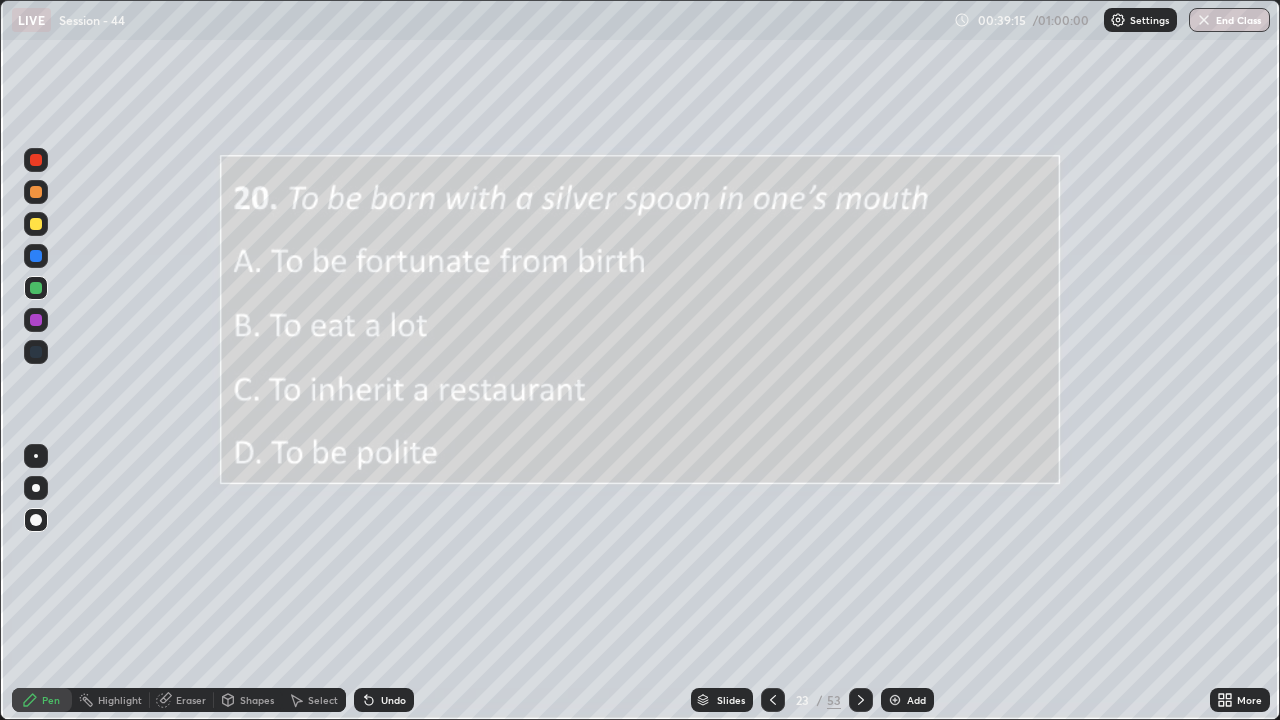 click at bounding box center (861, 700) 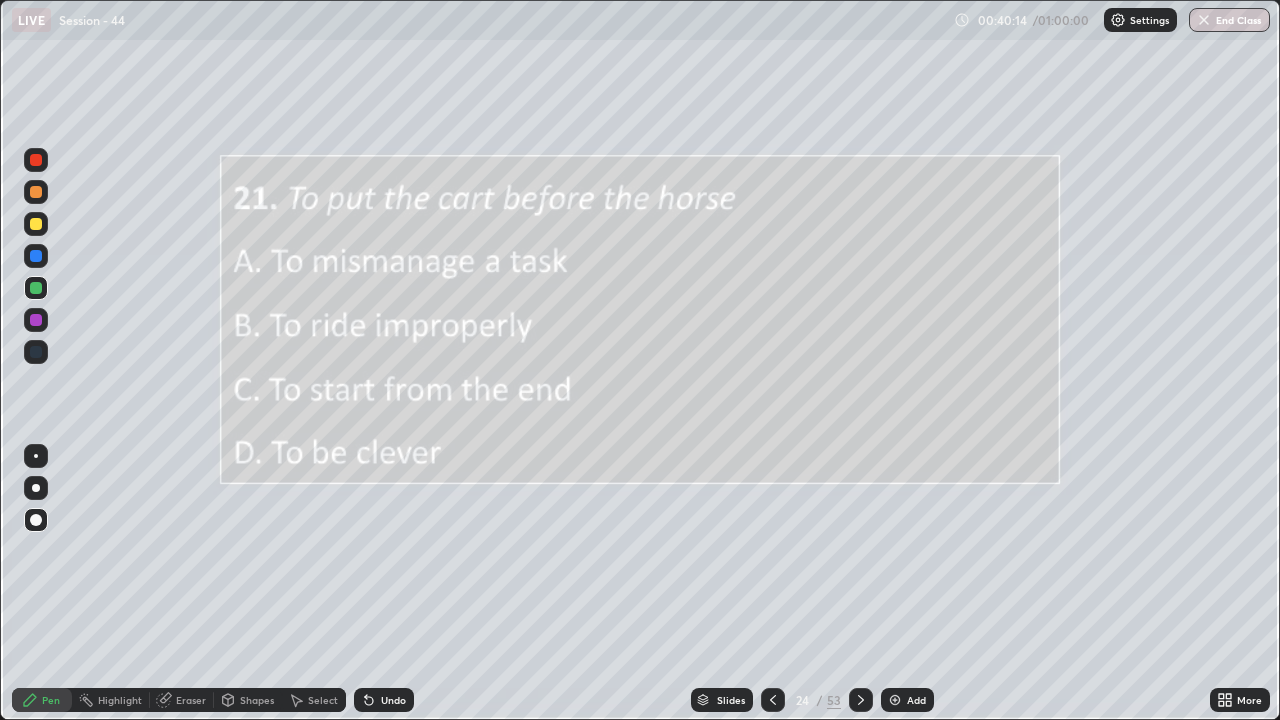 click 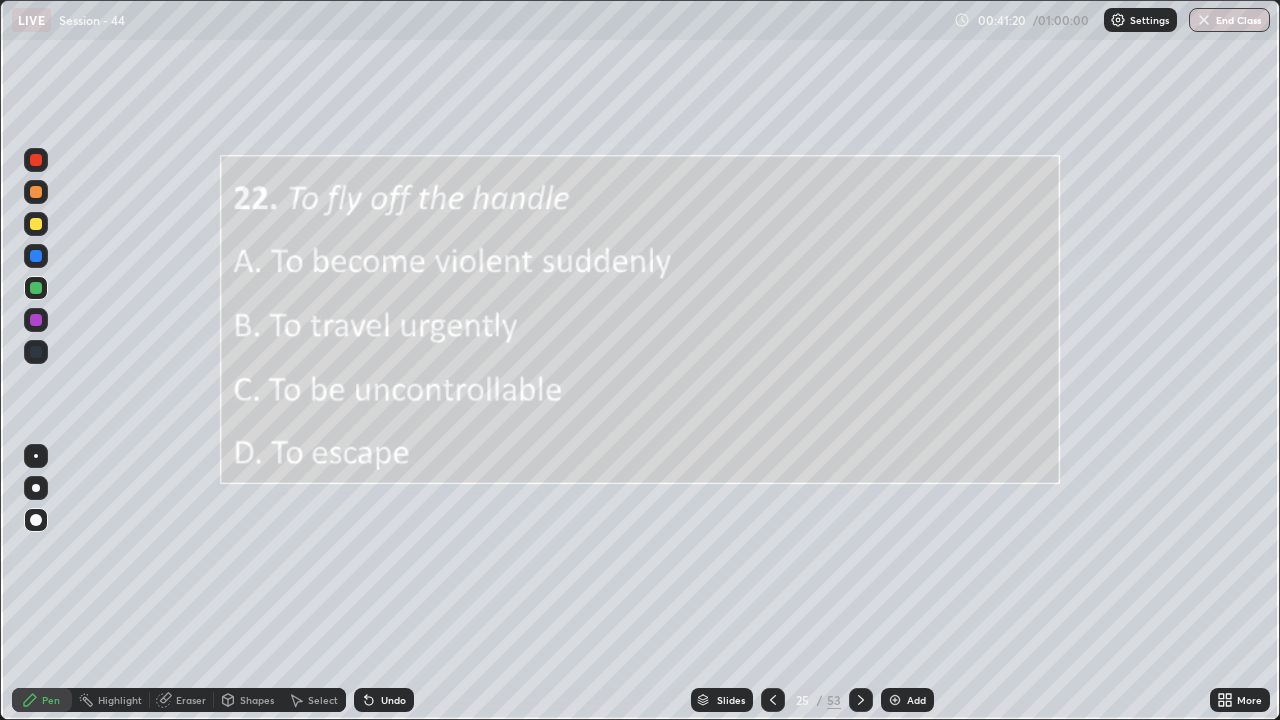 click 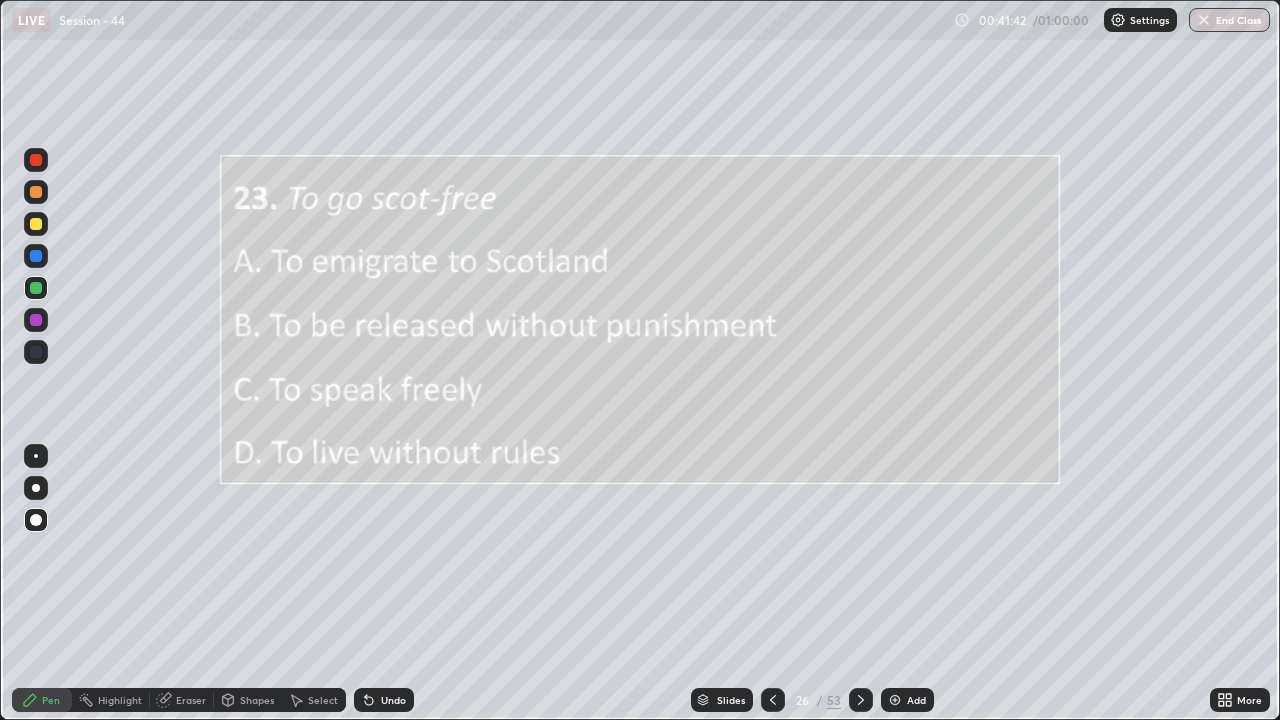 click at bounding box center [861, 700] 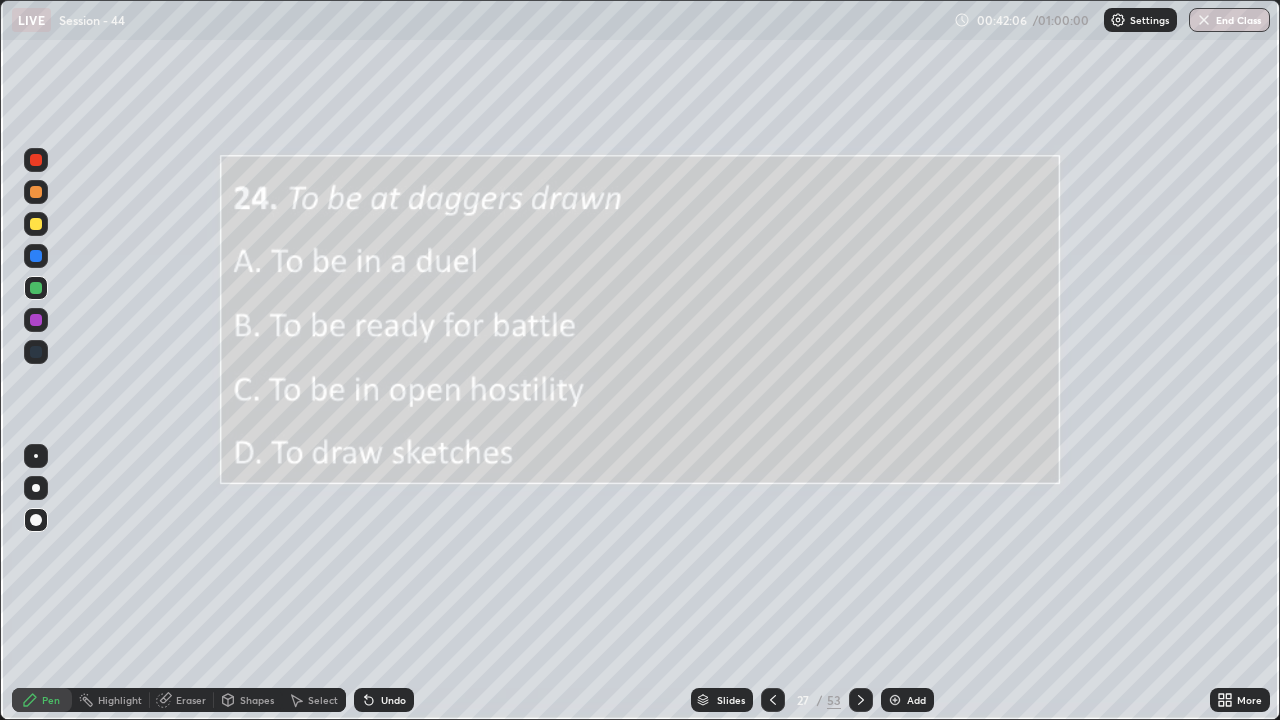 click 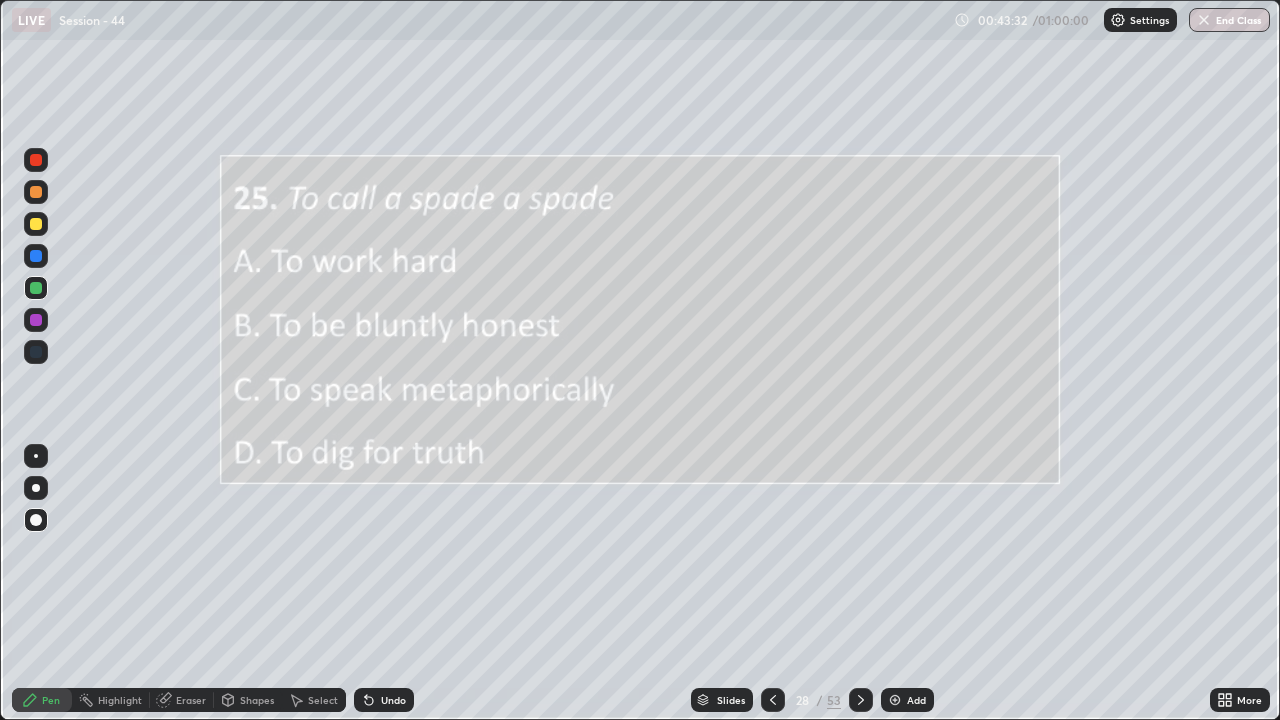 click 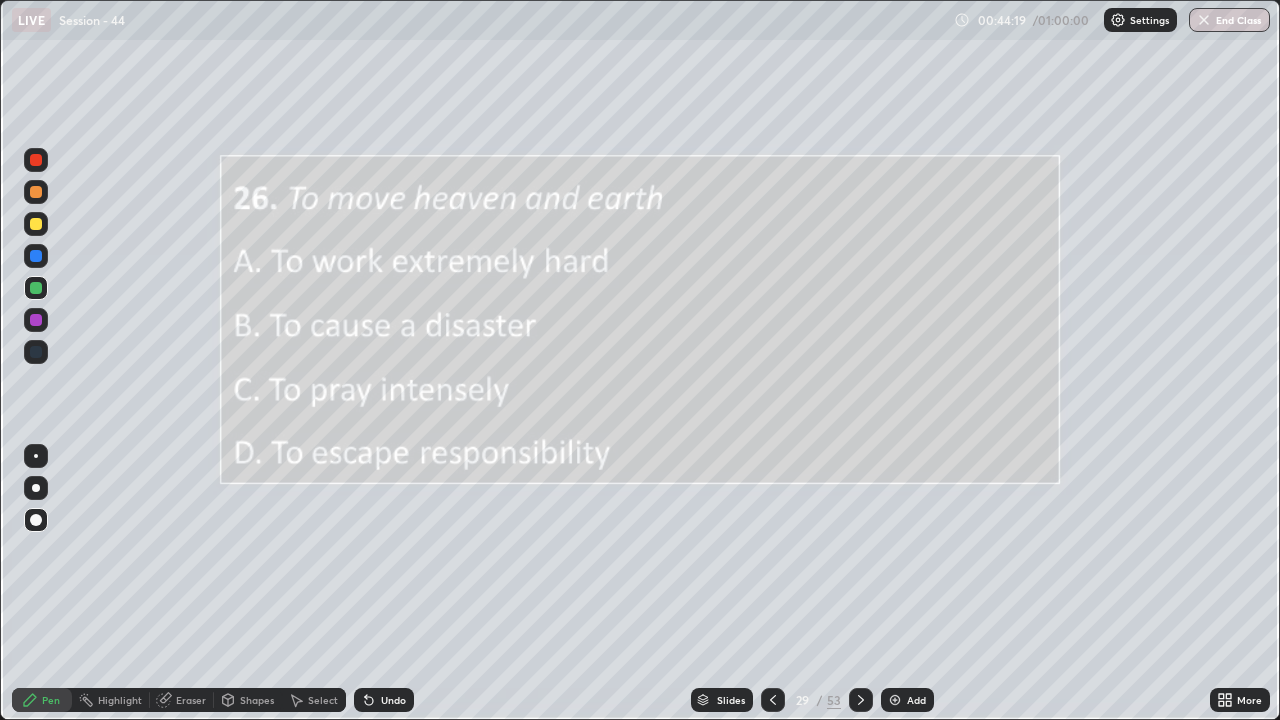 click 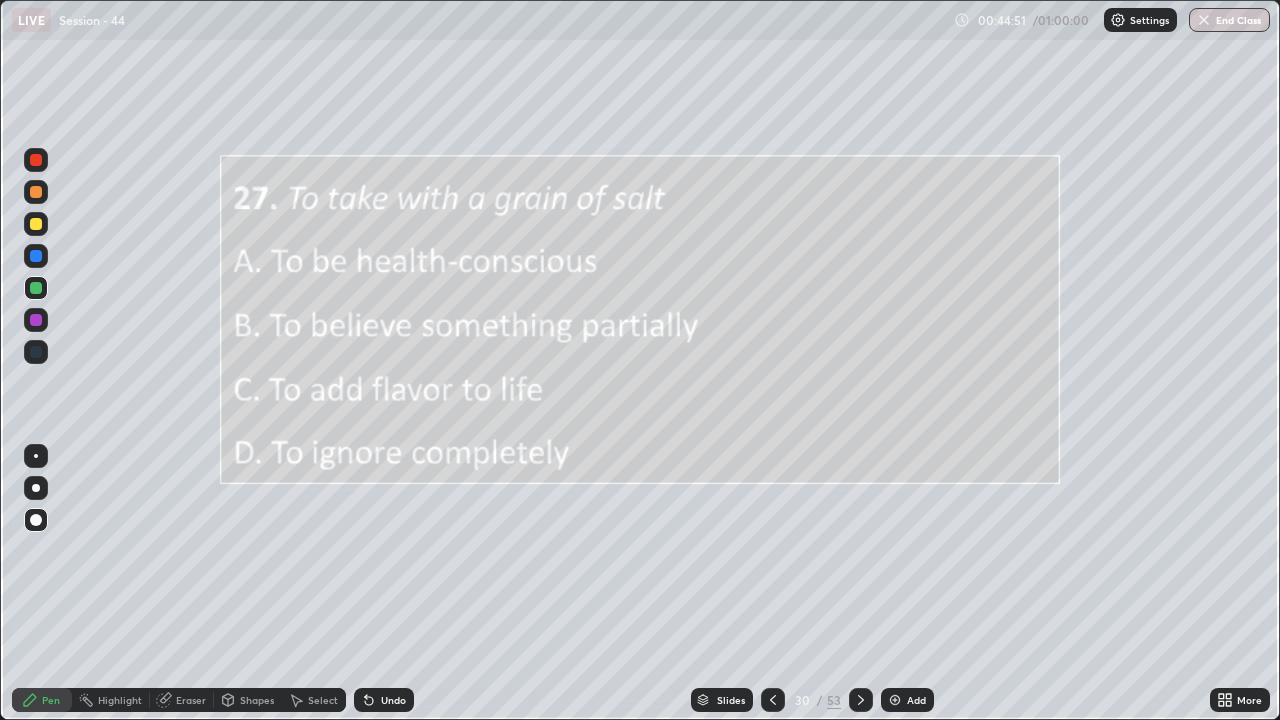 click 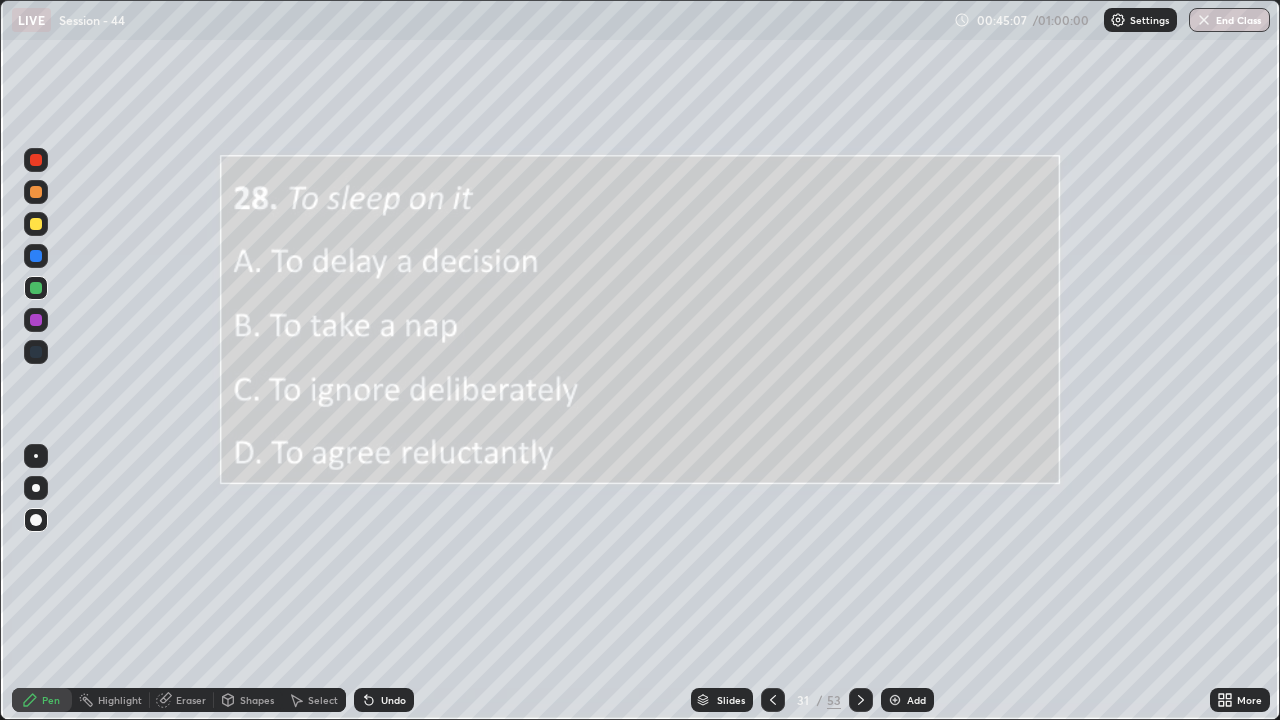 click at bounding box center [861, 700] 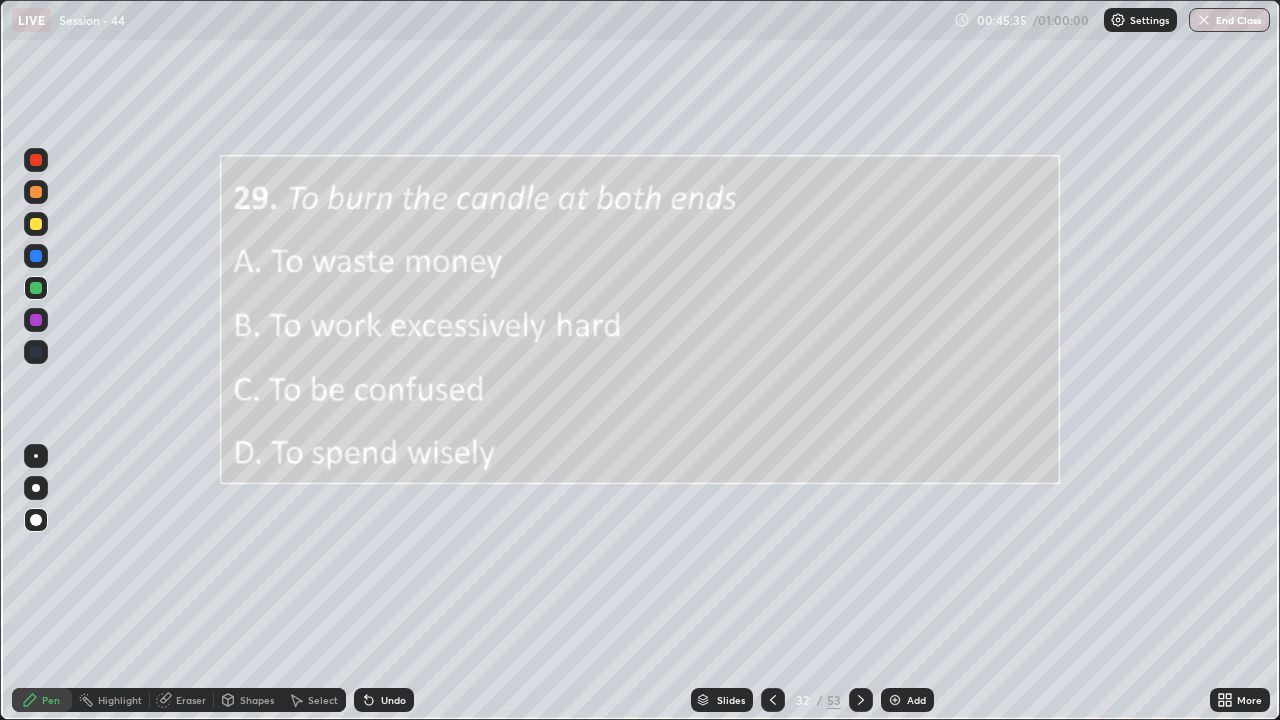click 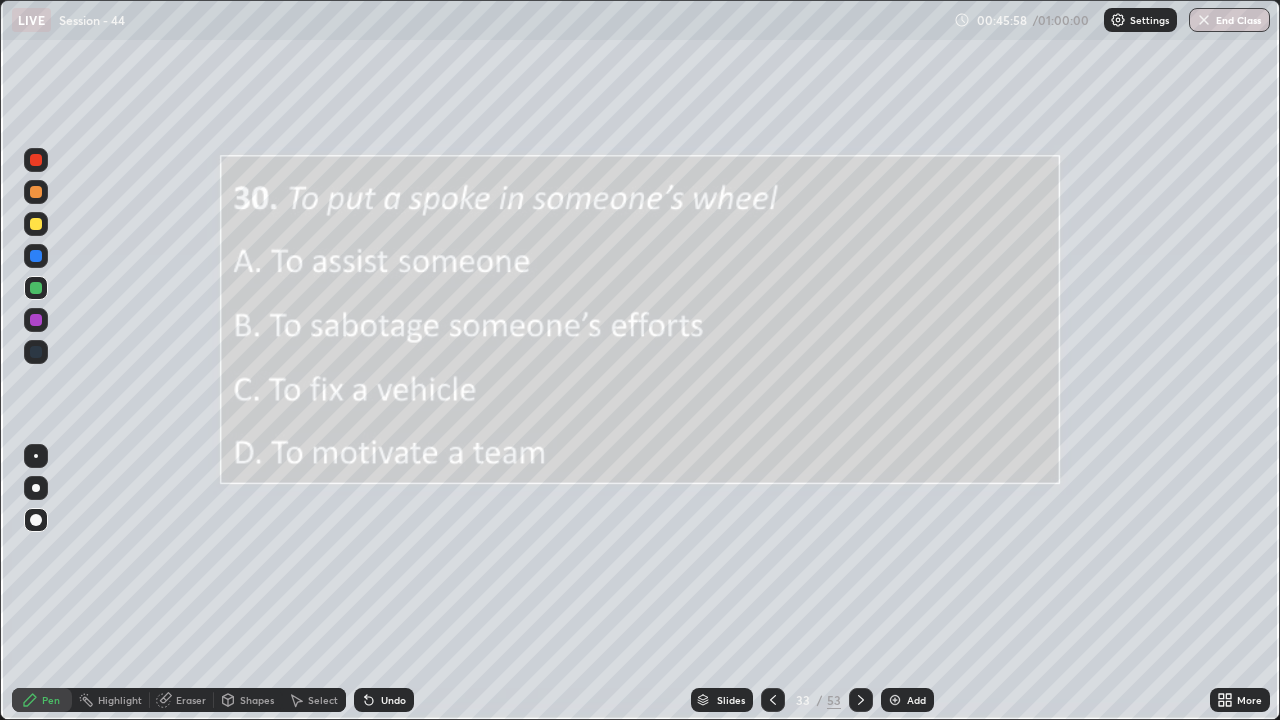 click 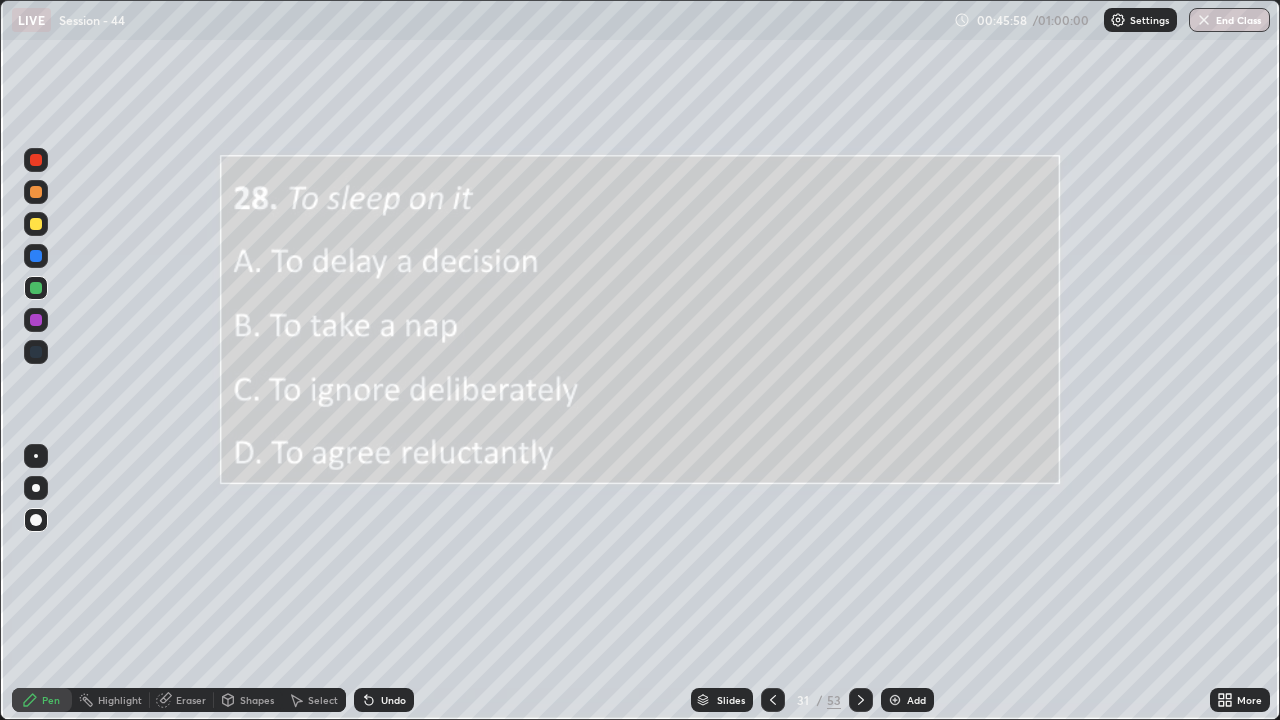click 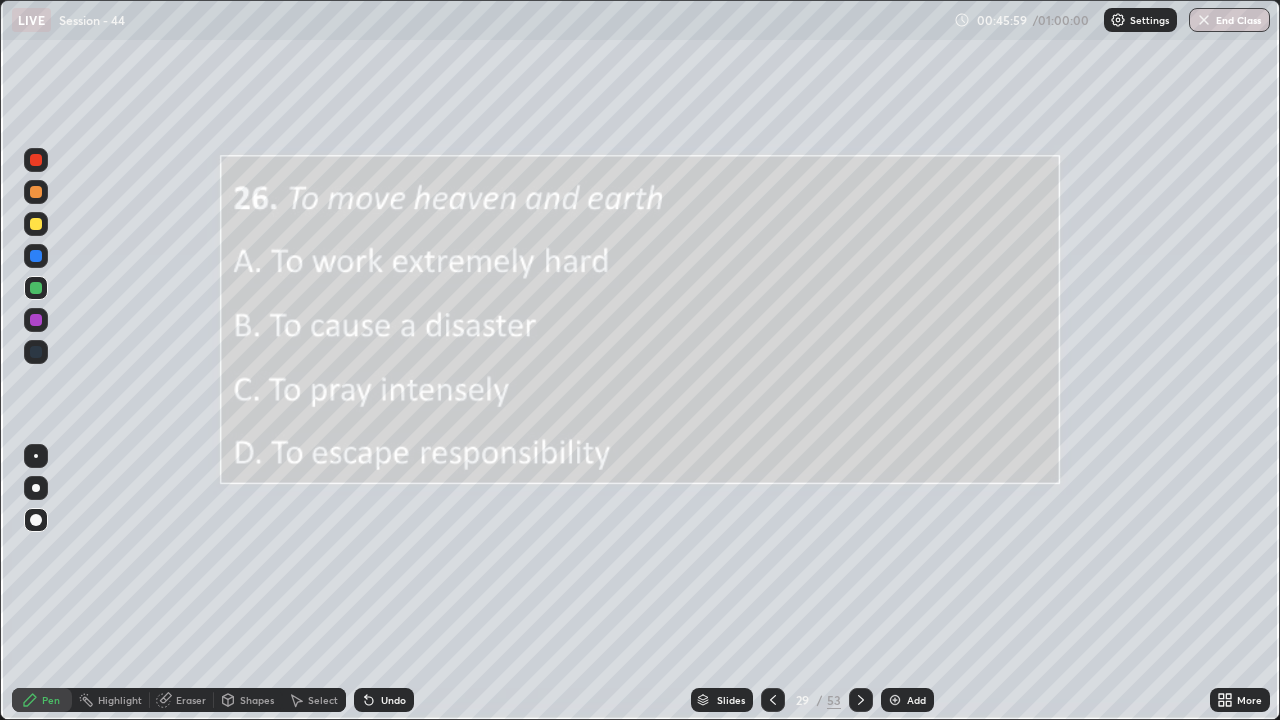 click 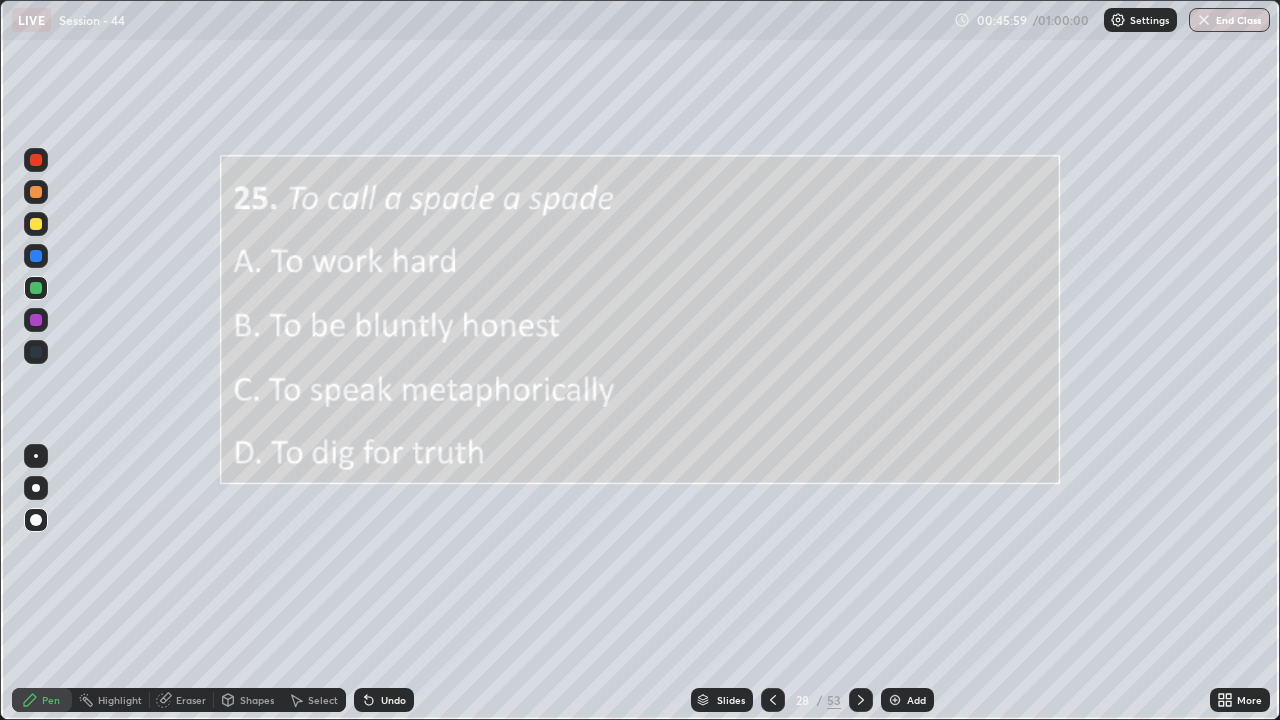 click 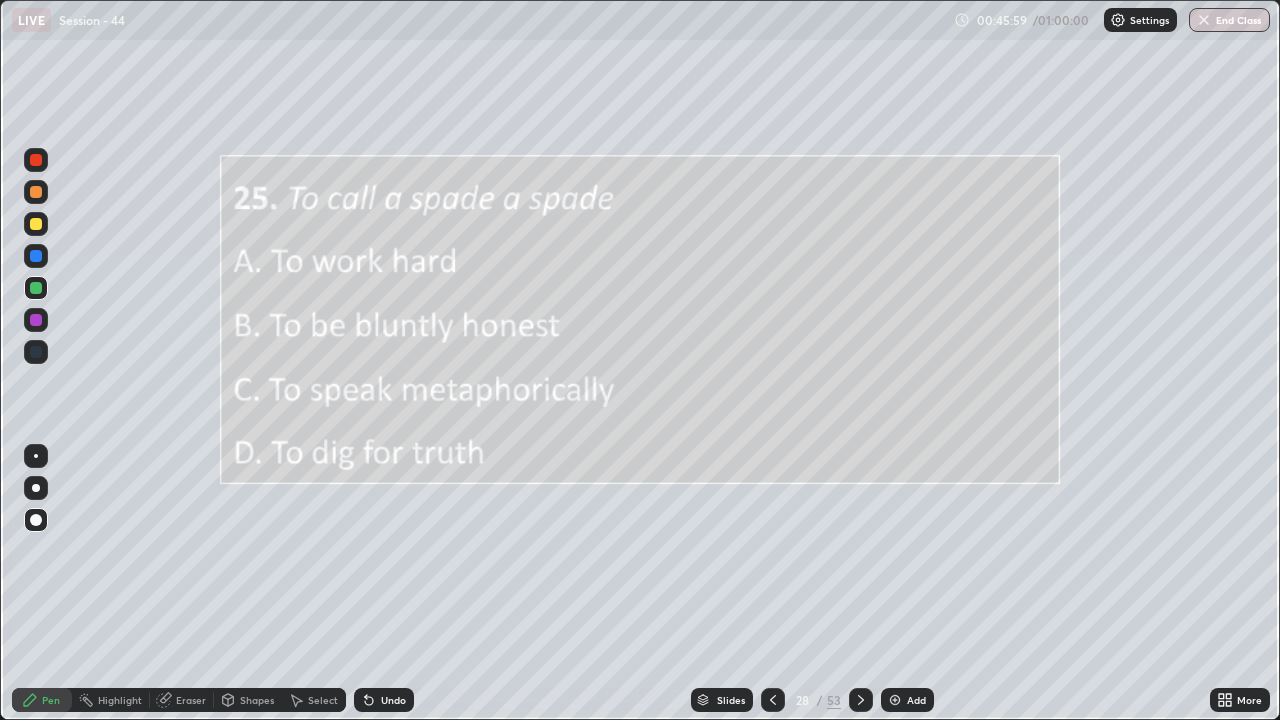 click 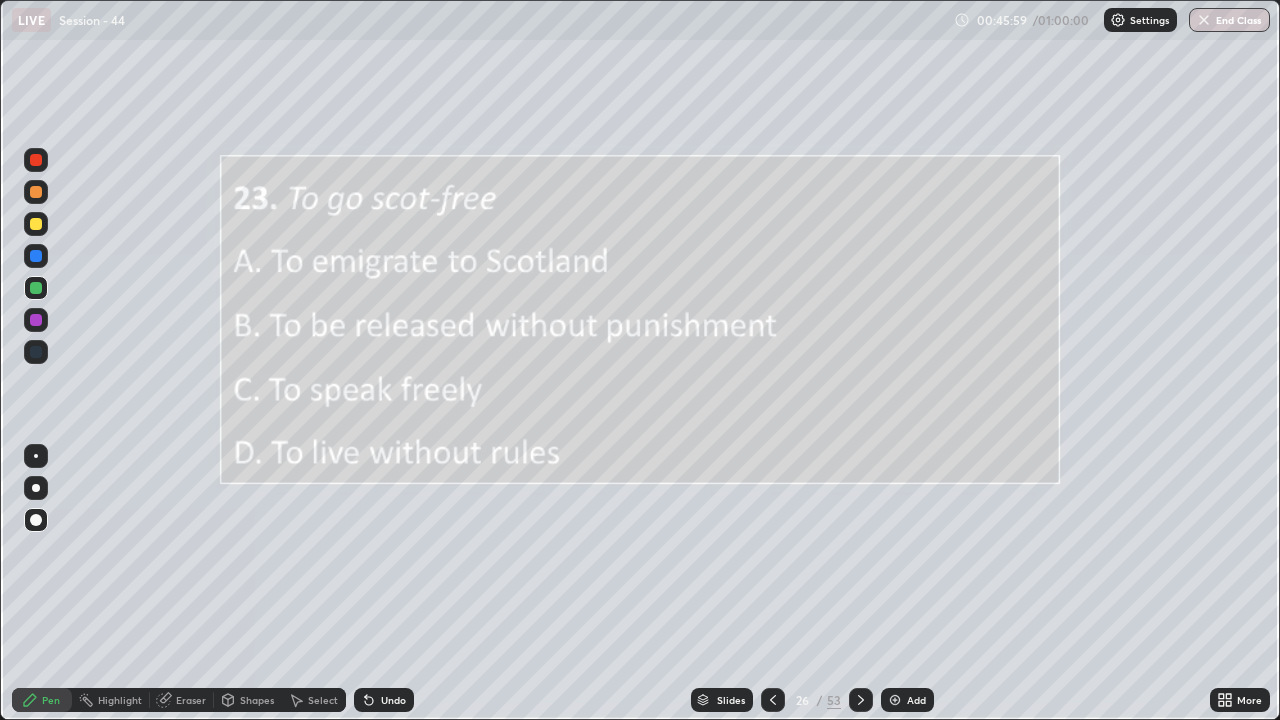 click 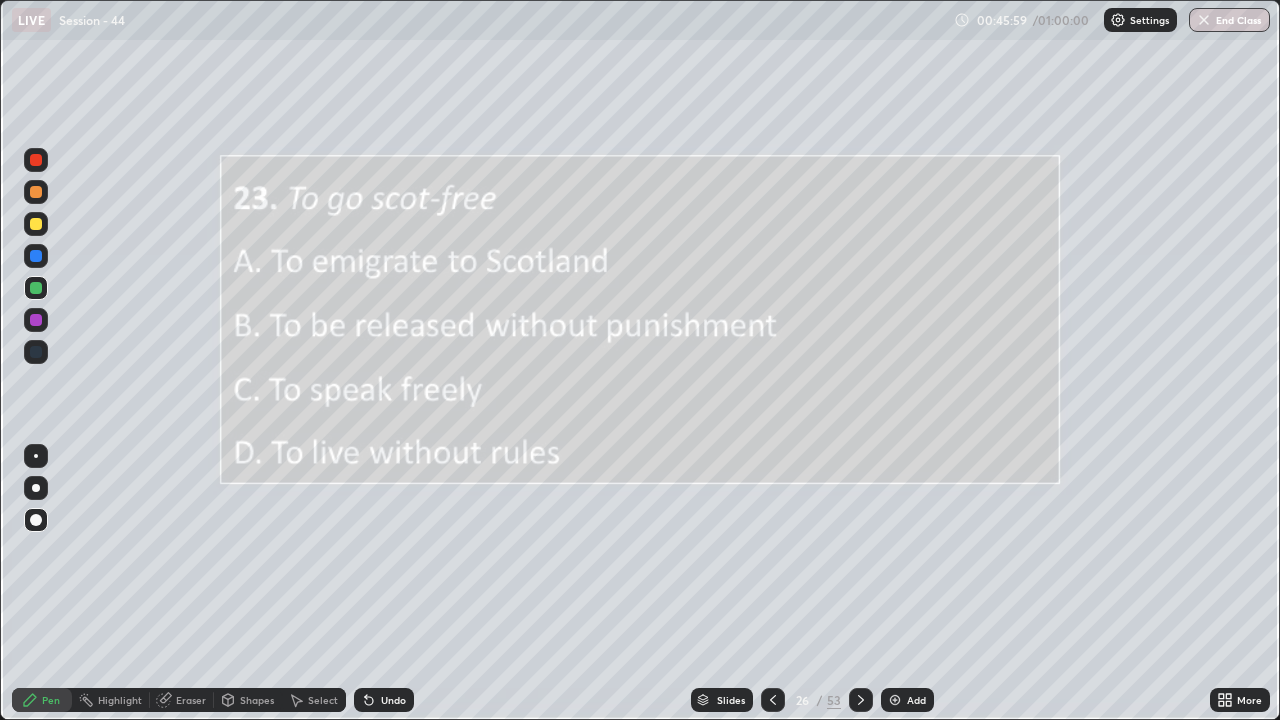 click 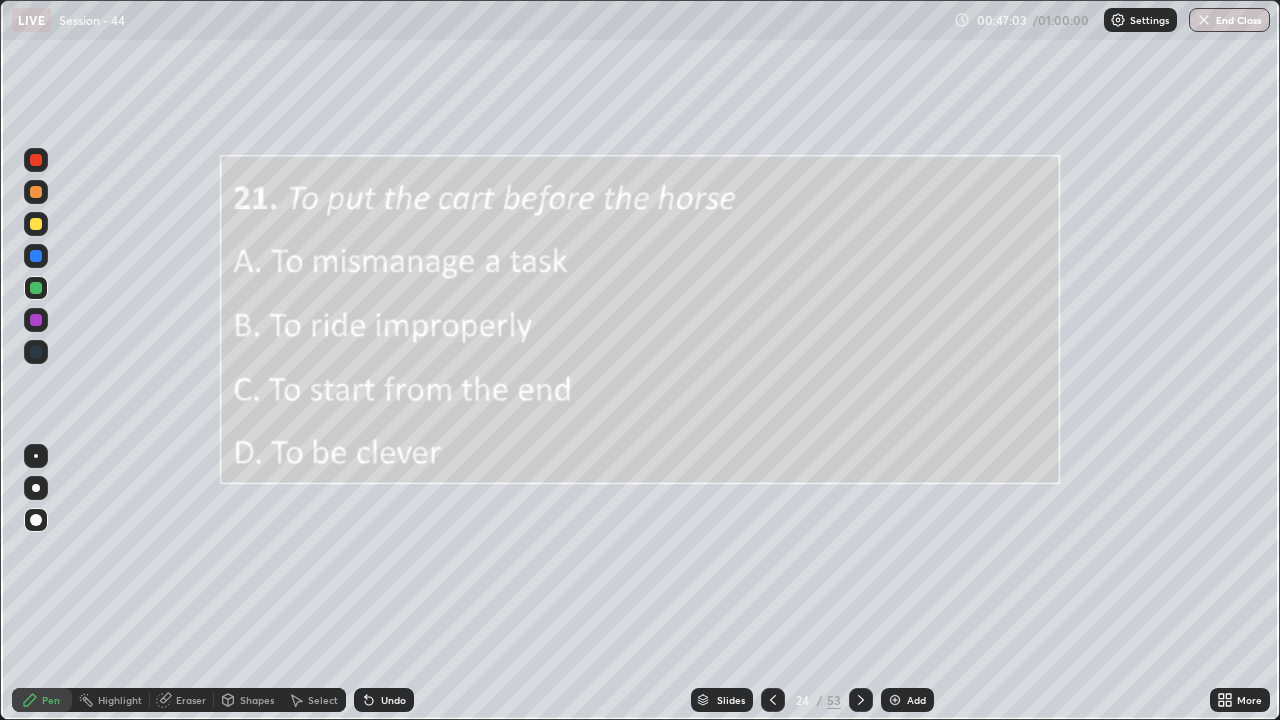 click at bounding box center [861, 700] 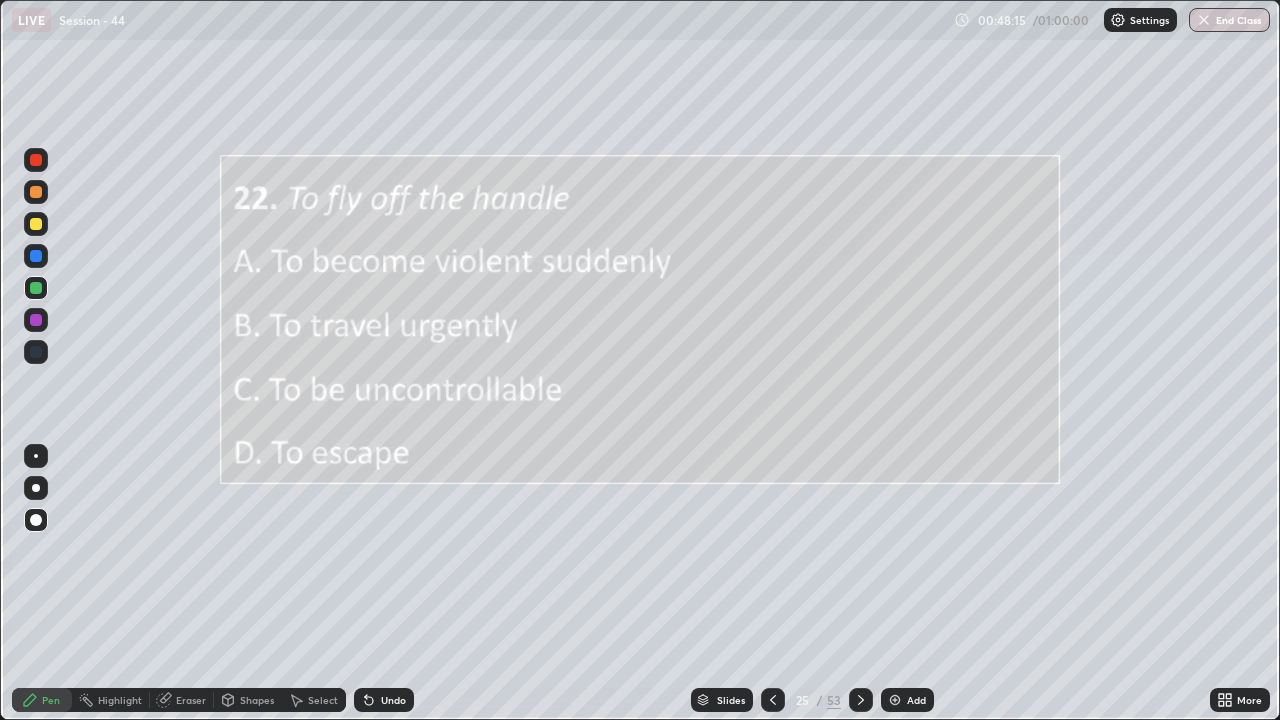 click 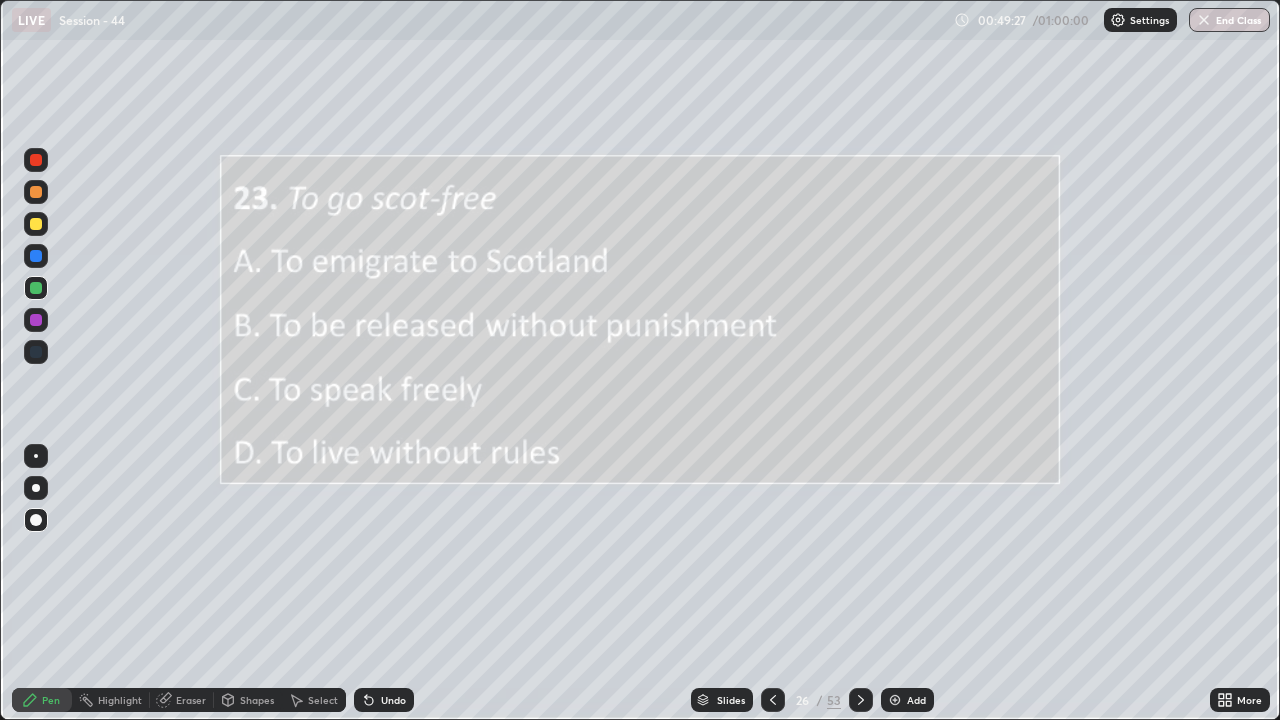 click at bounding box center (861, 700) 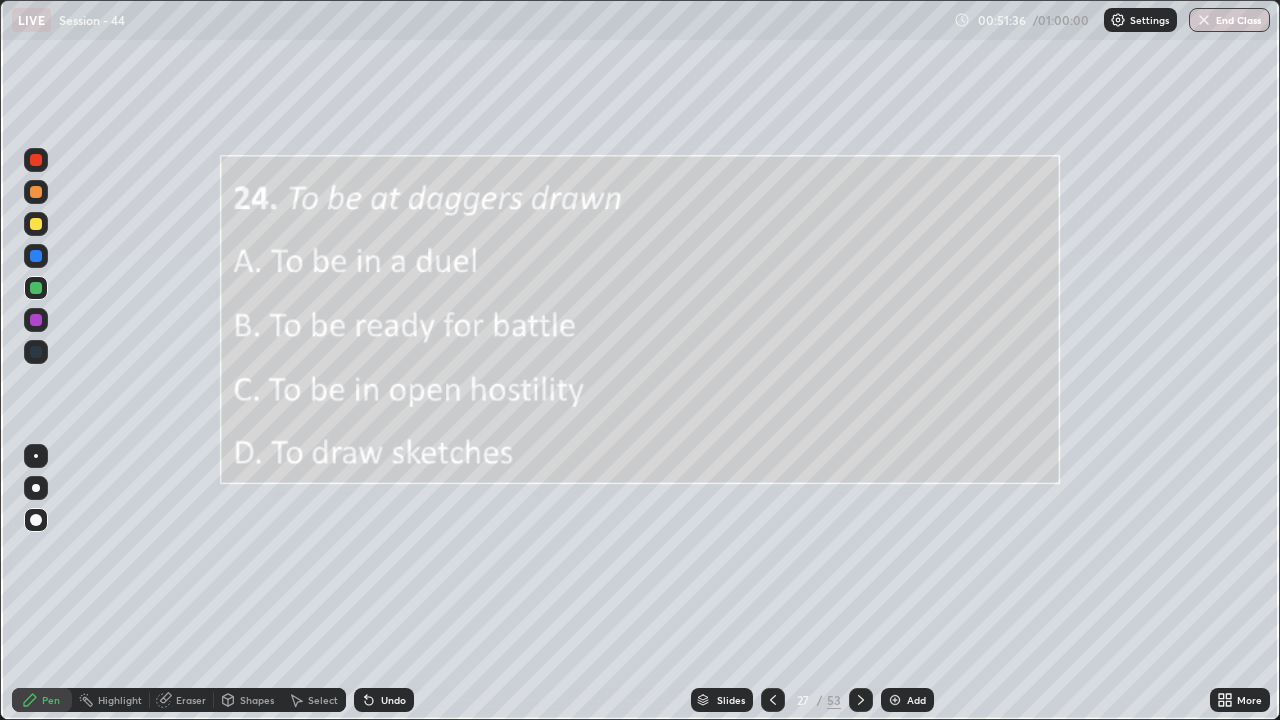 click at bounding box center (861, 700) 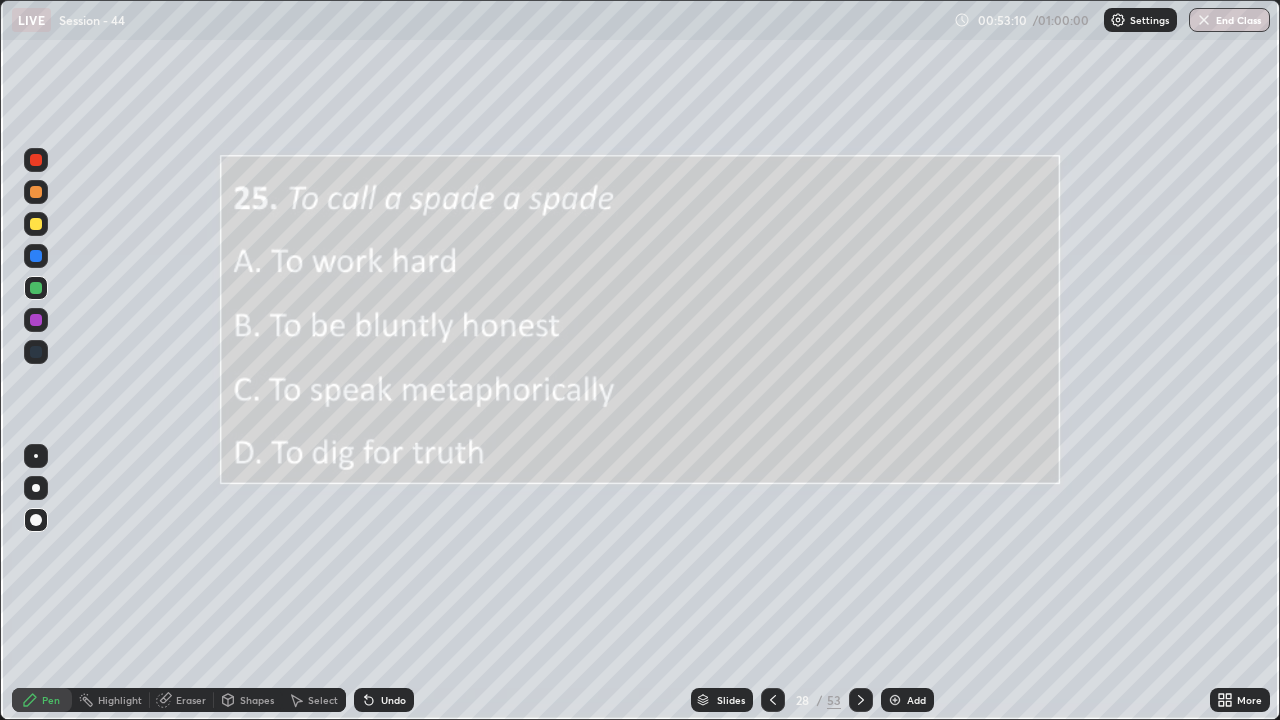 click at bounding box center [861, 700] 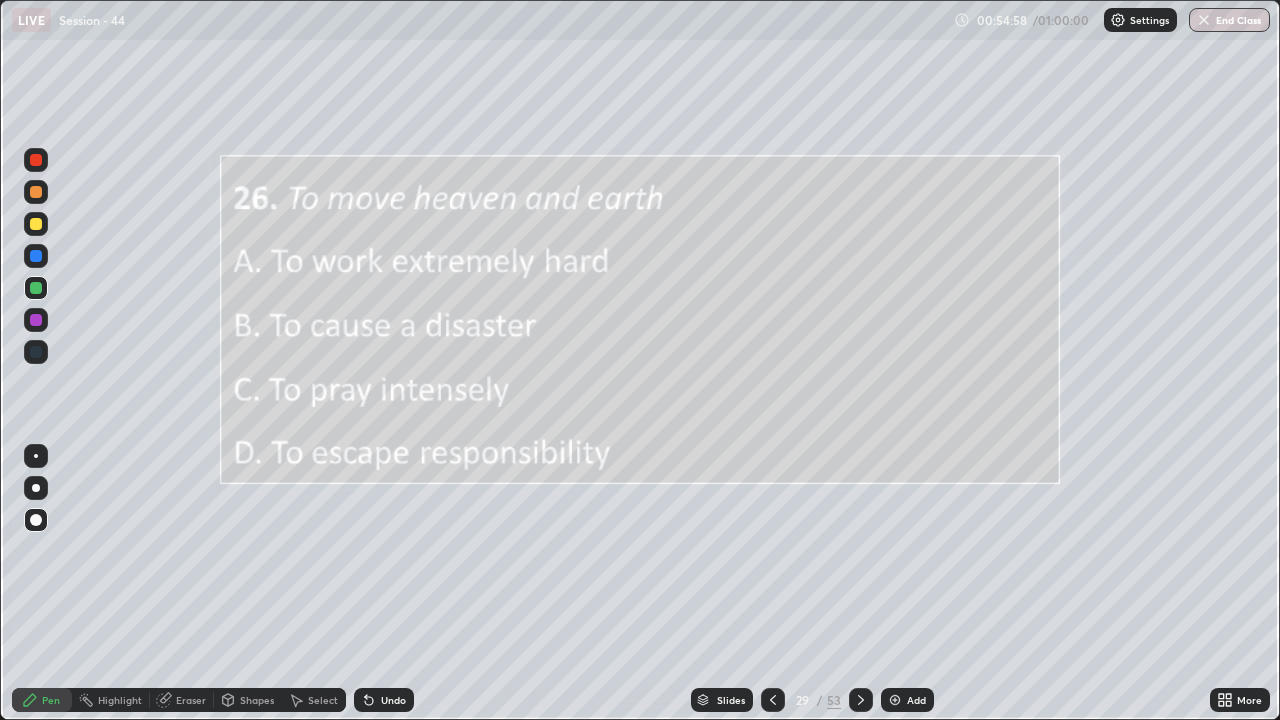 click 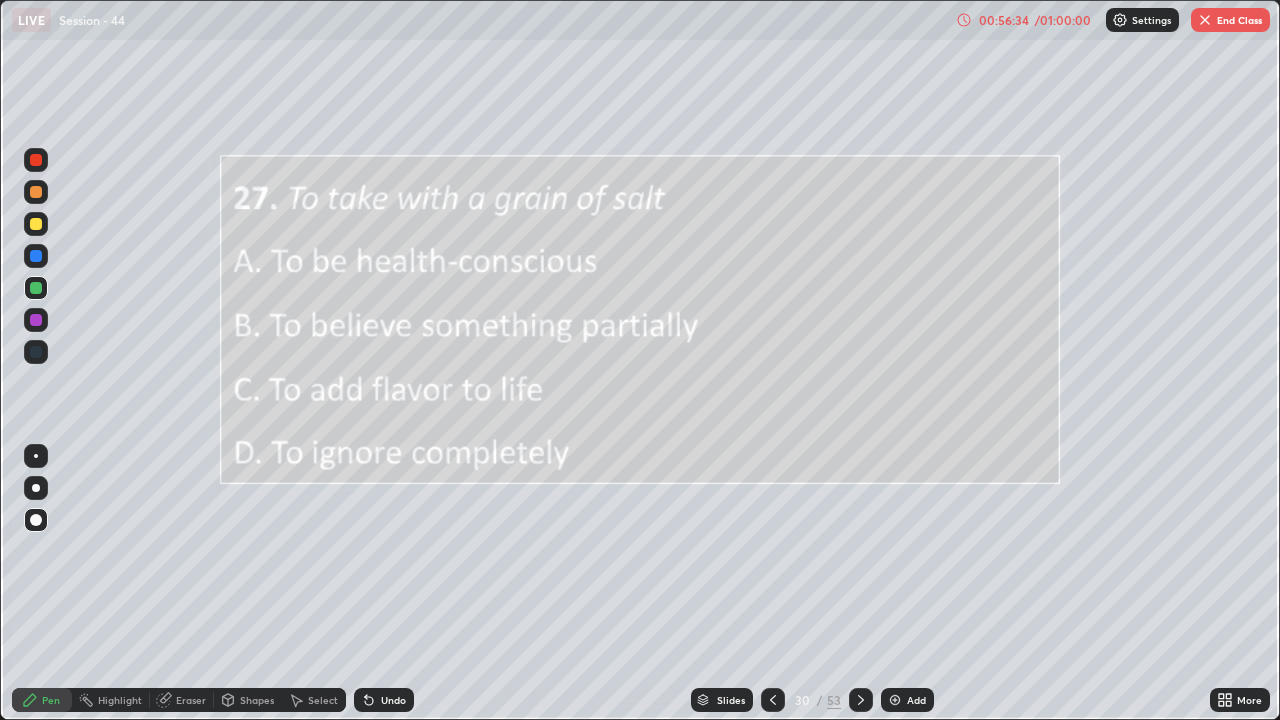 click 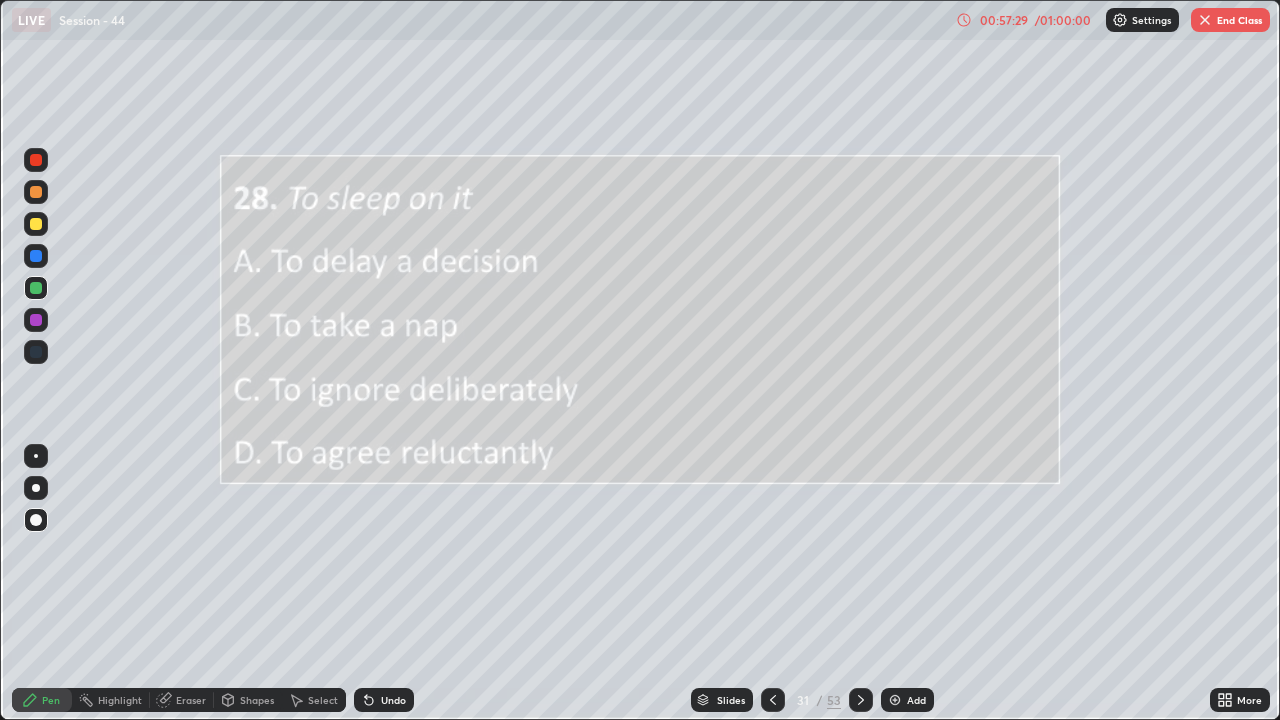 click at bounding box center (861, 700) 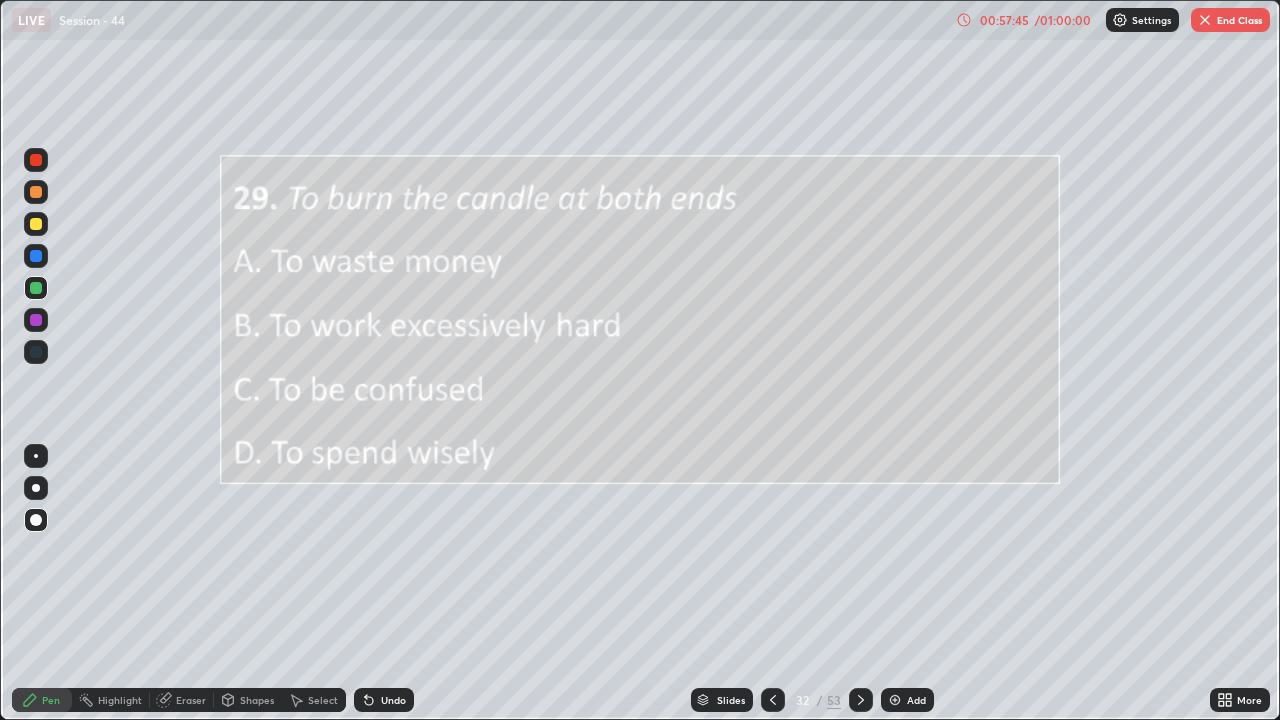 click on "Eraser" at bounding box center (191, 700) 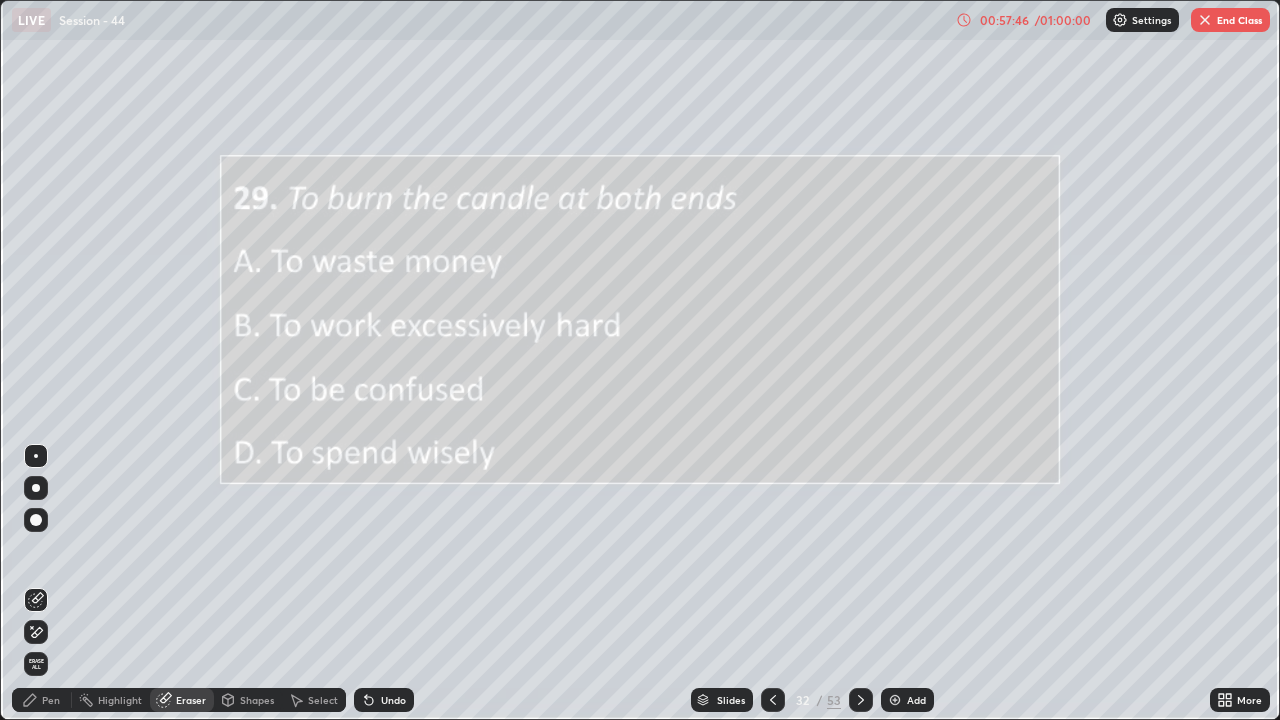 click on "Erase all" at bounding box center [36, 664] 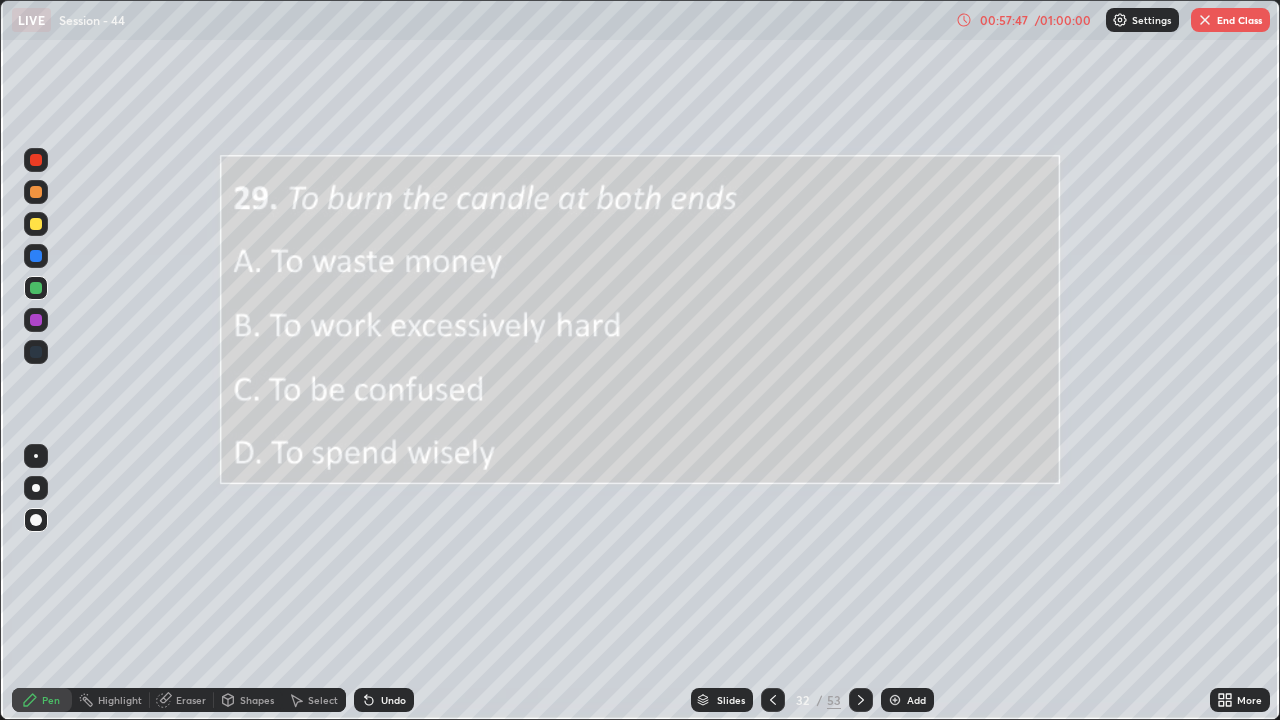 click on "Eraser" at bounding box center [182, 700] 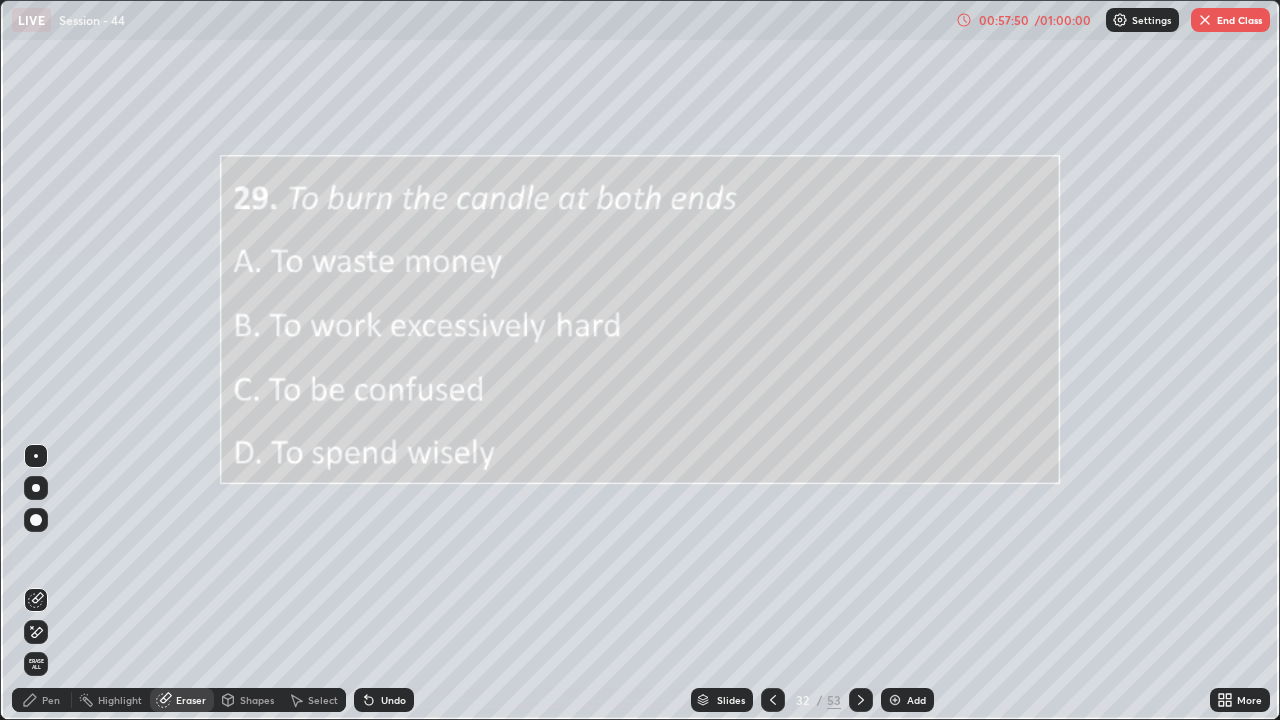 click on "Pen" at bounding box center (51, 700) 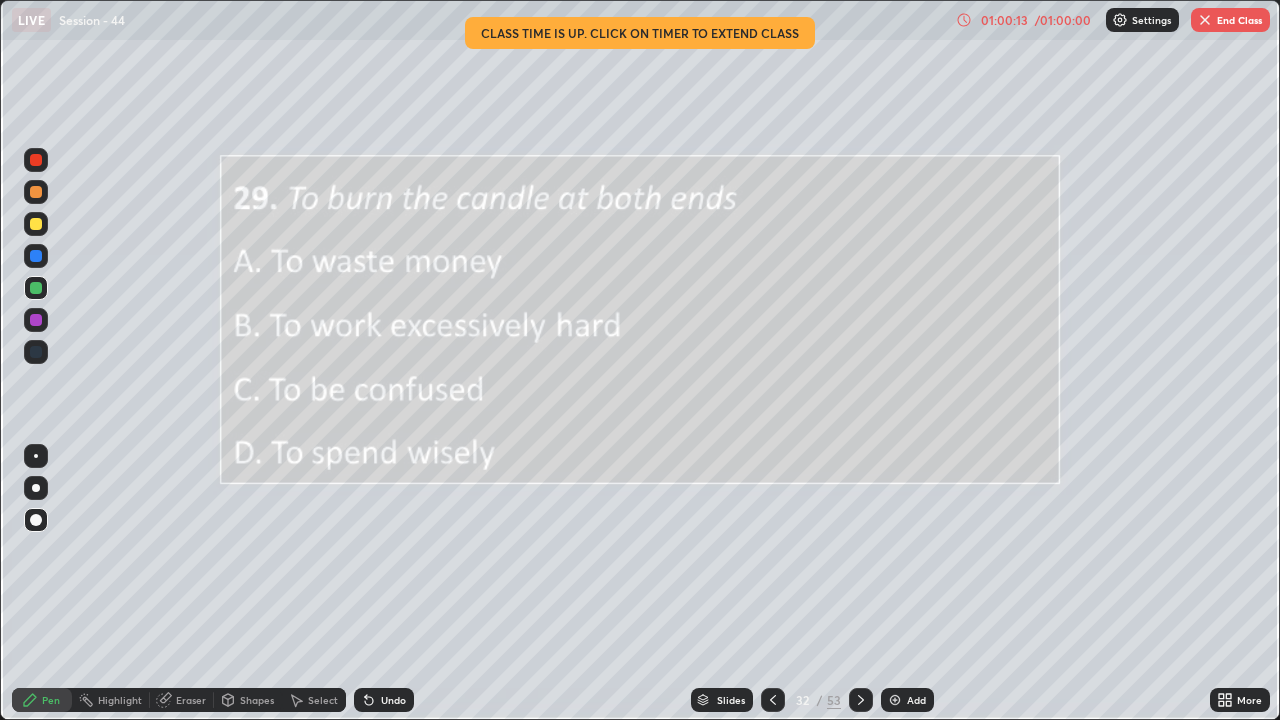 click 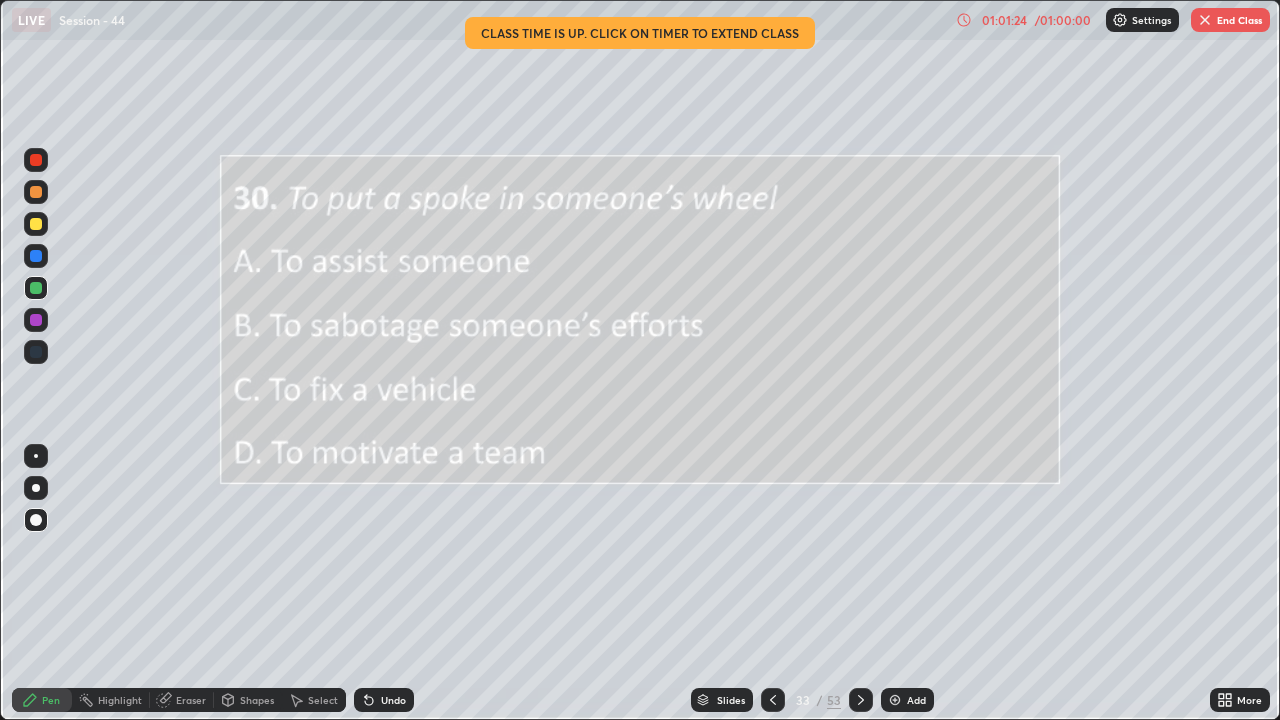 click on "End Class" at bounding box center (1230, 20) 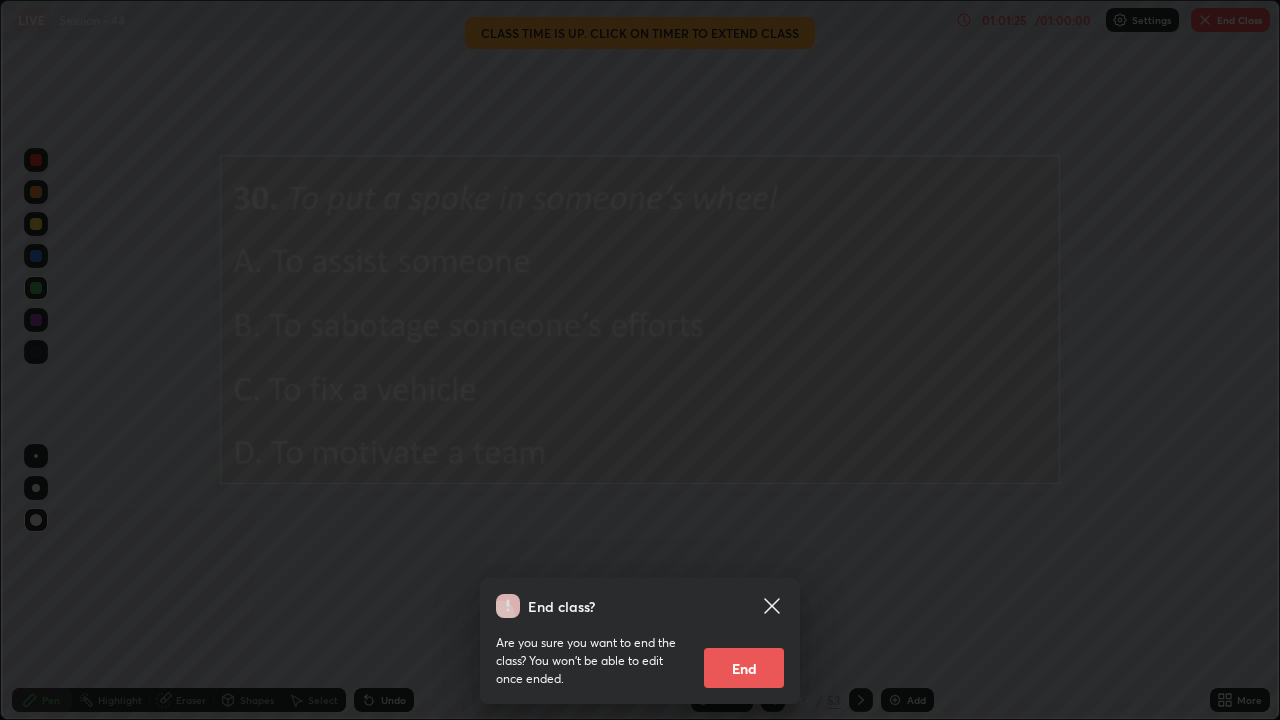 click on "End" at bounding box center (744, 668) 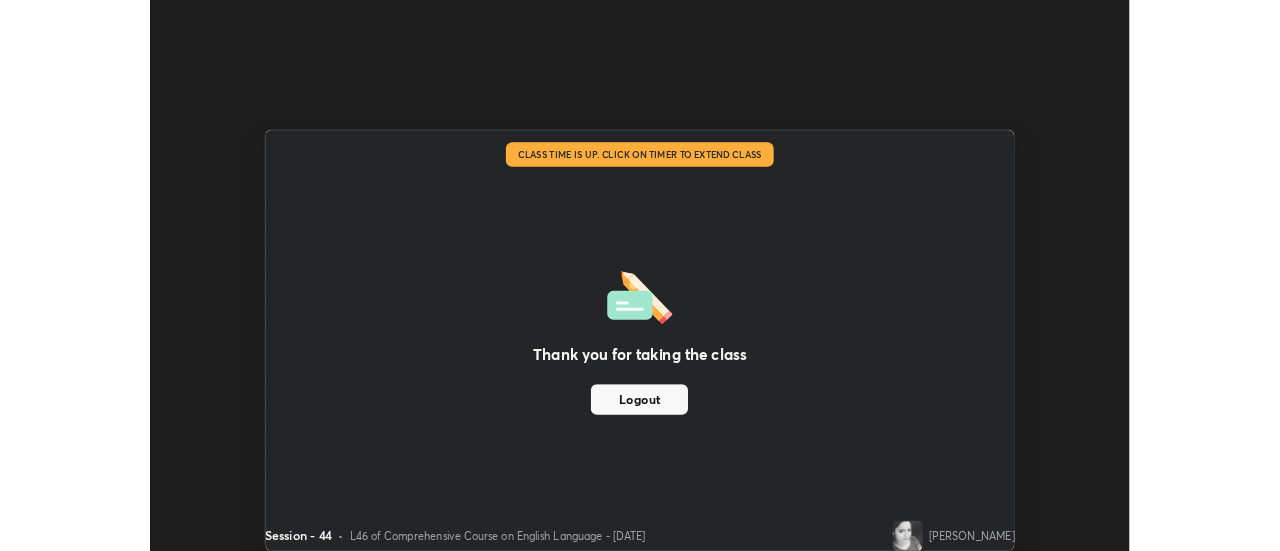 scroll, scrollTop: 551, scrollLeft: 1280, axis: both 